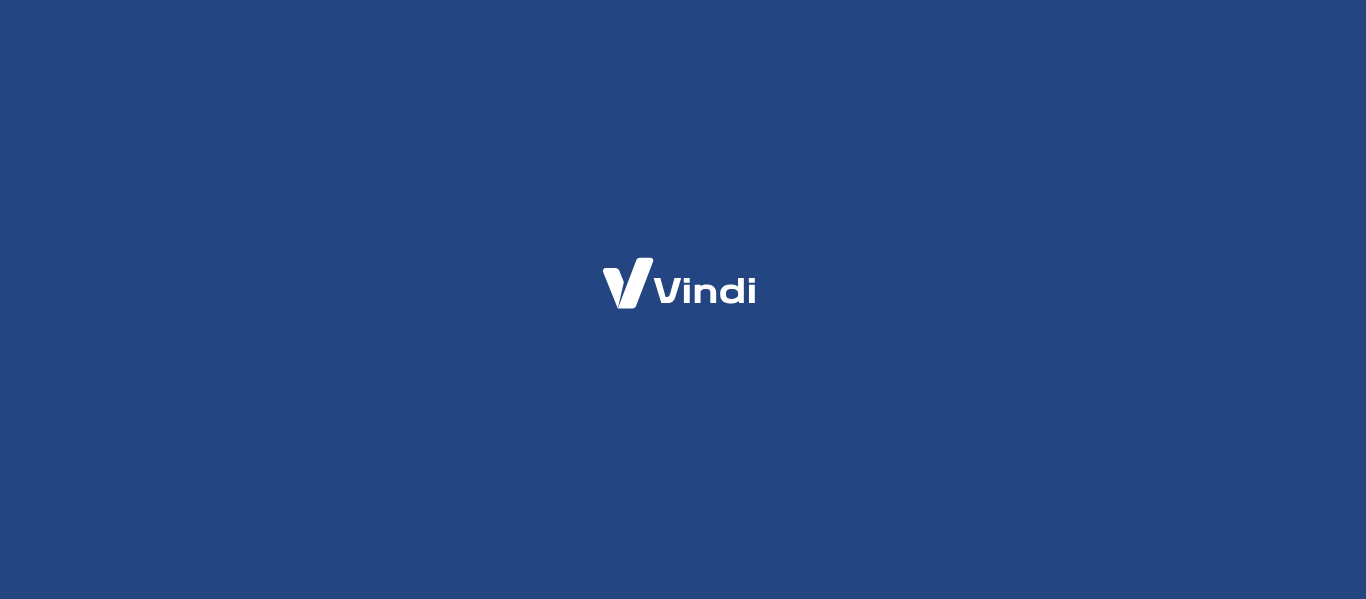 scroll, scrollTop: 0, scrollLeft: 0, axis: both 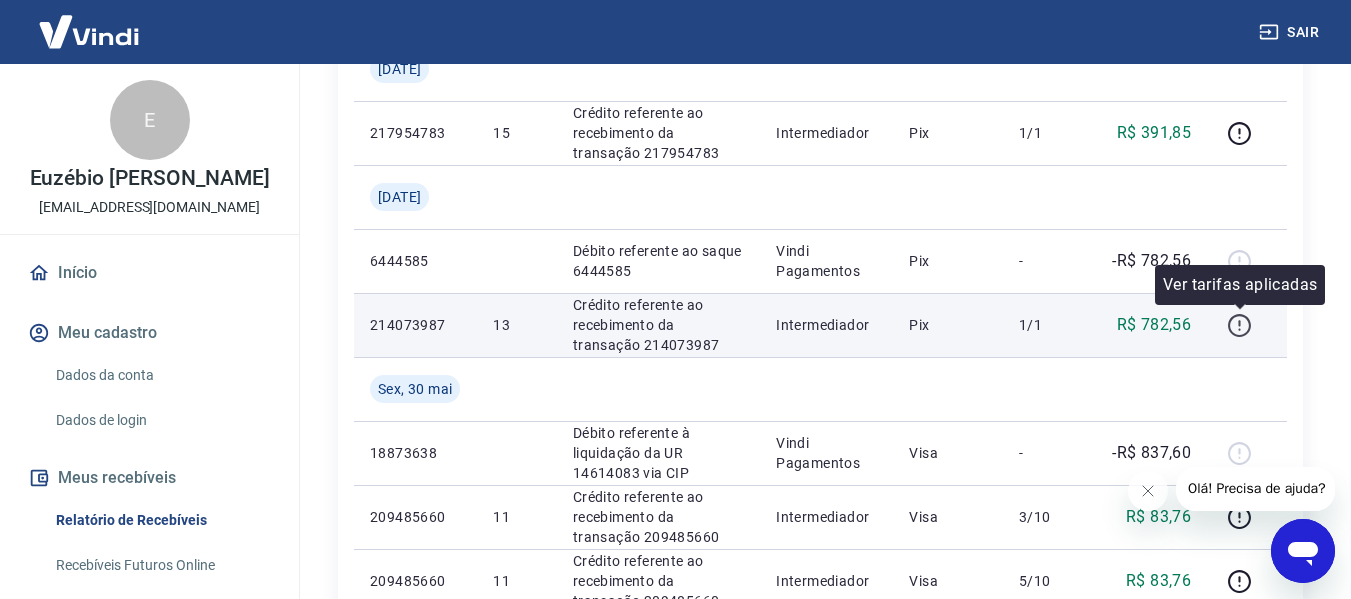 click 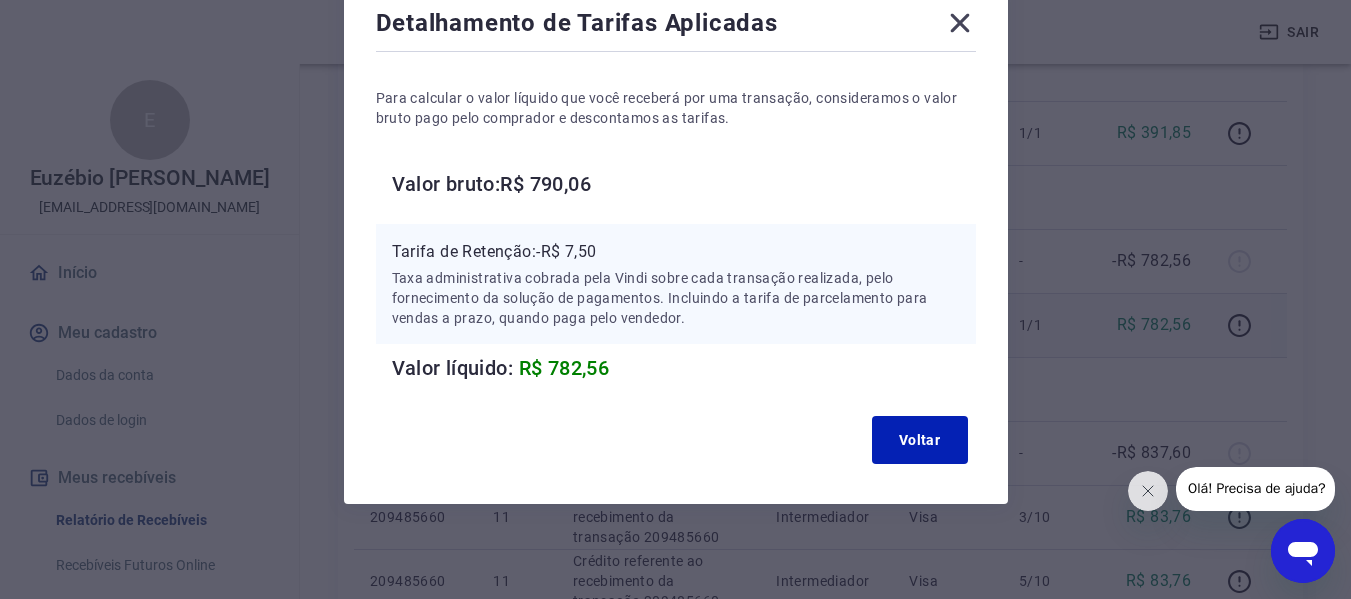 scroll, scrollTop: 122, scrollLeft: 0, axis: vertical 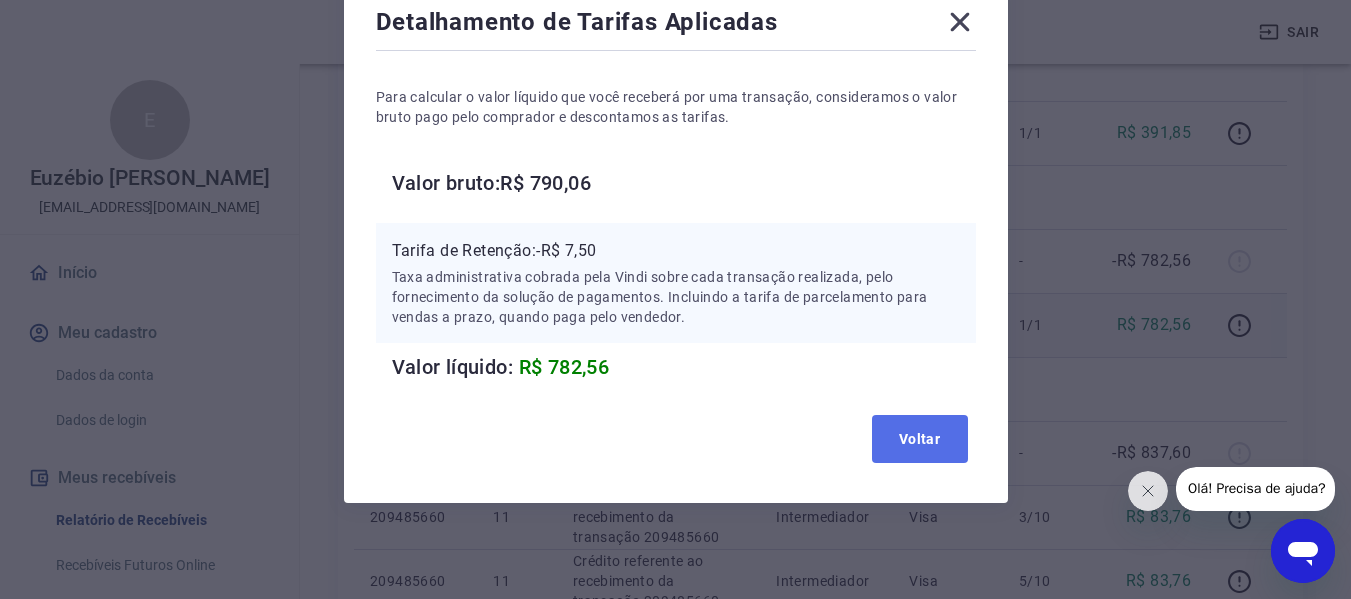 click on "Voltar" at bounding box center [920, 439] 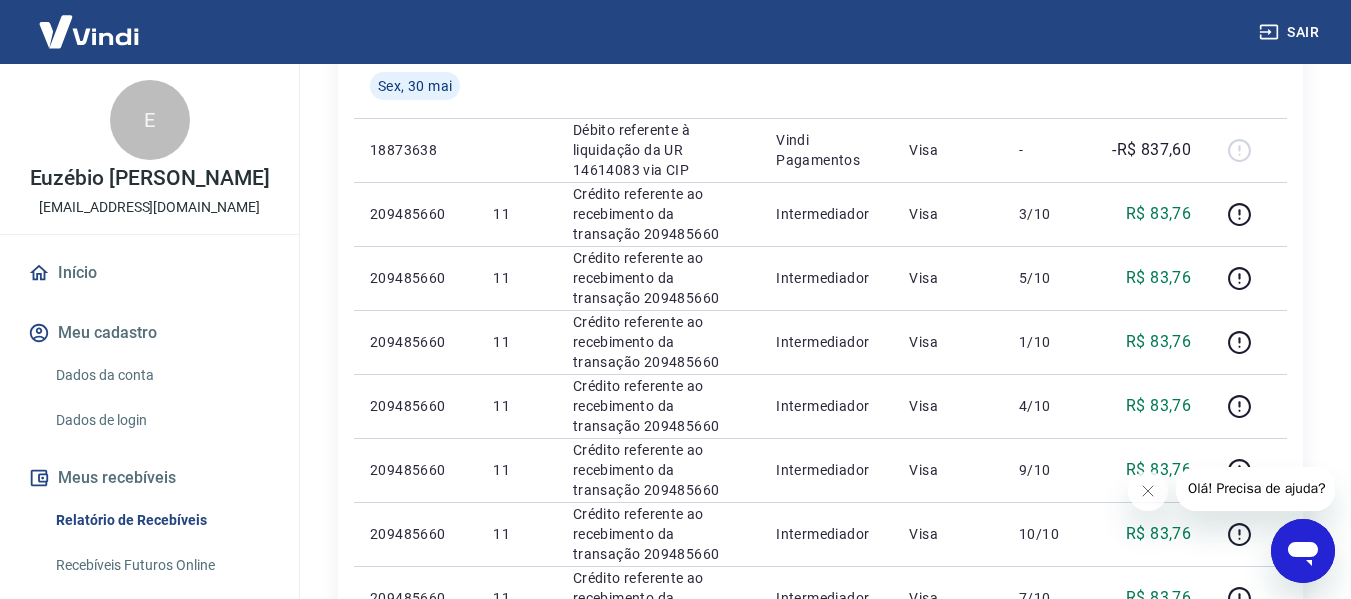 scroll, scrollTop: 800, scrollLeft: 0, axis: vertical 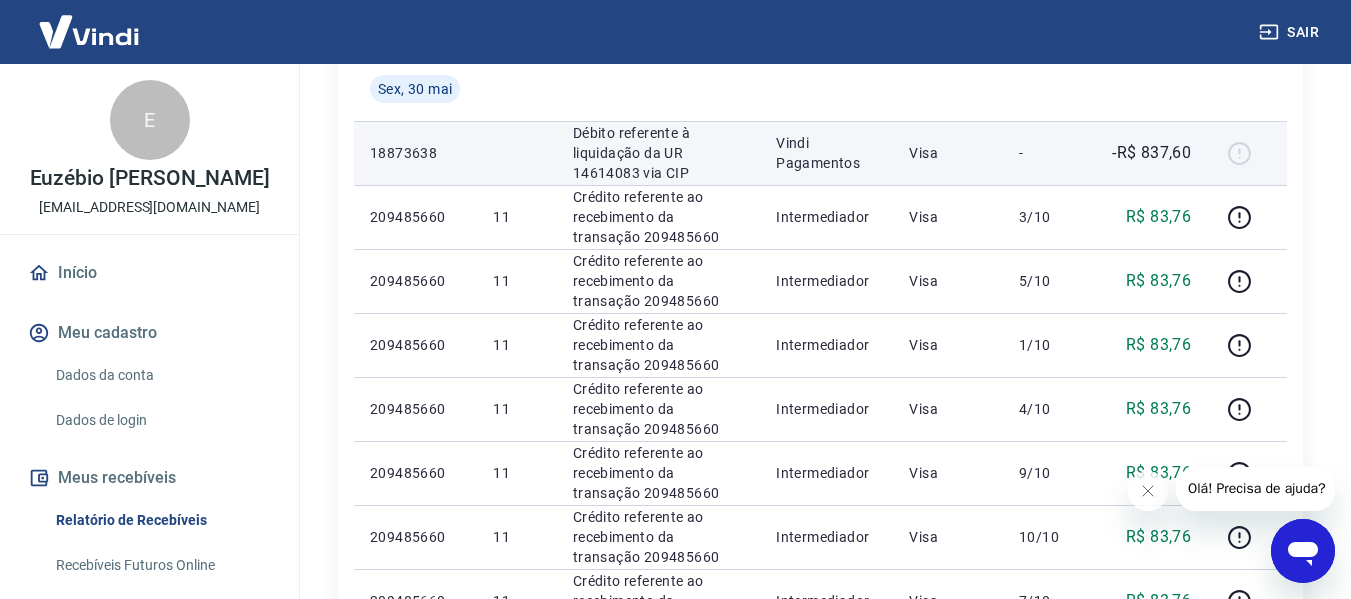 click at bounding box center [1247, 153] 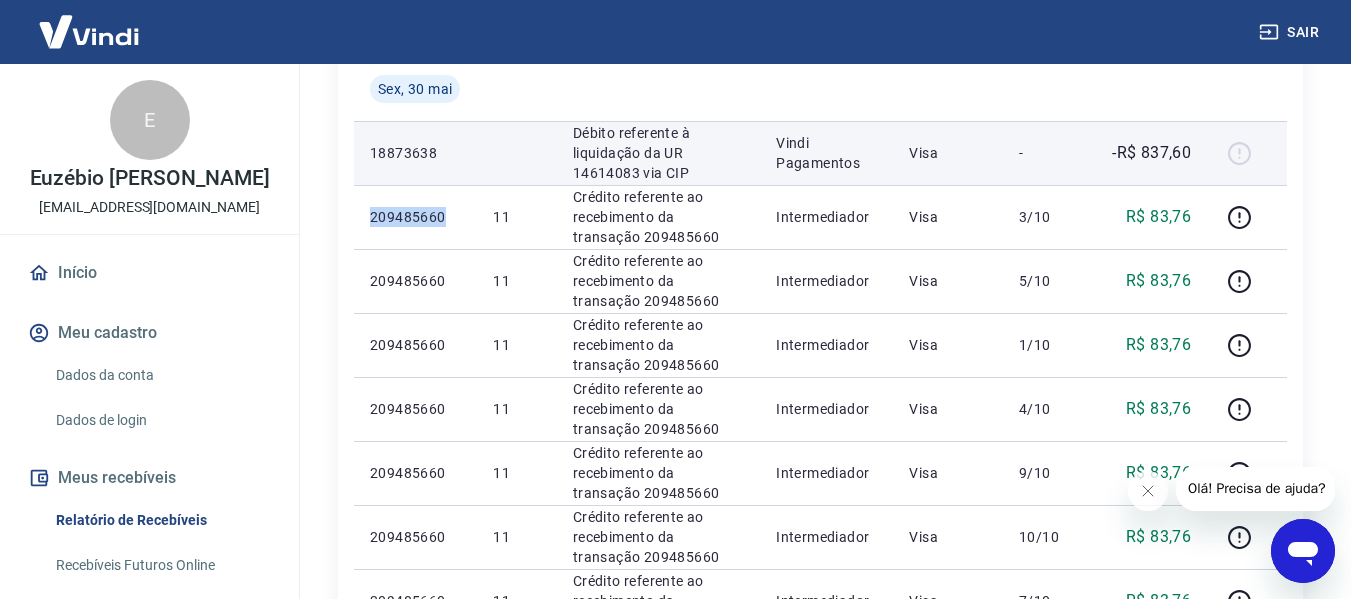 click at bounding box center [1247, 153] 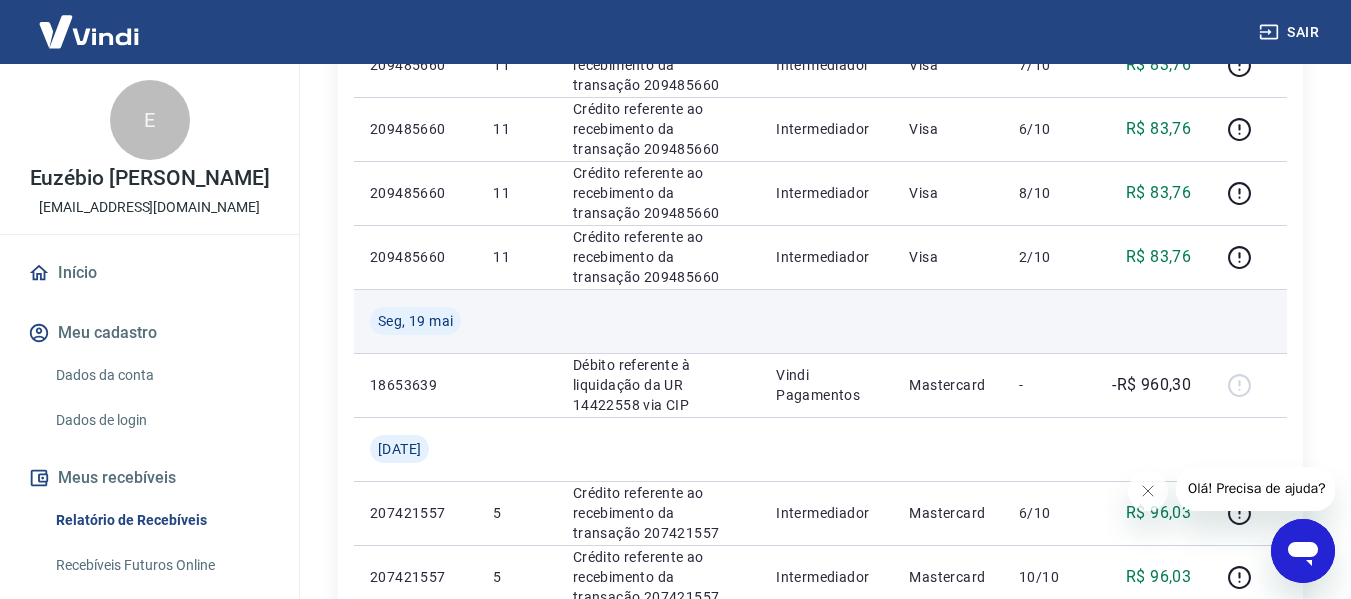 scroll, scrollTop: 1300, scrollLeft: 0, axis: vertical 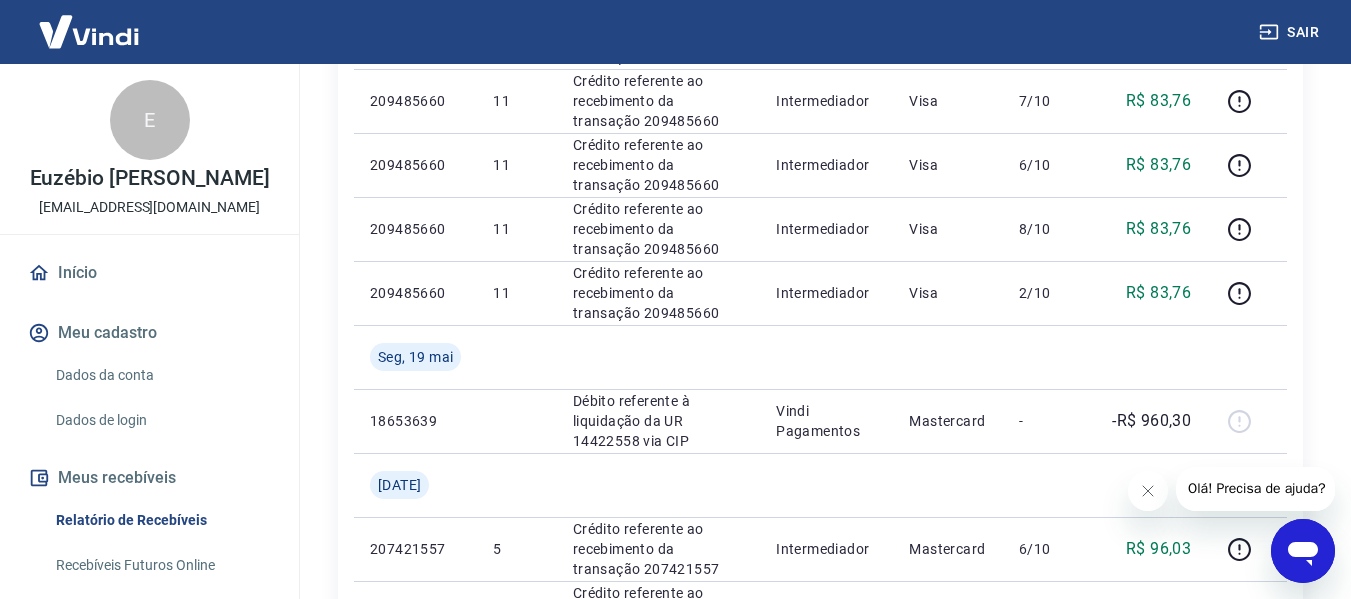 click 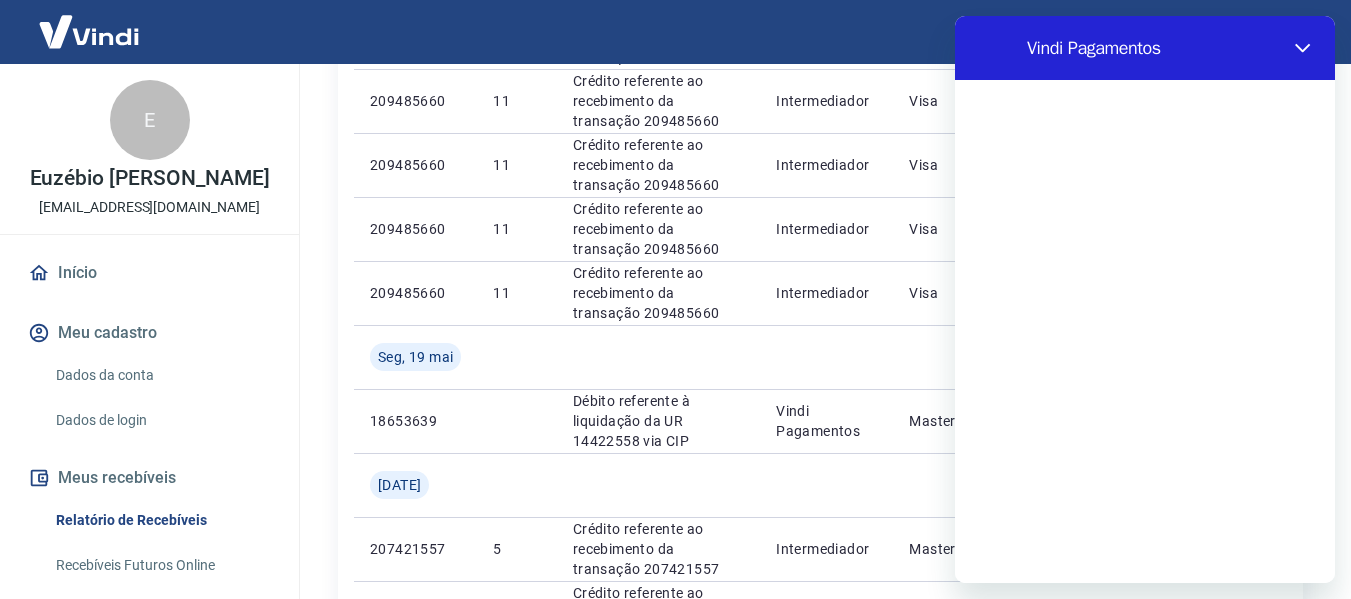 scroll, scrollTop: 0, scrollLeft: 0, axis: both 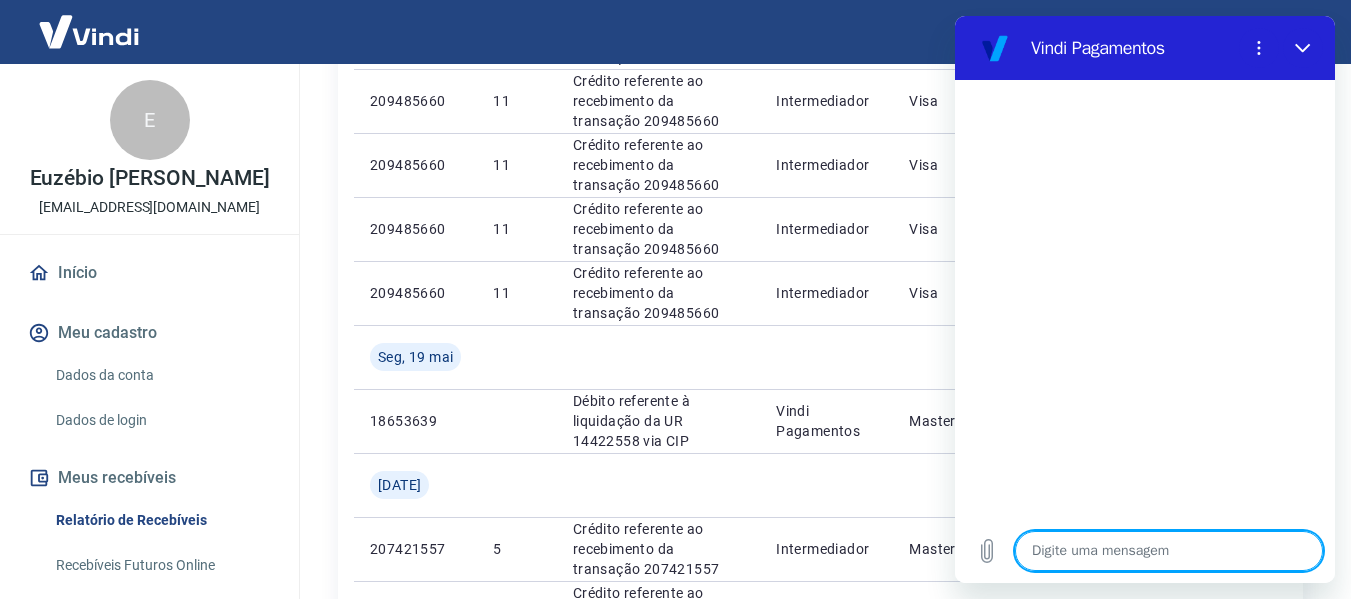 click at bounding box center [1169, 551] 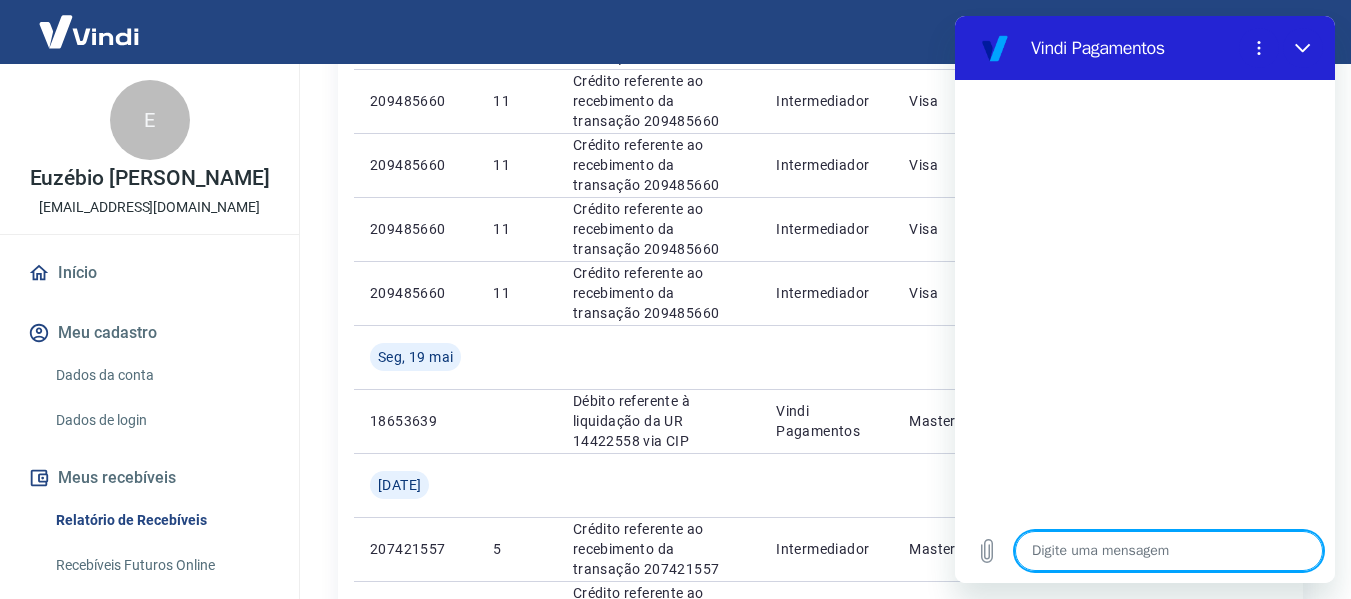 type on "o" 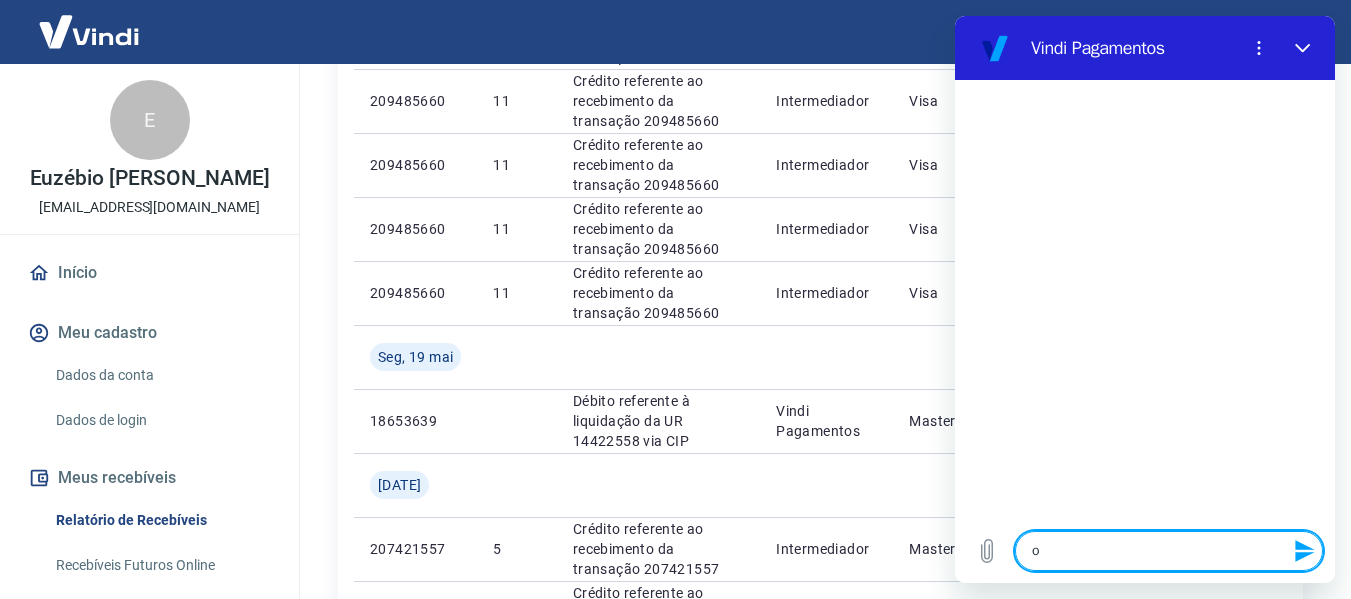 type on "ol" 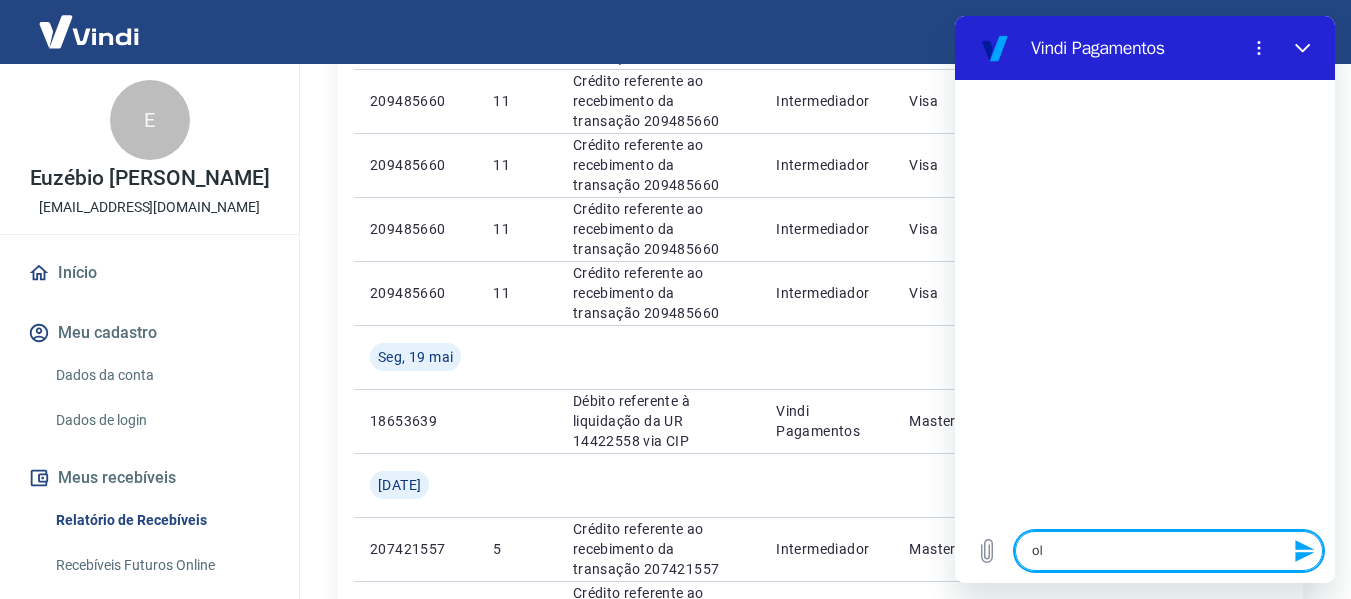 type on "ola" 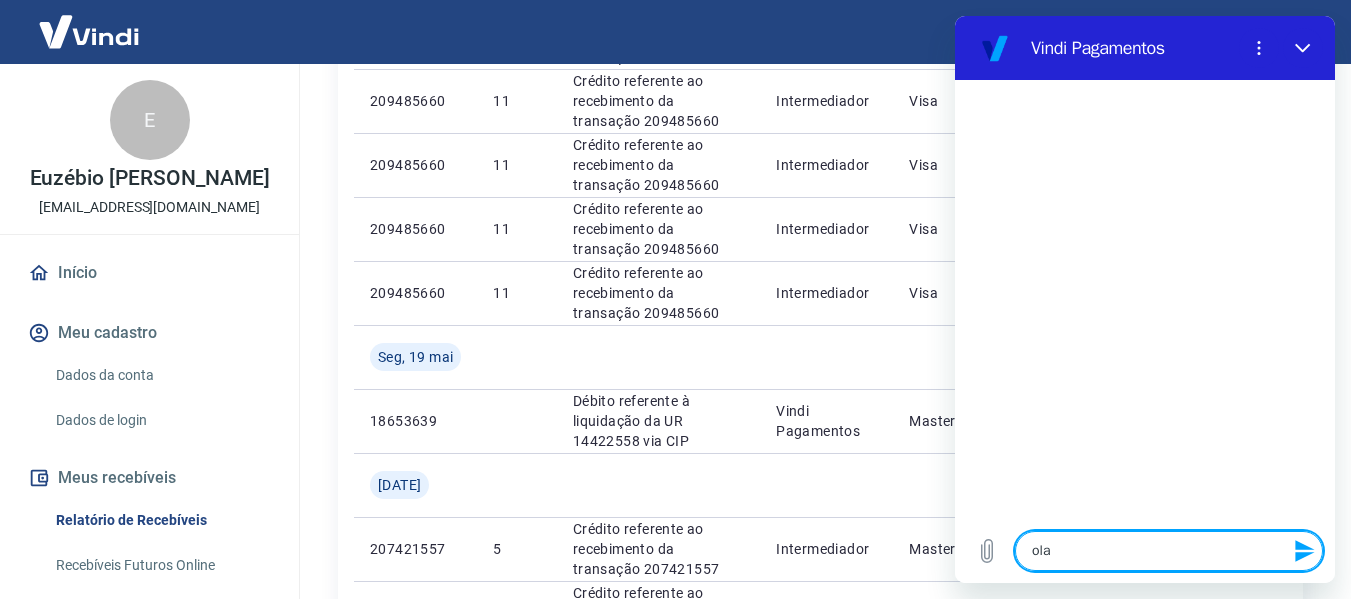 type on "ola" 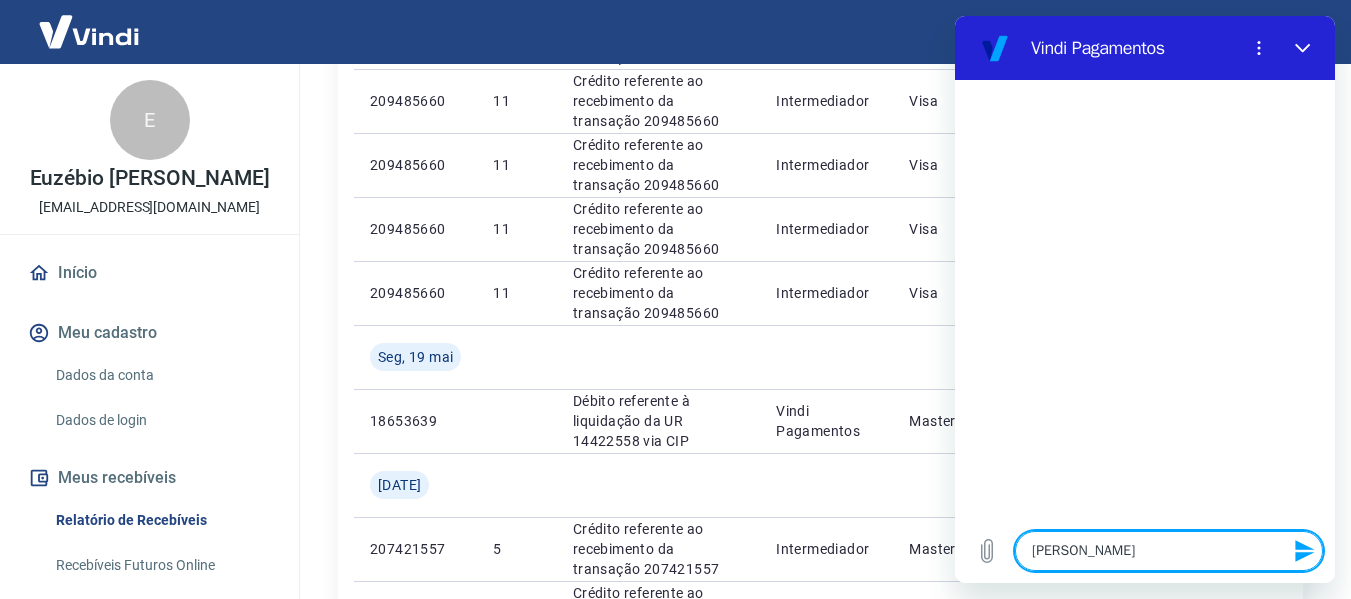 type on "ola bo" 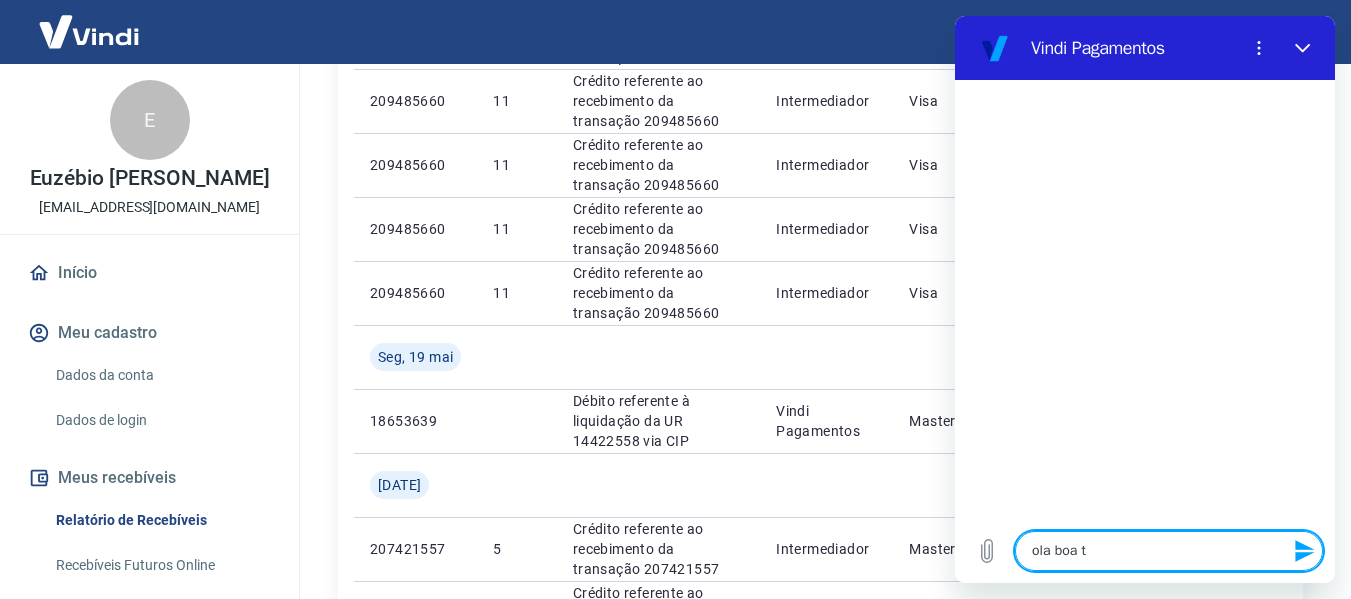 type on "ola boa ta" 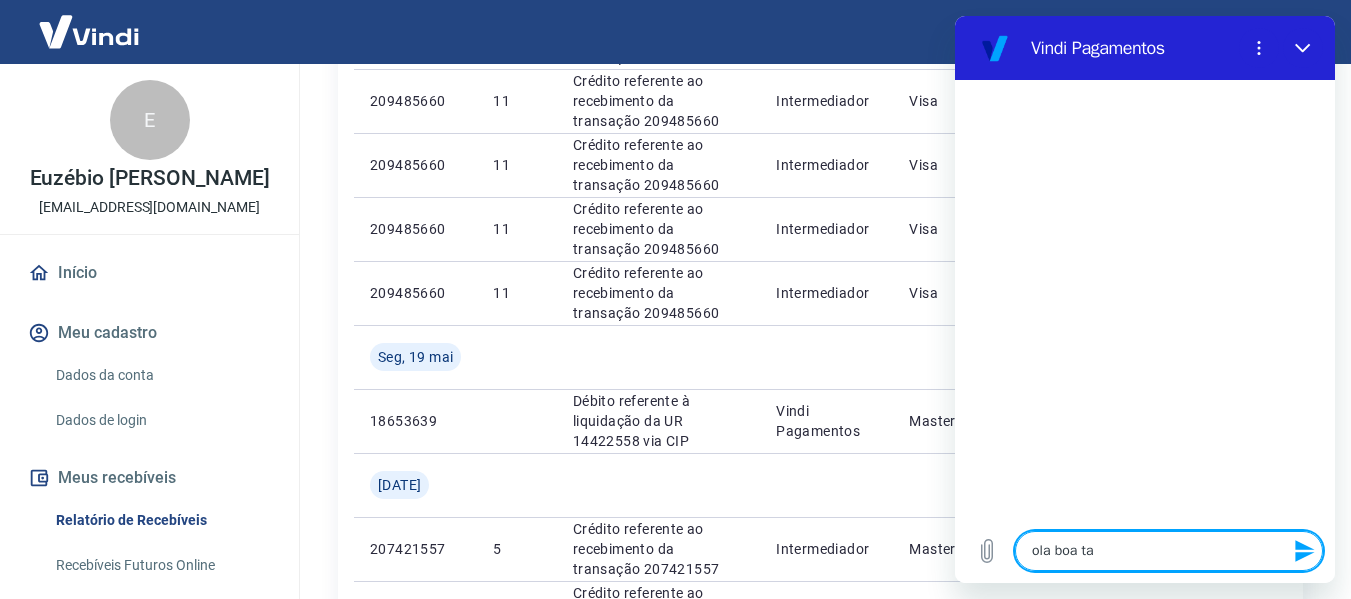 type on "x" 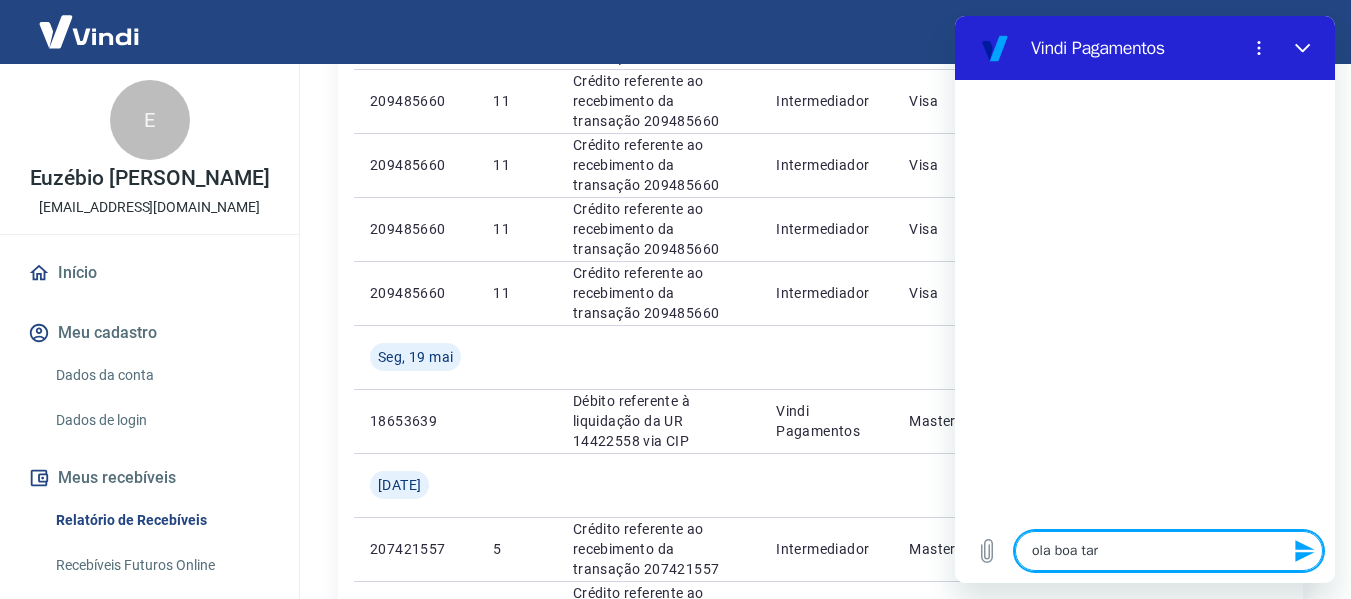 type on "ola boa tard" 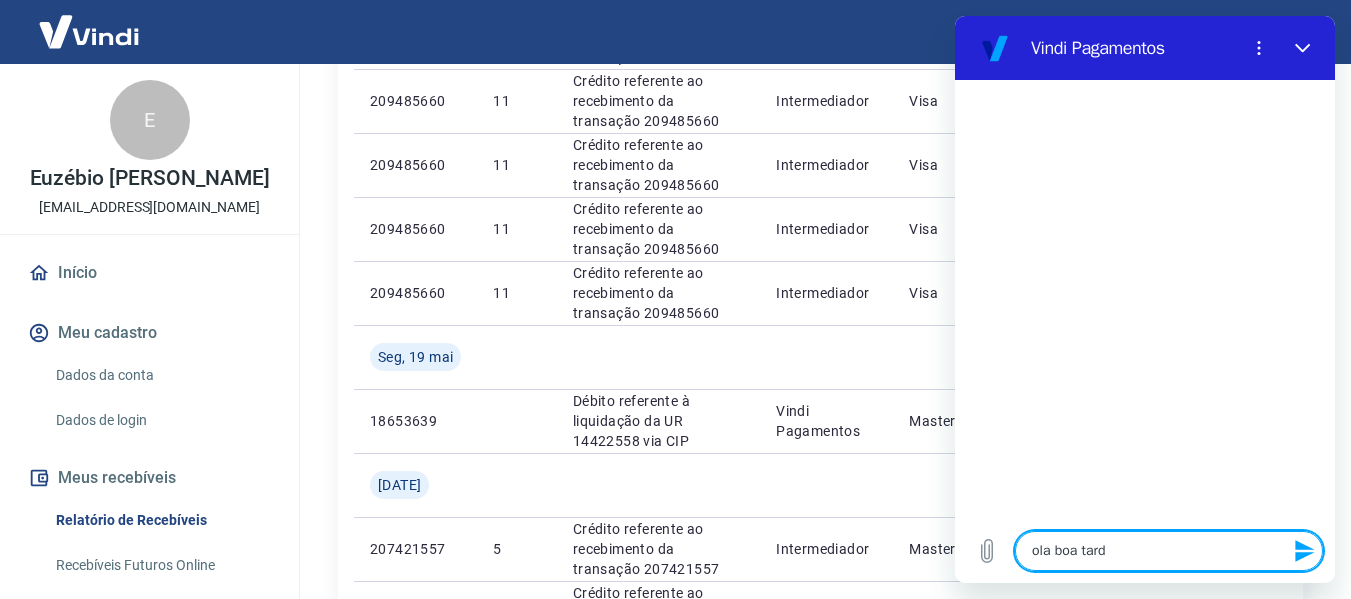 type on "ola boa tarde" 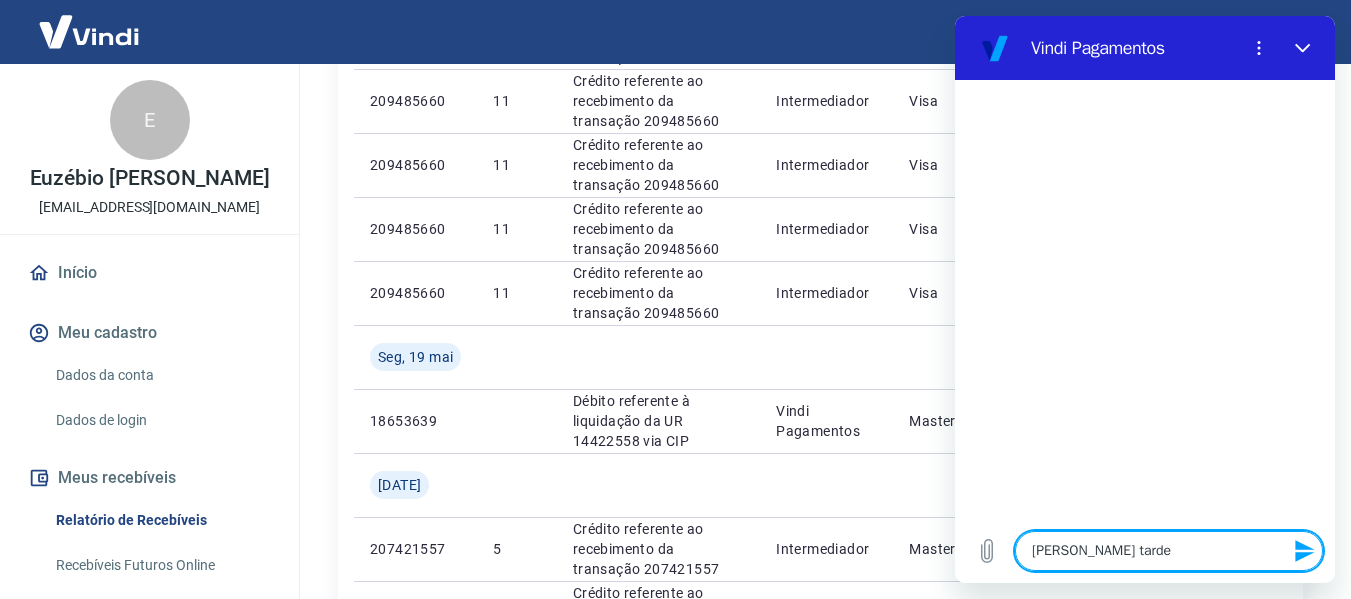 click on "ola boa tarde" at bounding box center [1169, 551] 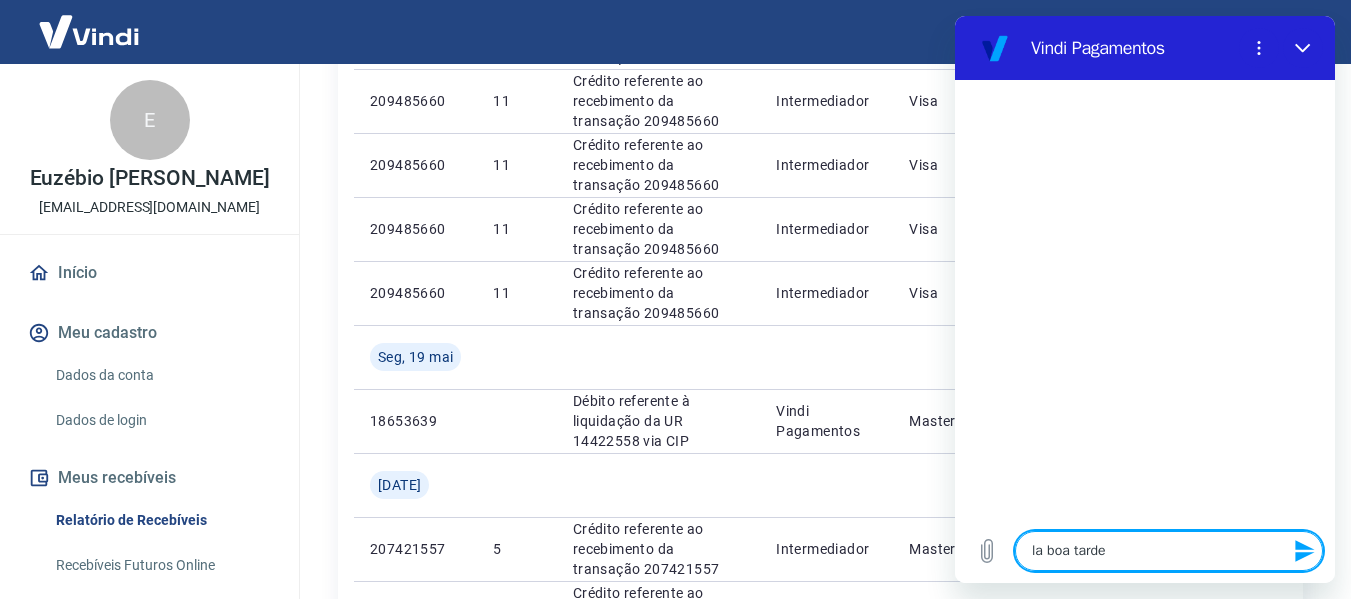 type on "Ola boa tarde" 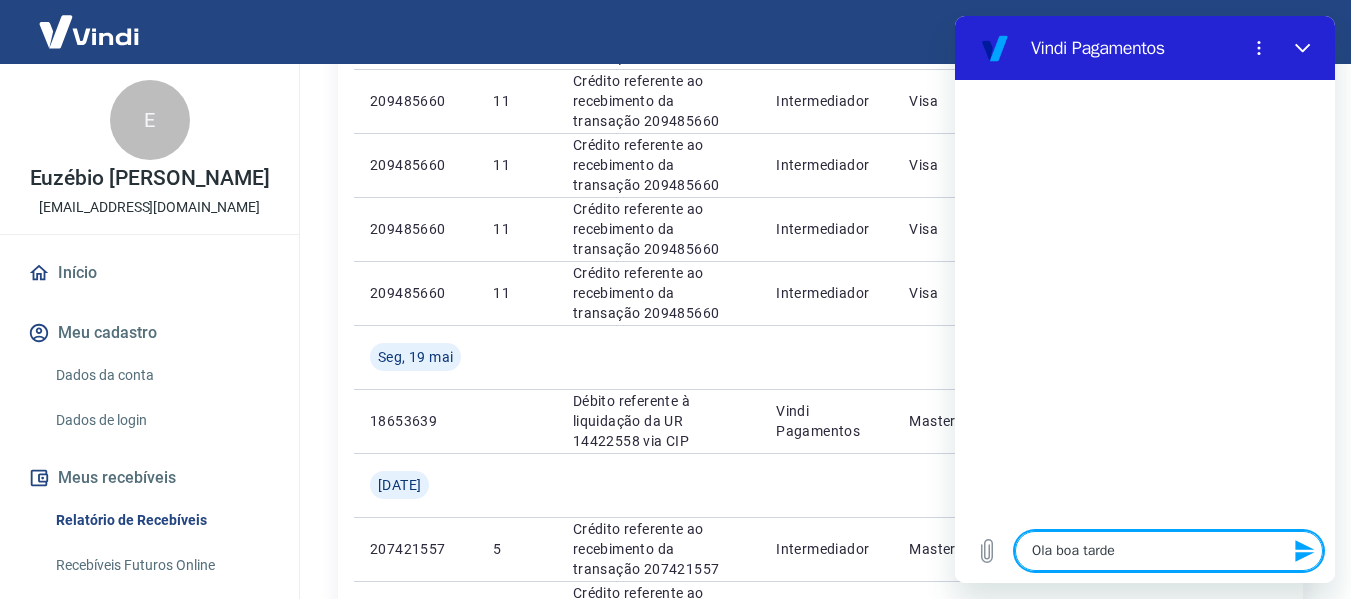 type on "Ola boa tarde" 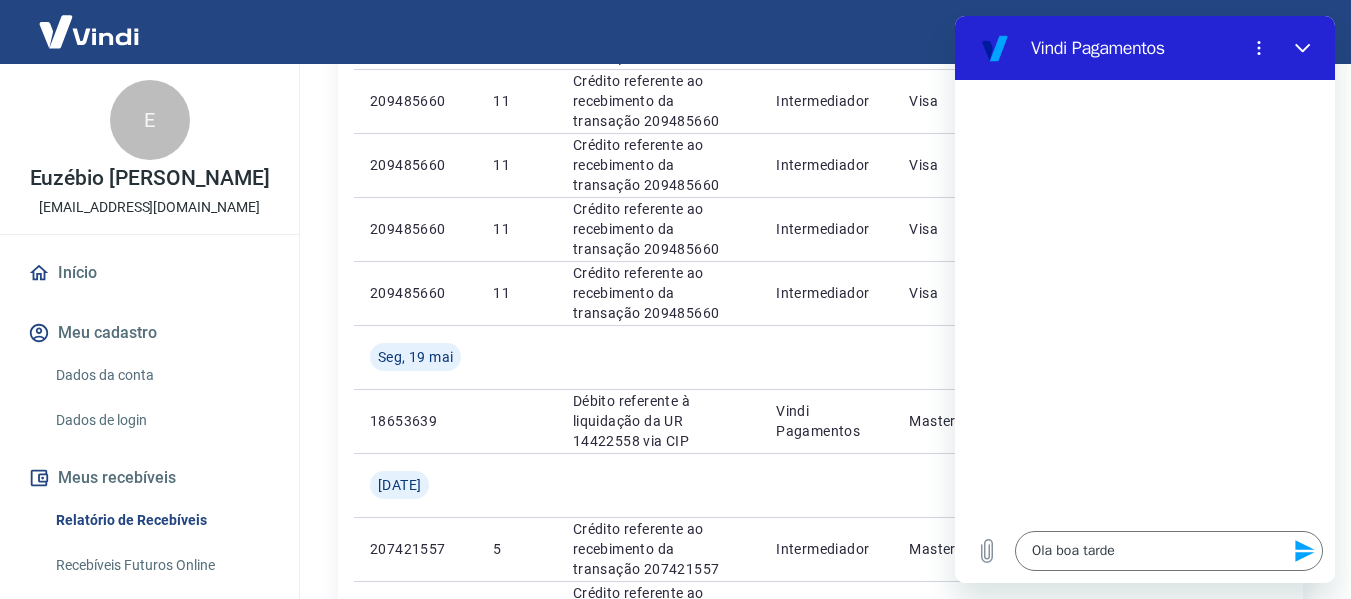 click 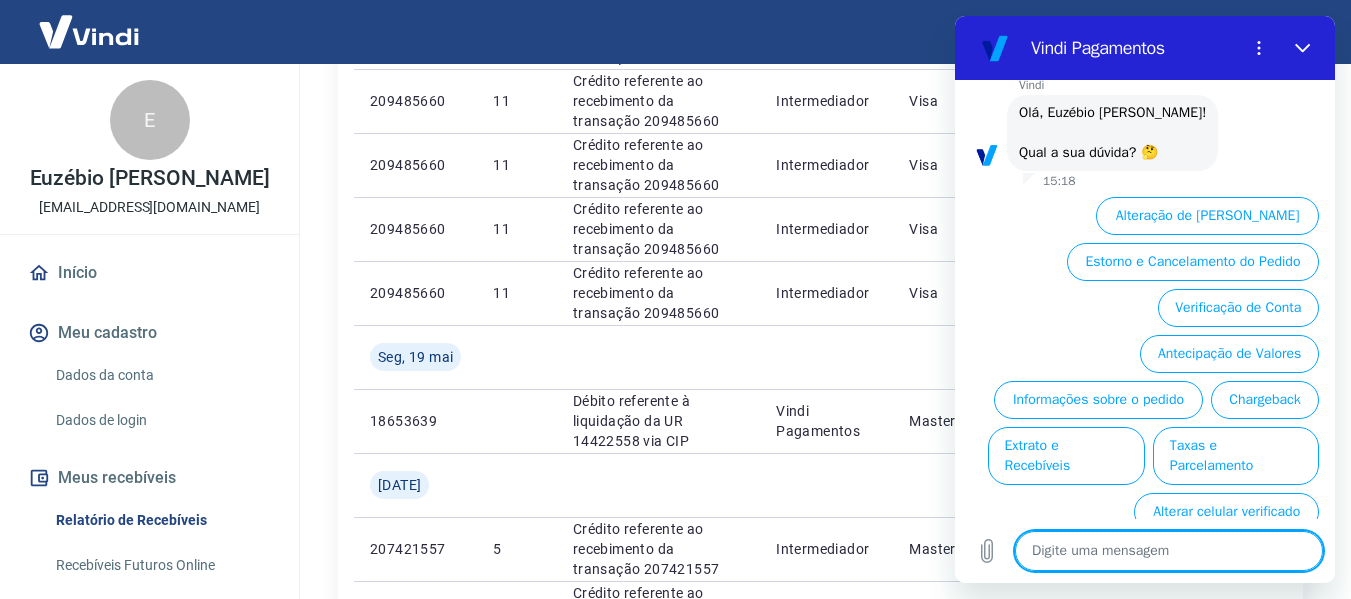 scroll, scrollTop: 134, scrollLeft: 0, axis: vertical 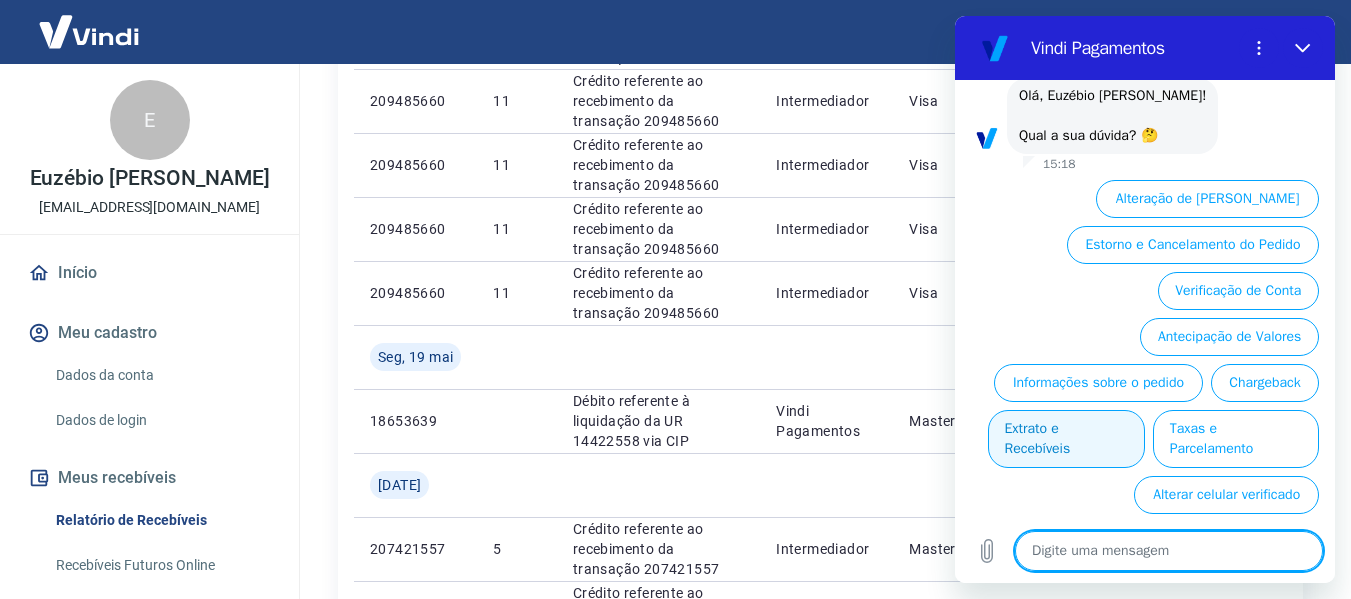 click on "Extrato e Recebíveis" at bounding box center (1066, 439) 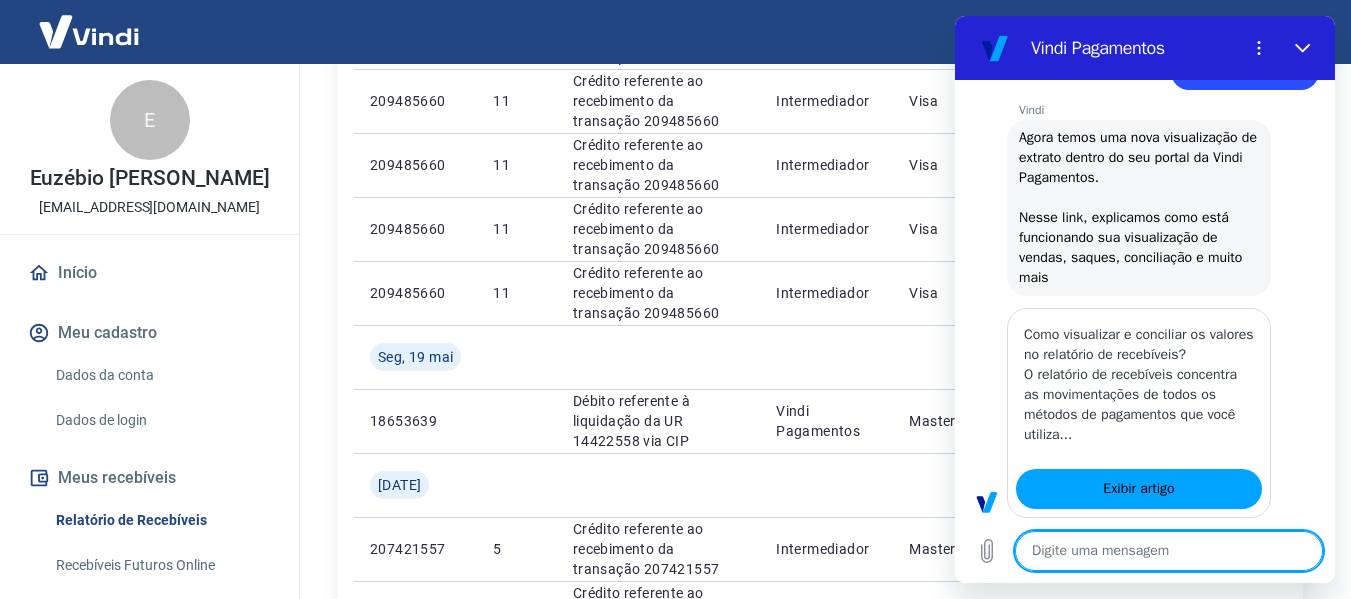 type on "x" 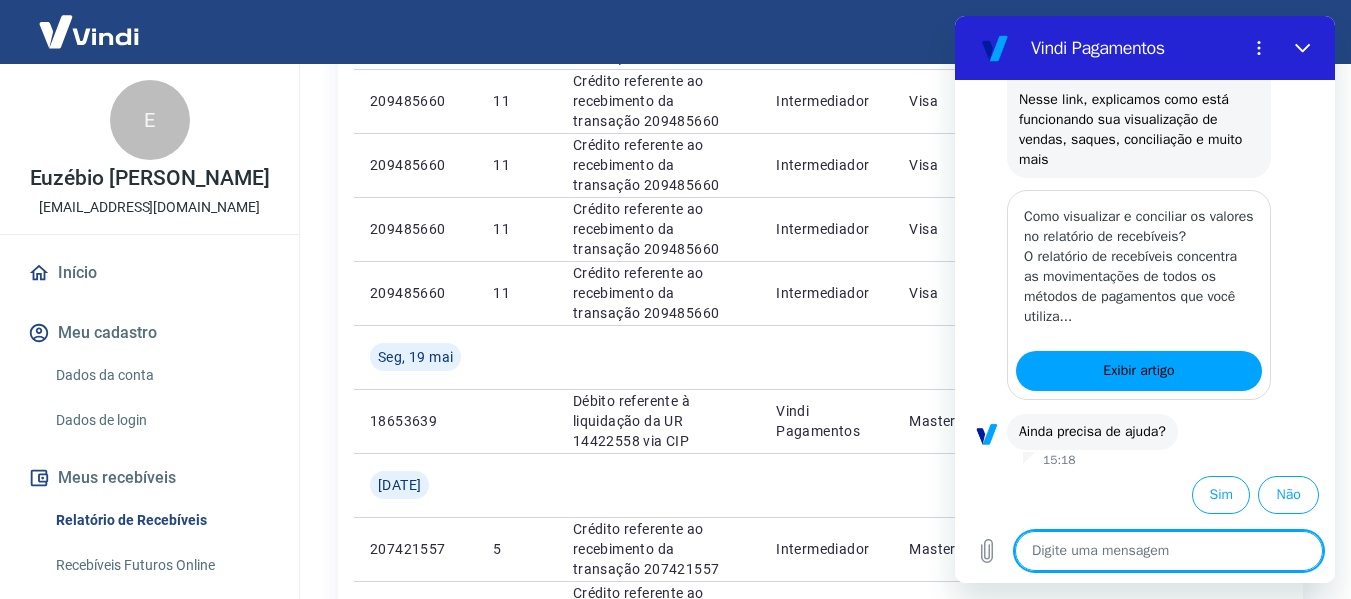 scroll, scrollTop: 358, scrollLeft: 0, axis: vertical 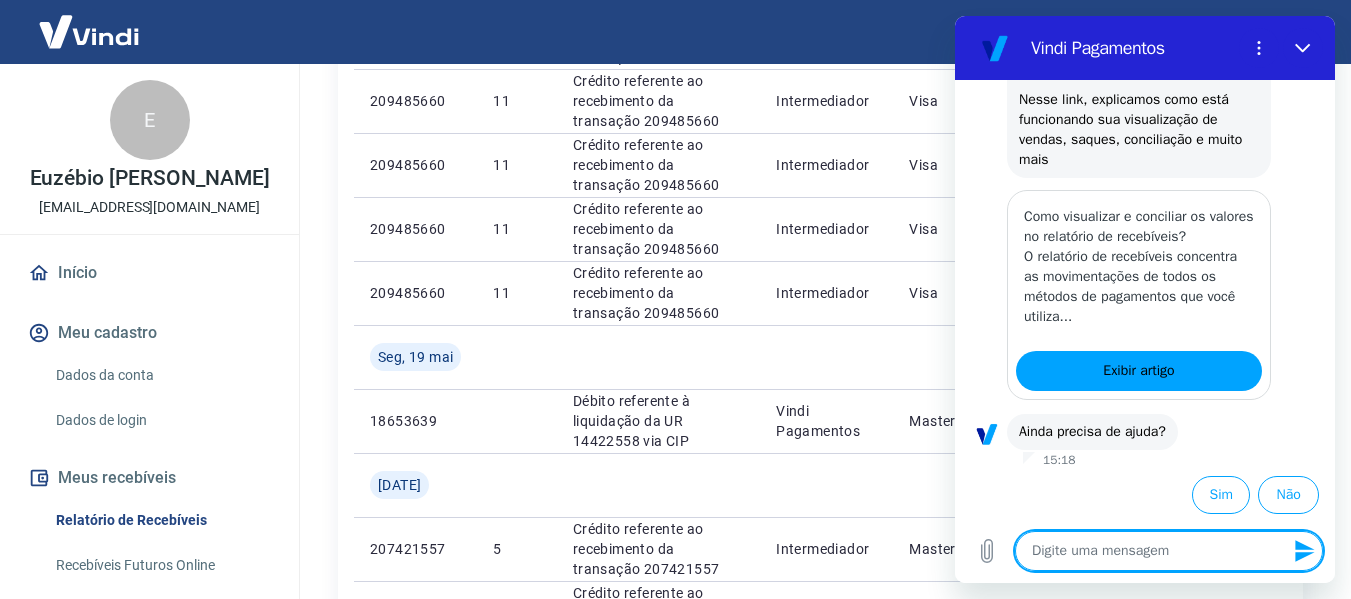type on "e" 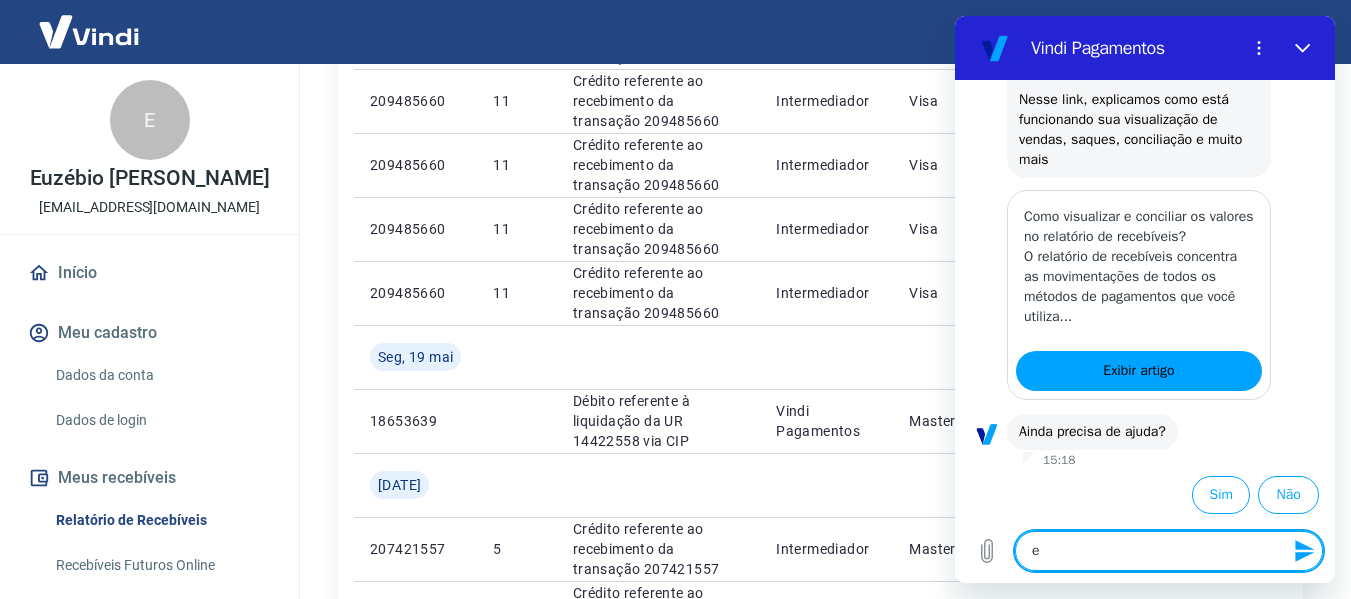 type on "es" 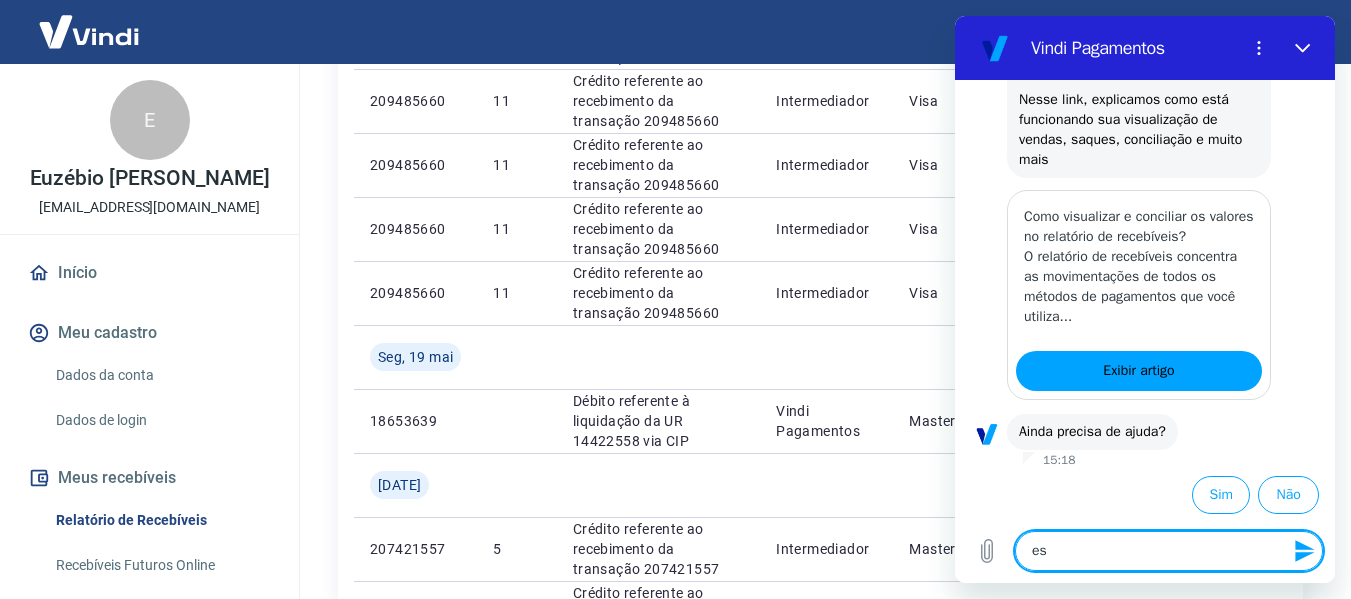 type on "est" 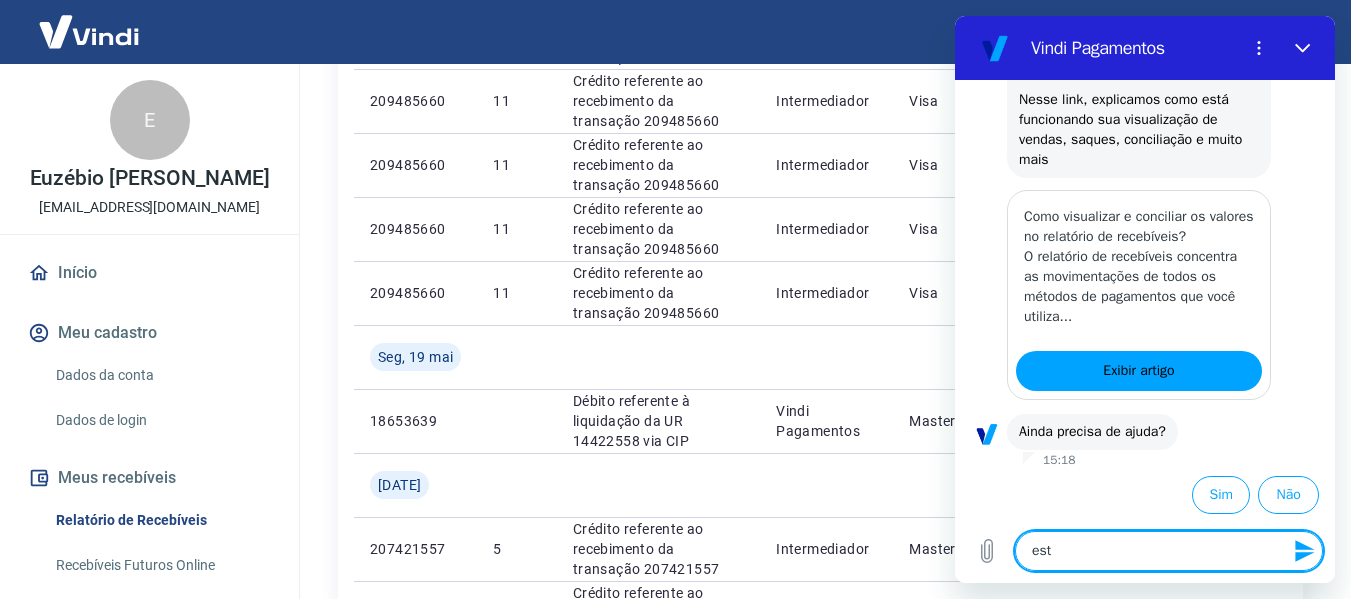 type on "x" 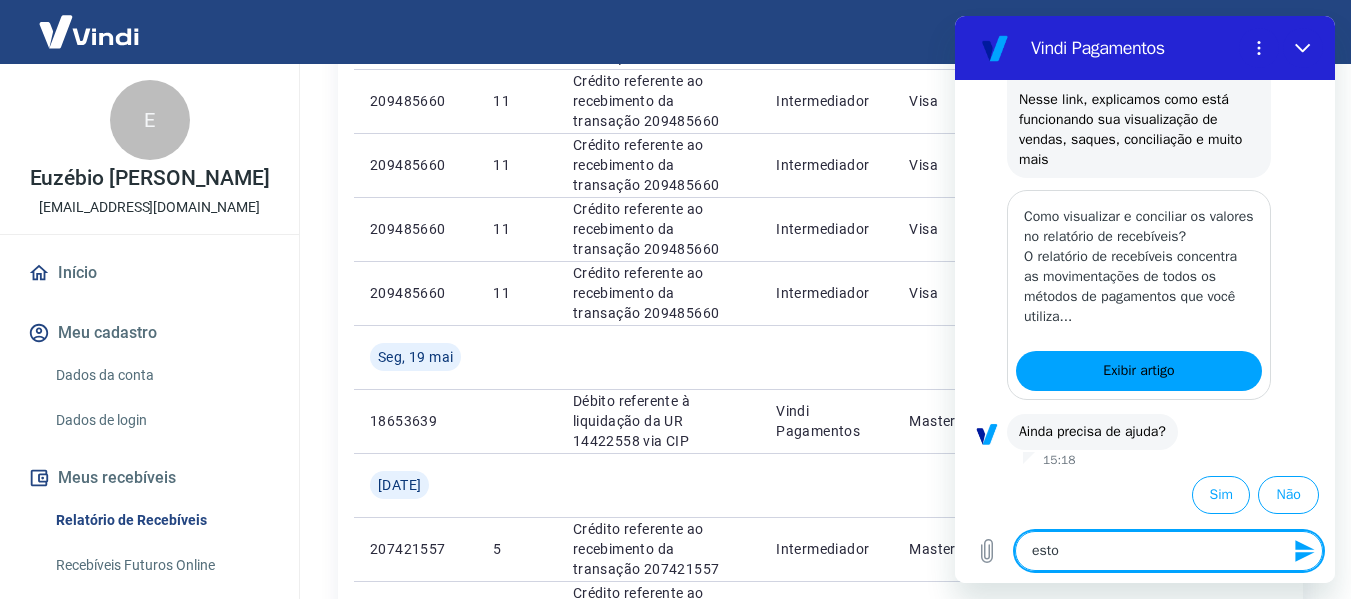 type on "estou" 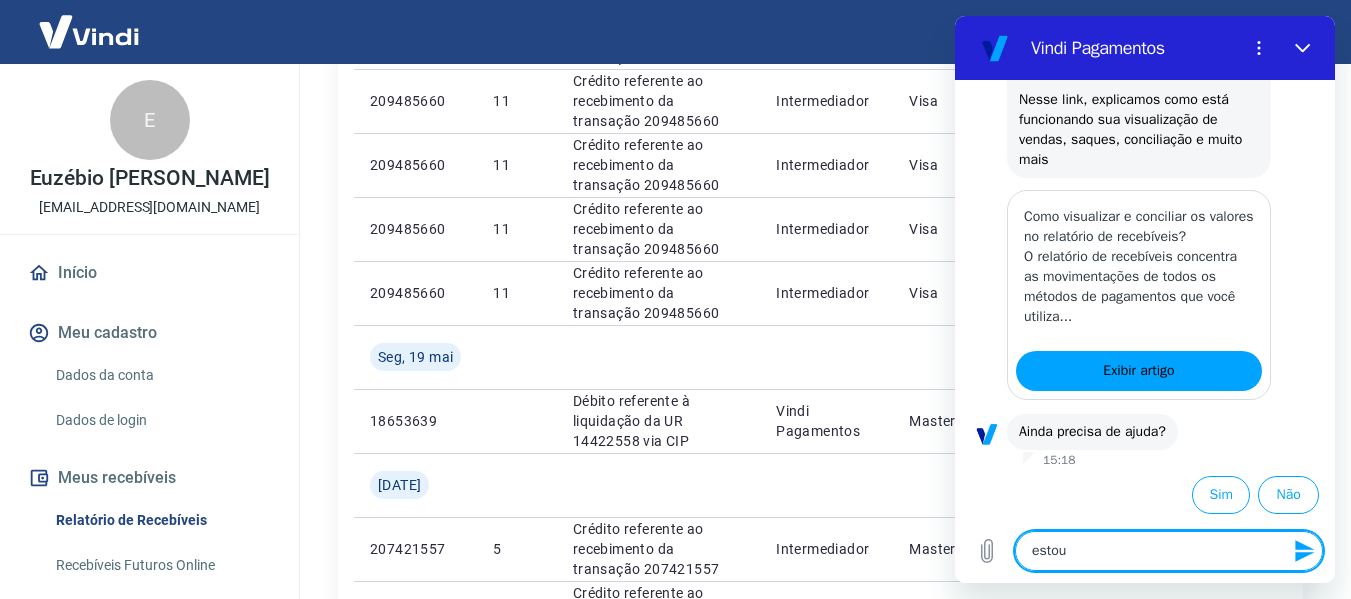 type on "estou" 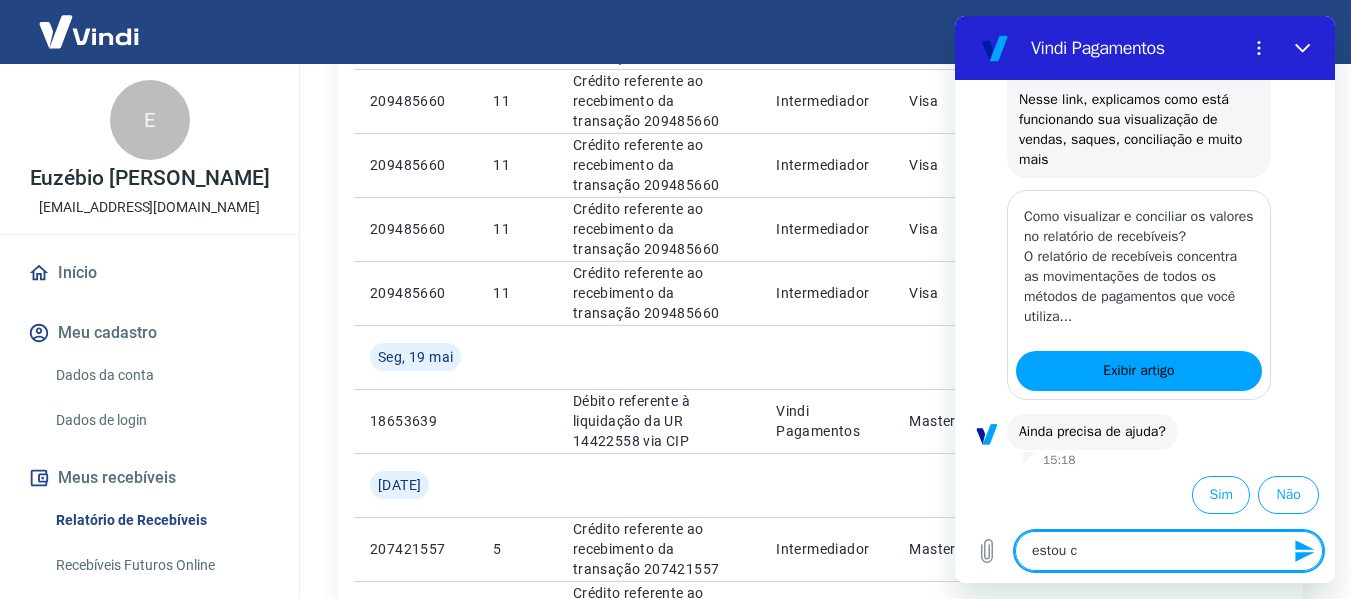 type on "estou co" 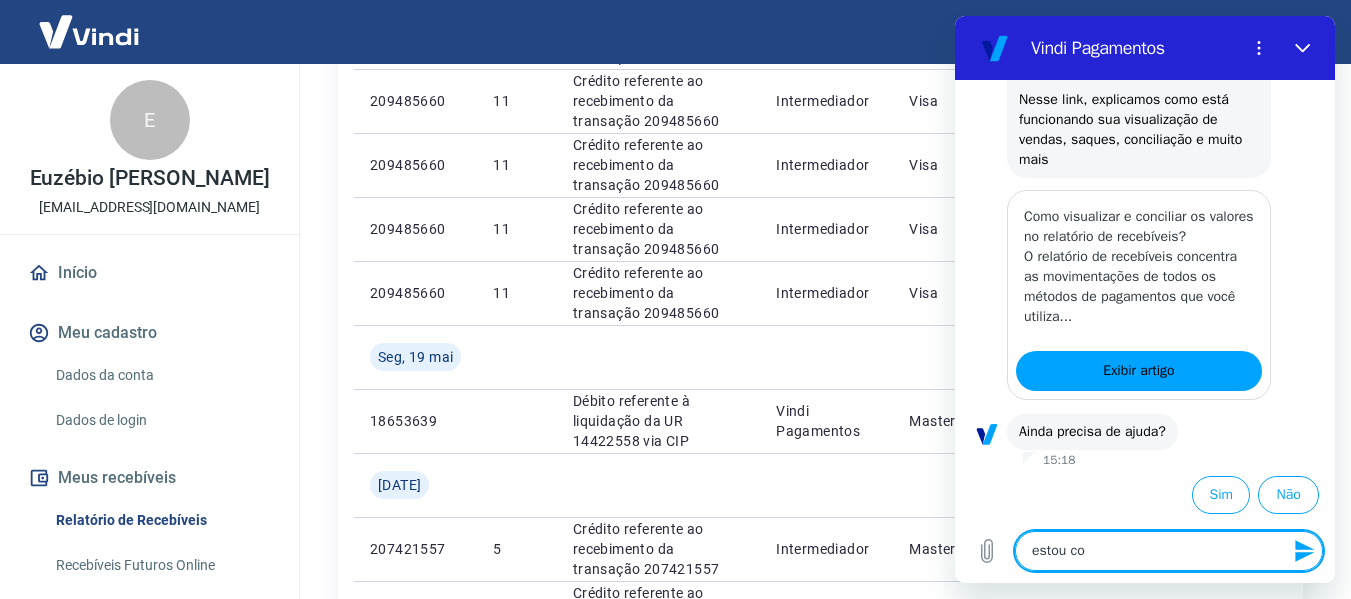 type on "estou com" 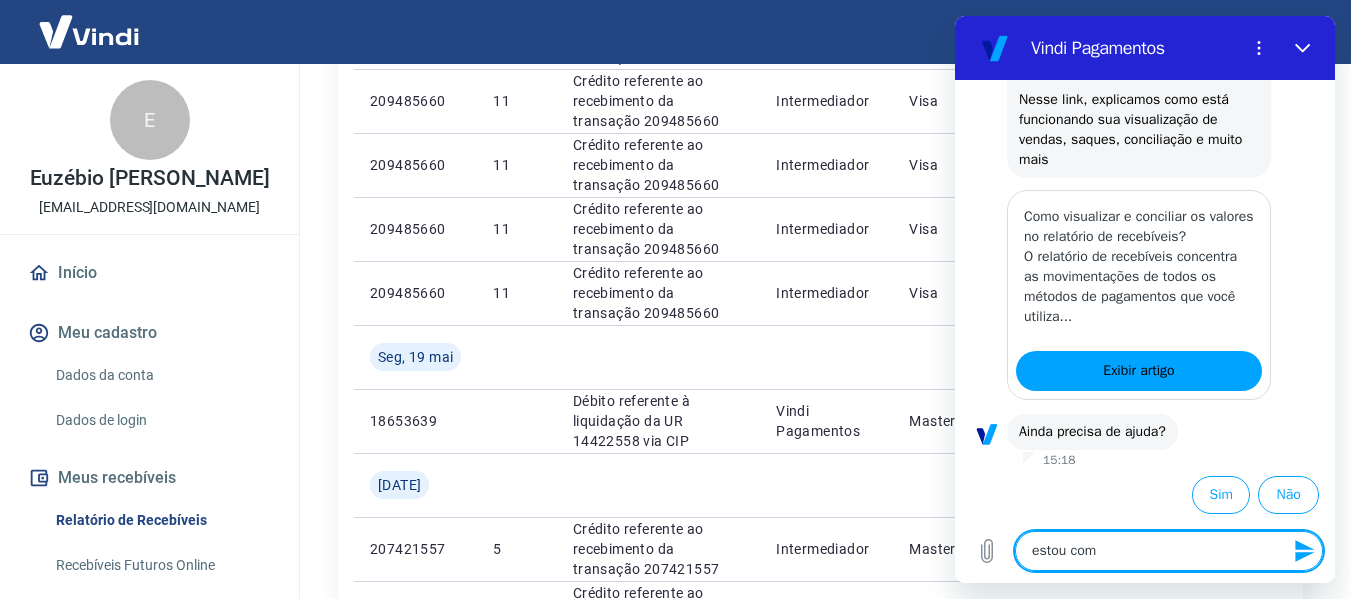 type on "estou com" 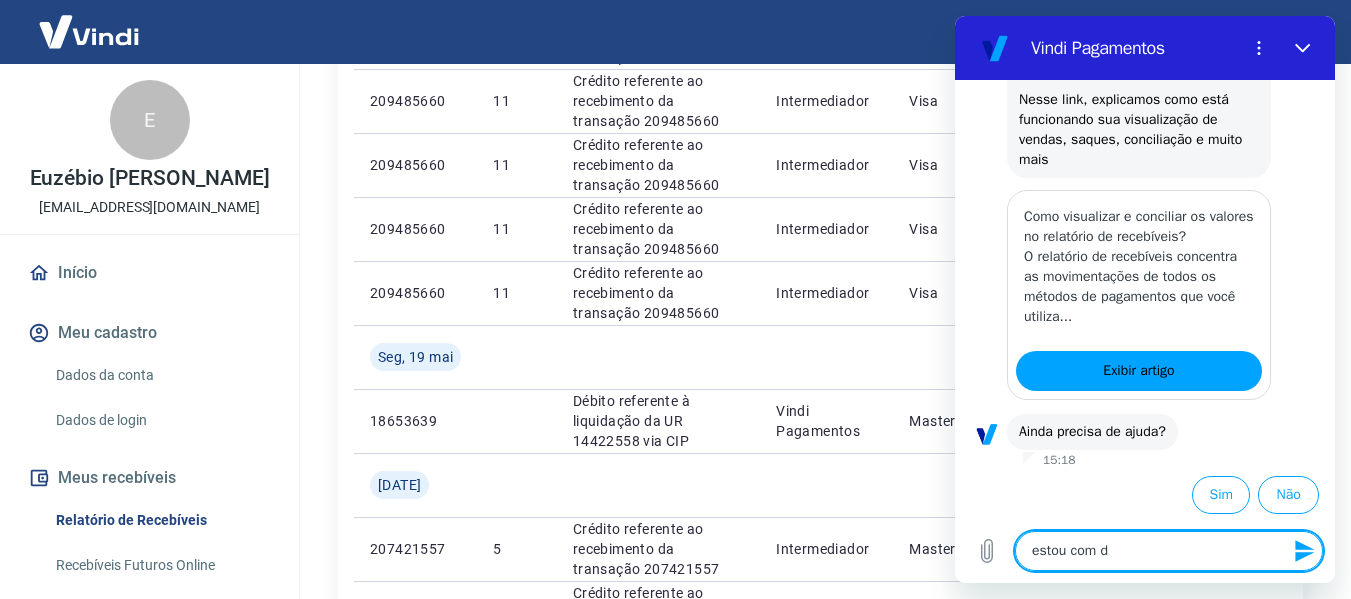 type on "estou com du" 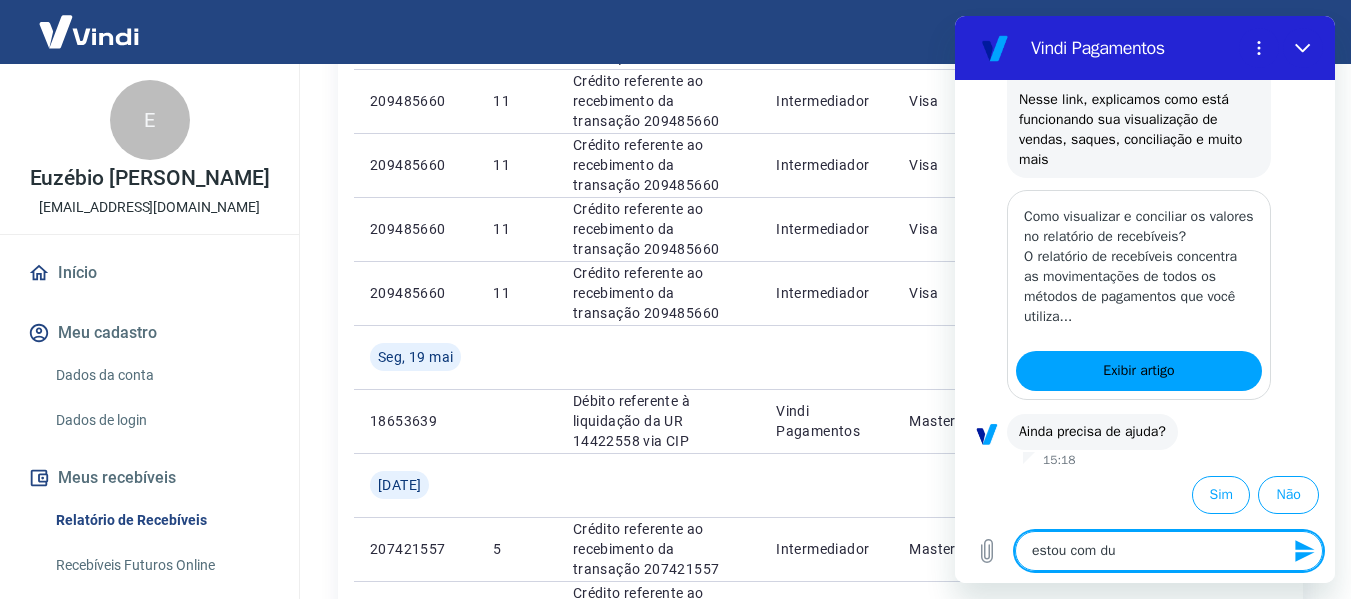 type on "estou com duv" 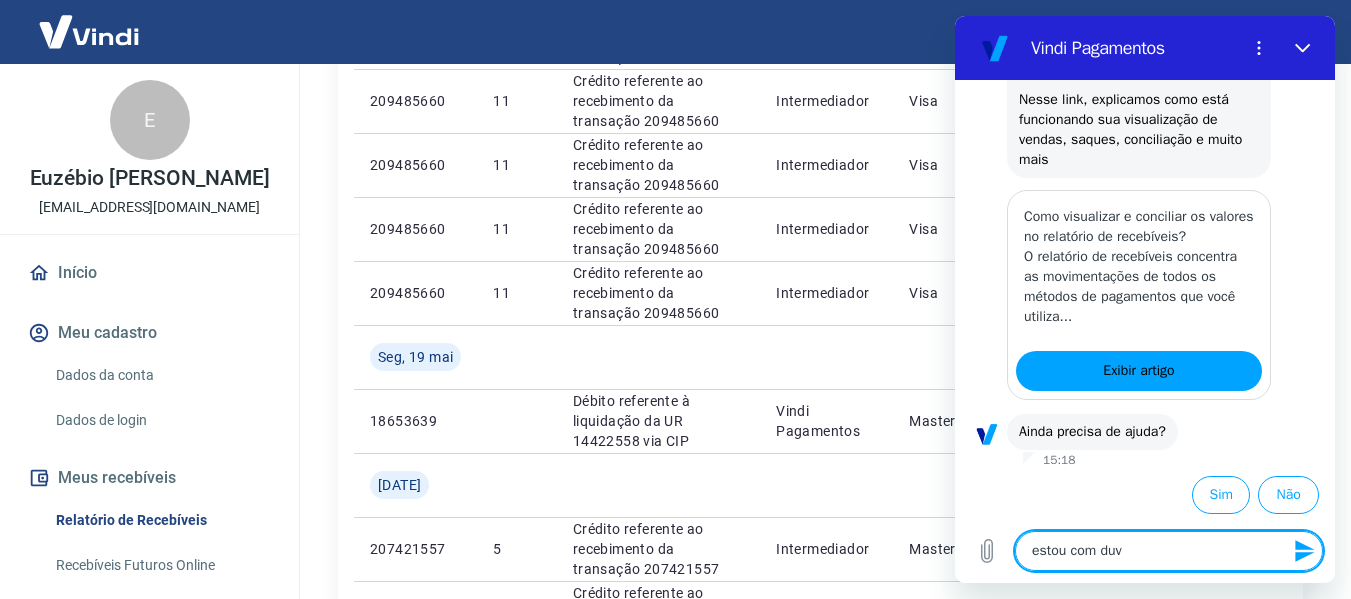 type on "estou com duvi" 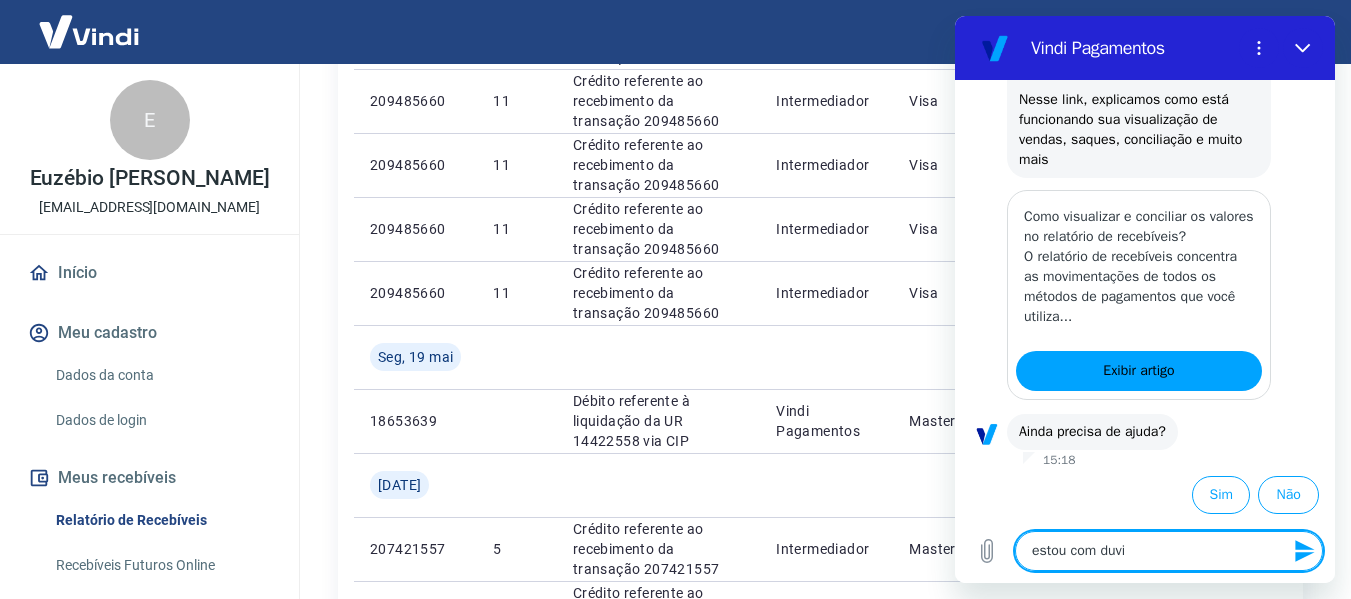 type on "estou com duvid" 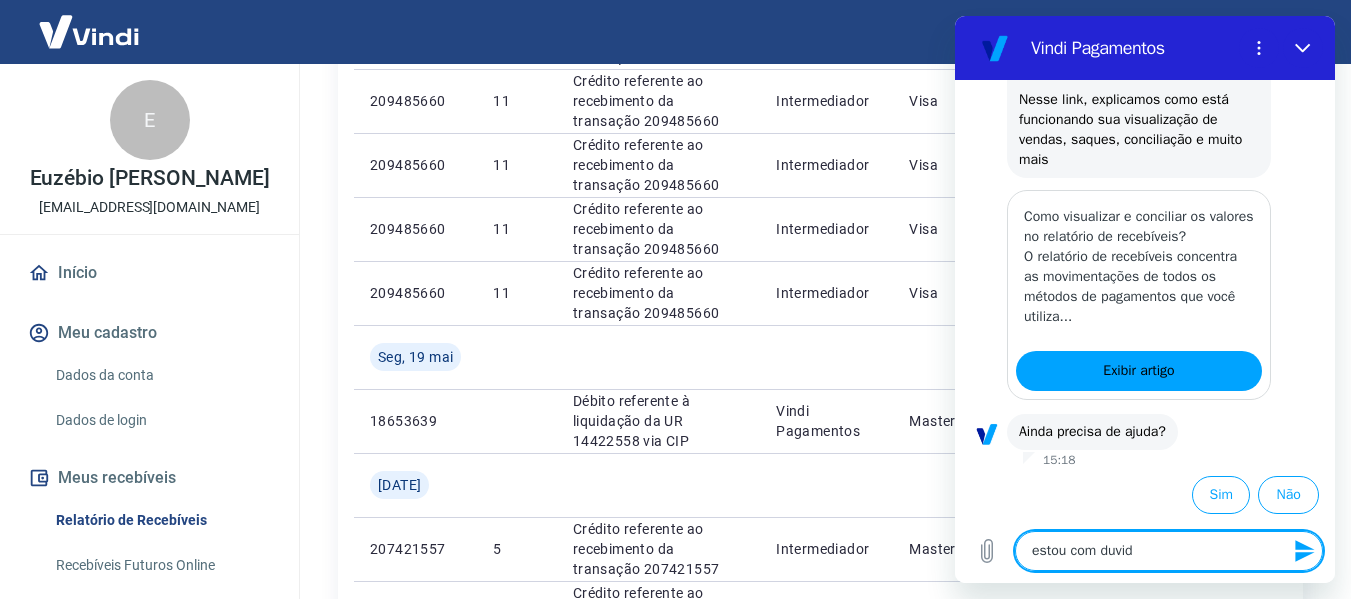 type on "estou com duvida" 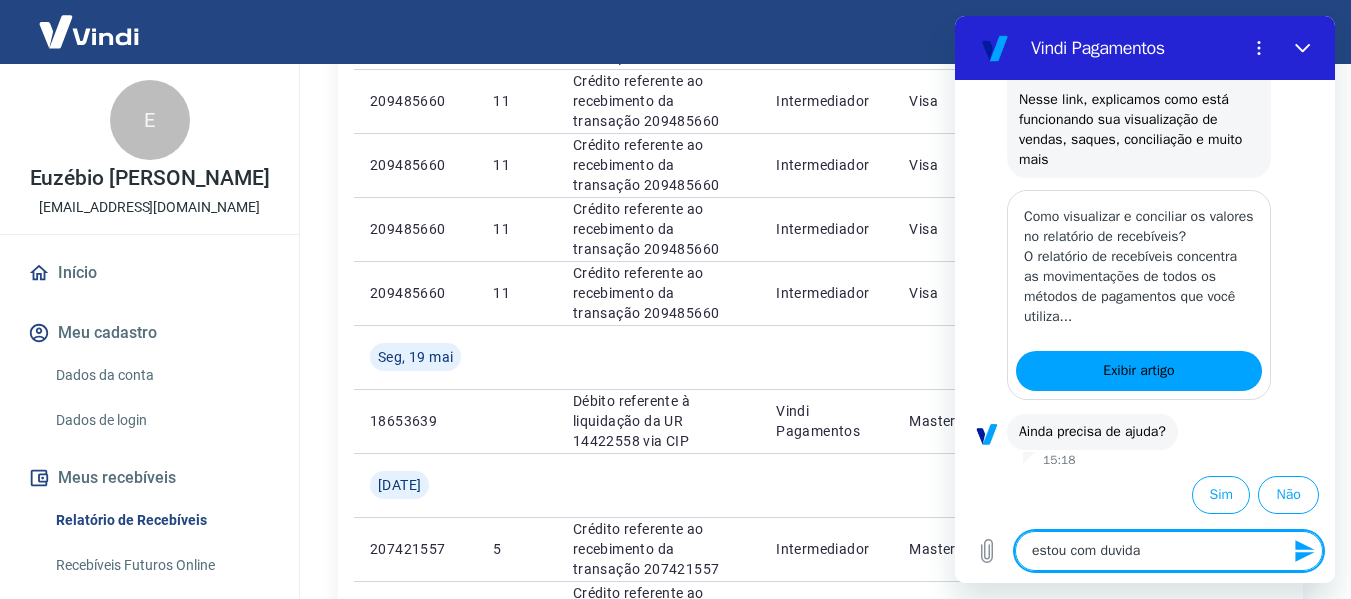 type on "estou com duvida" 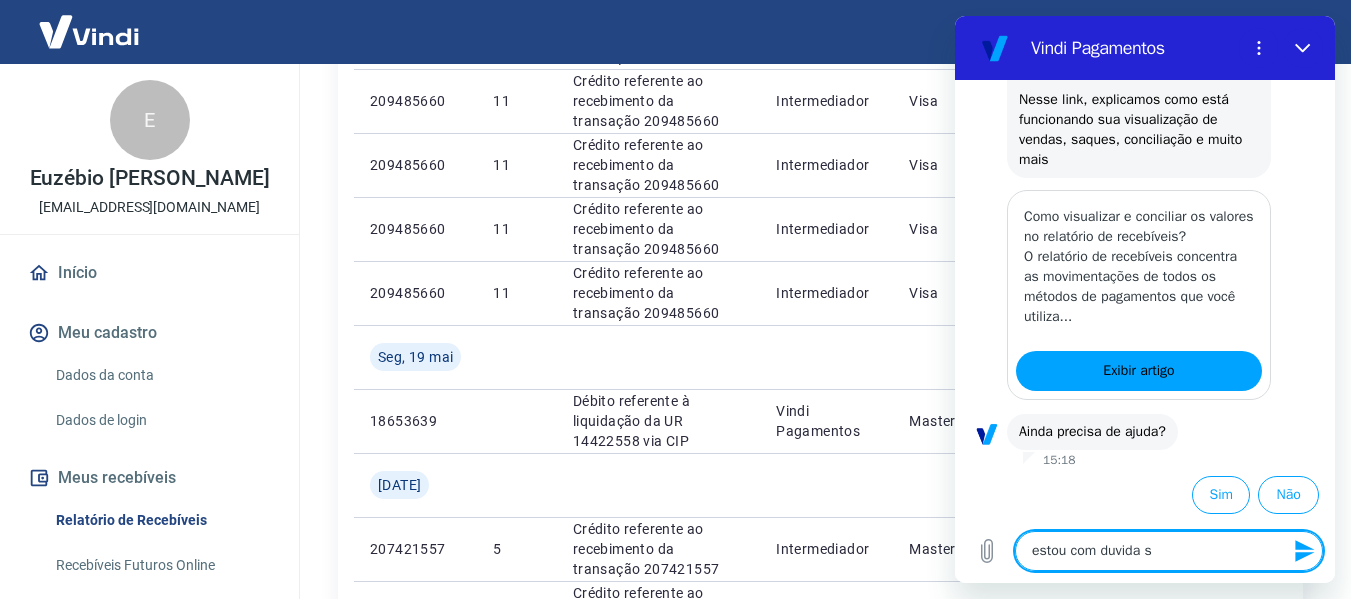 type on "estou com duvida so" 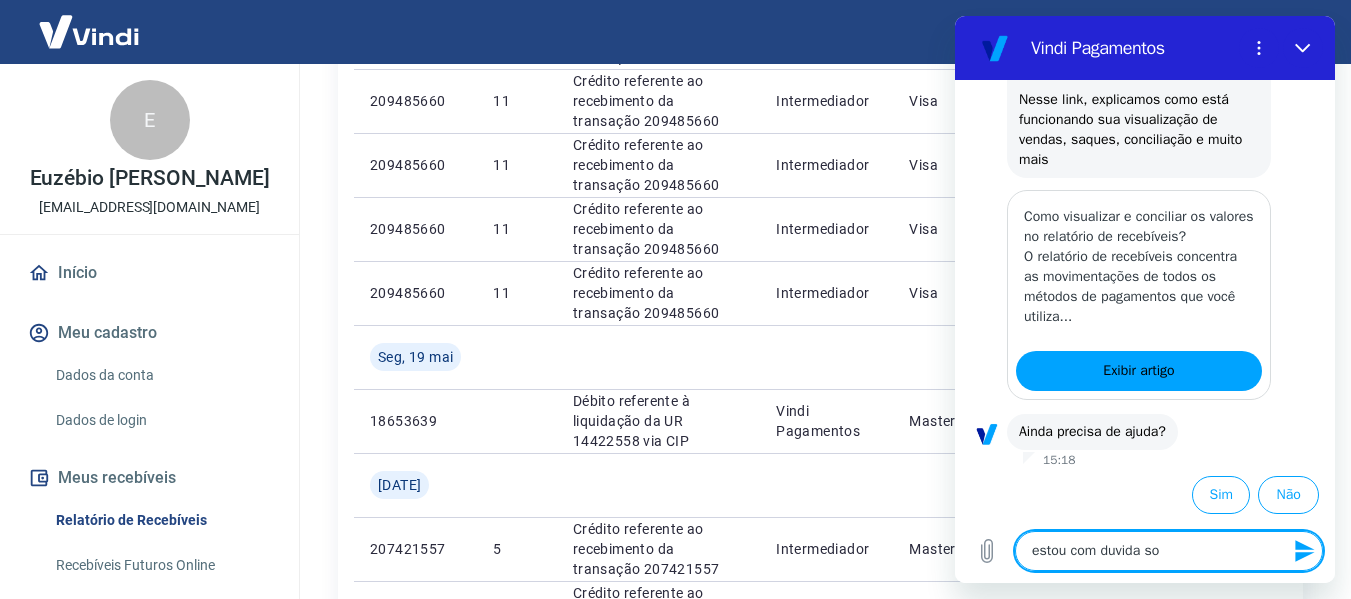 type on "estou com duvida sob" 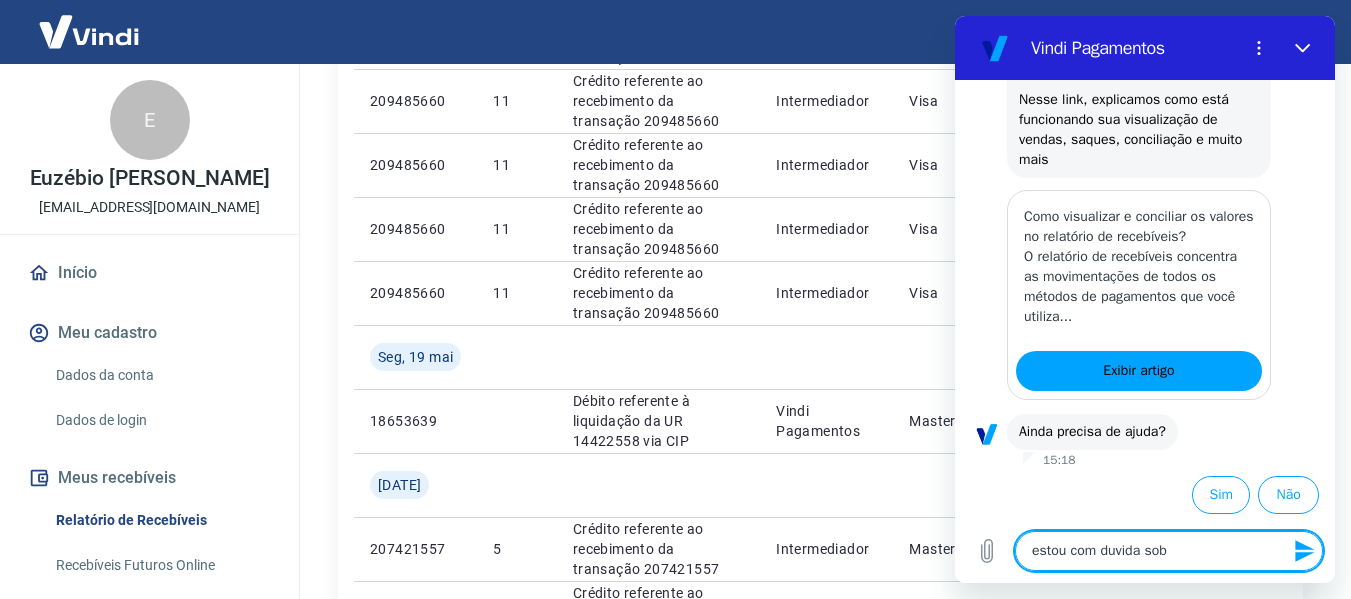 type on "estou com duvida sobr" 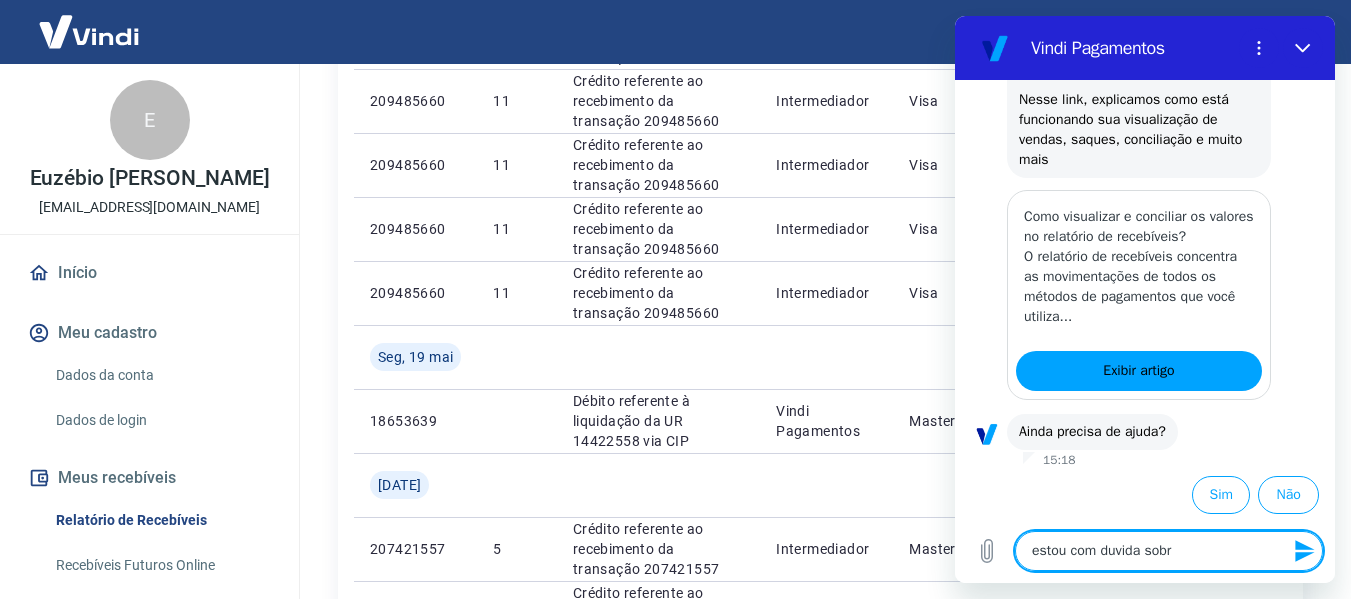 type on "estou com duvida sobre" 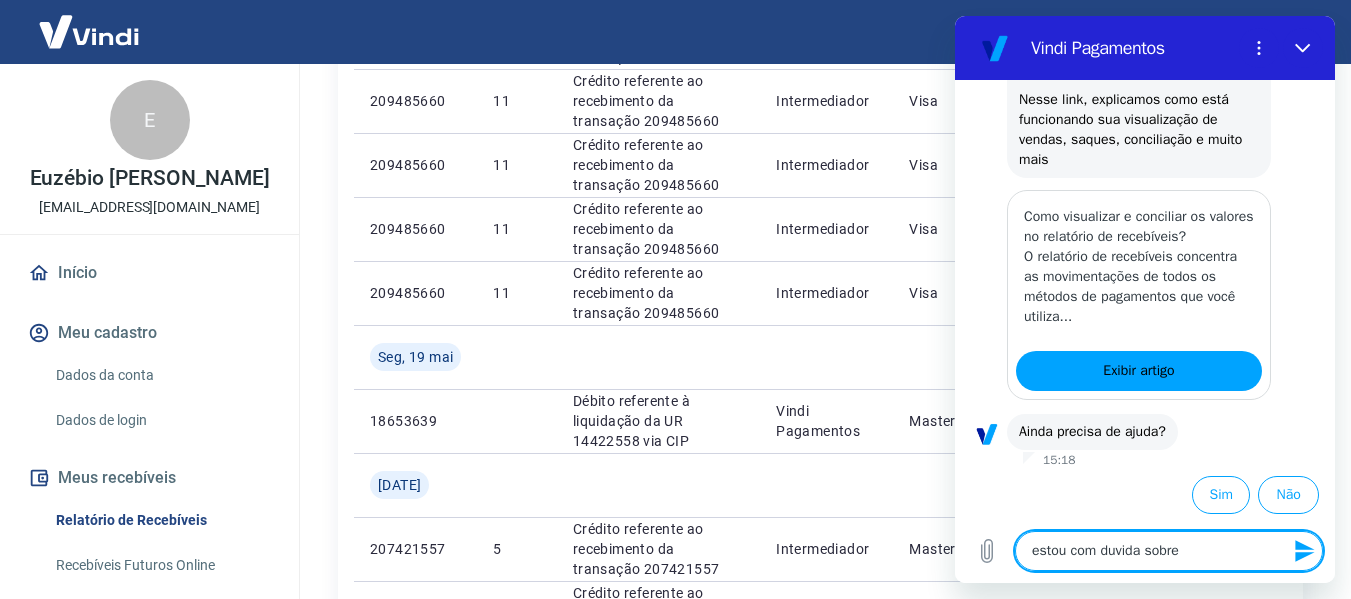 type on "estou com duvida sobre" 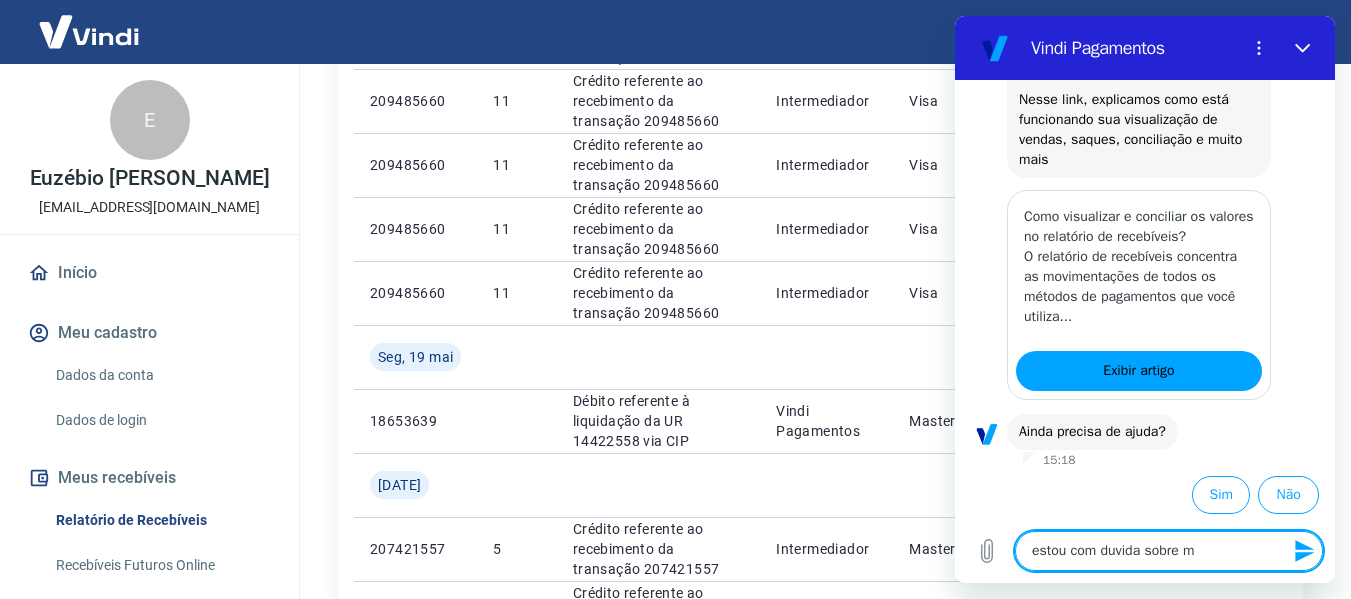 type on "x" 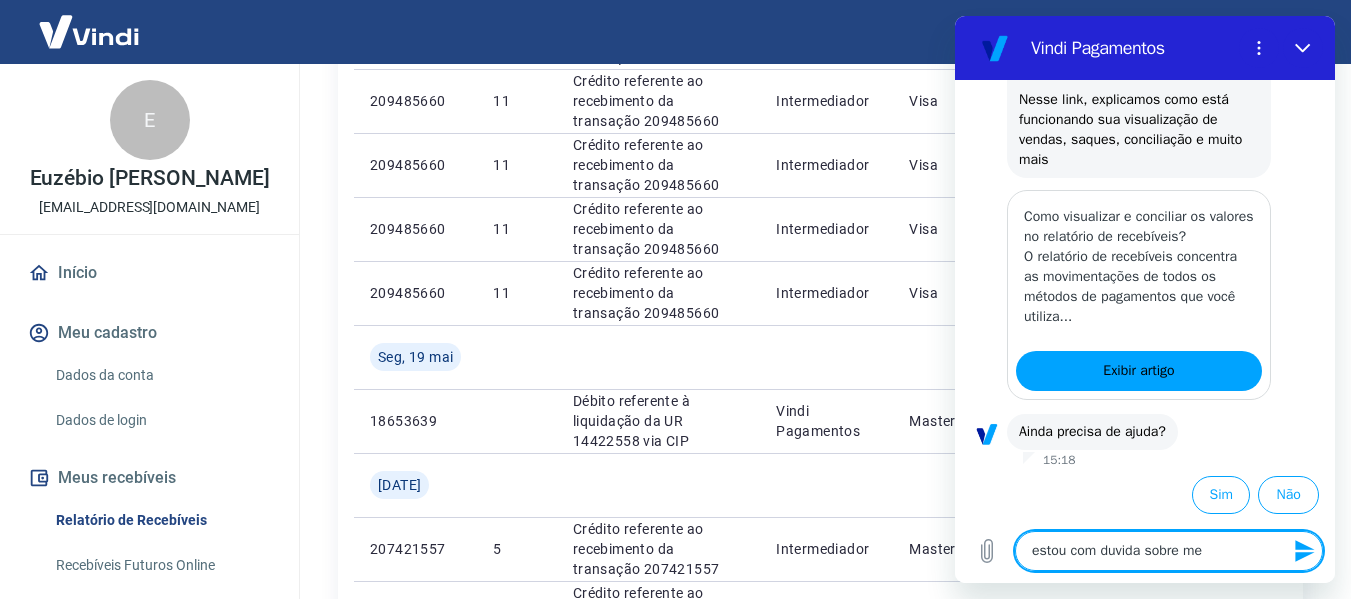type on "estou com duvida sobre meu" 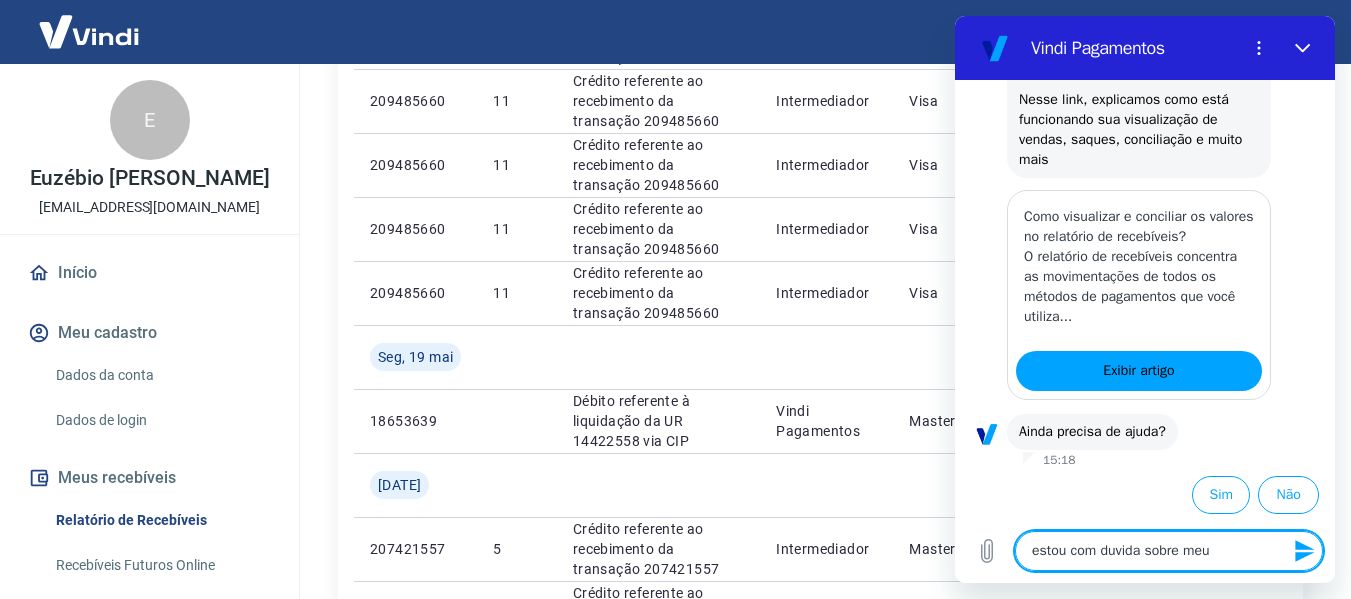 type on "estou com duvida sobre meus" 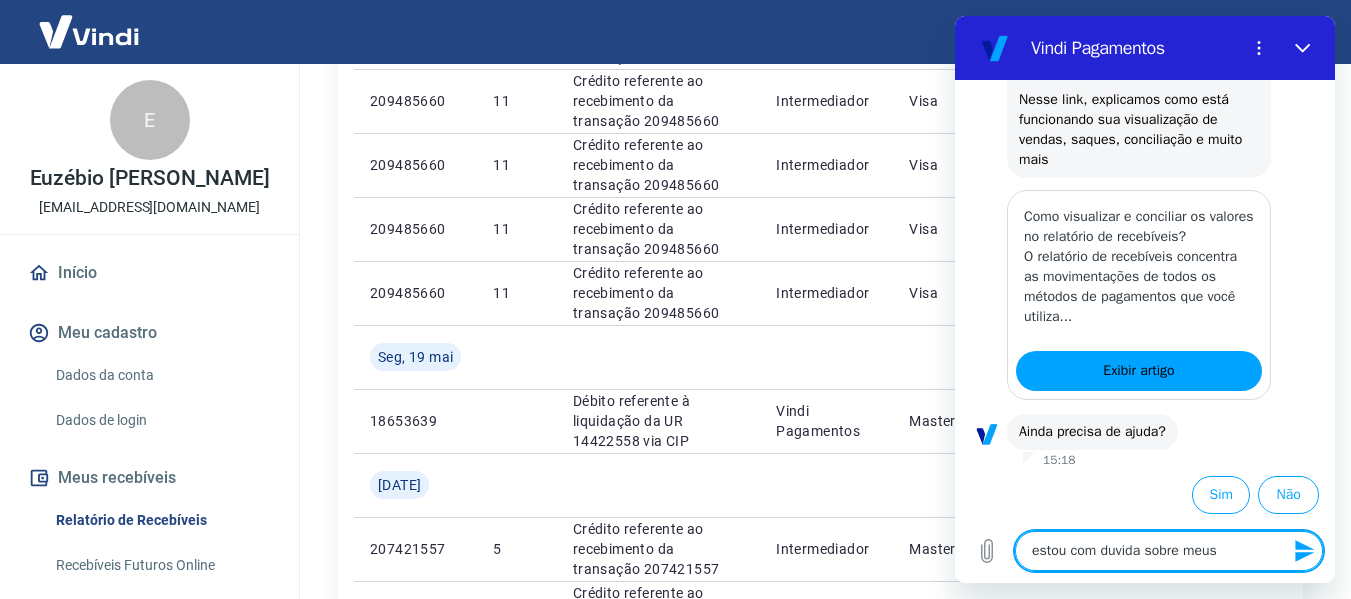 type on "estou com duvida sobre meus" 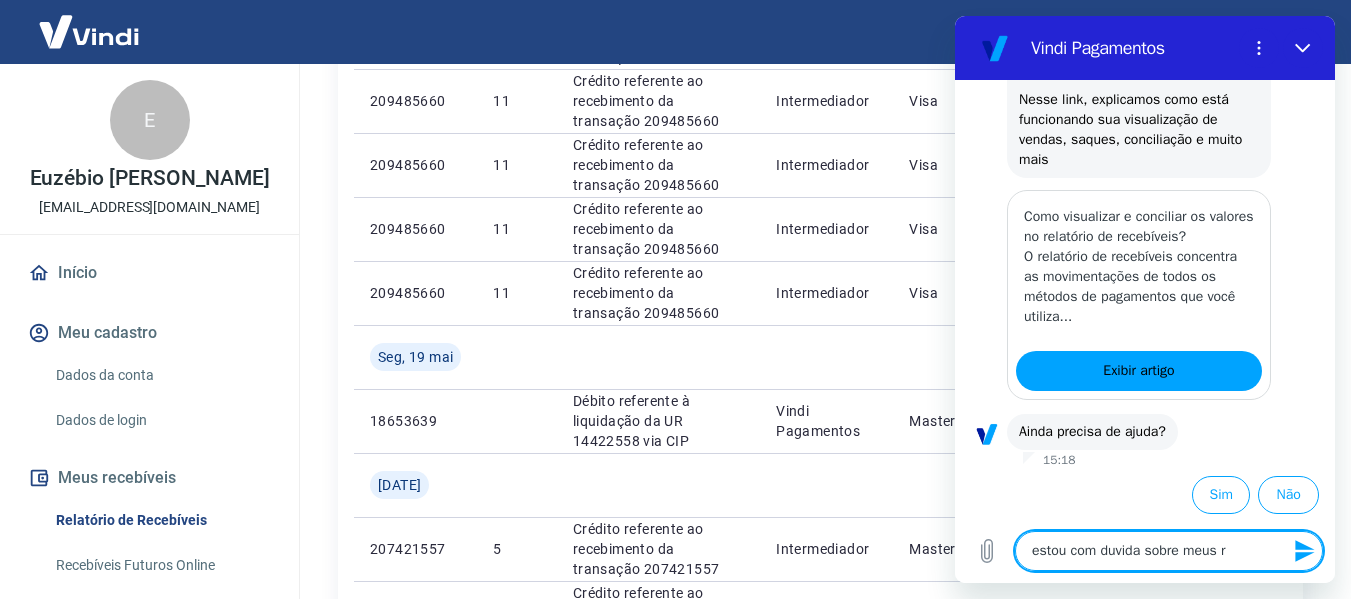 type on "estou com duvida sobre meus re" 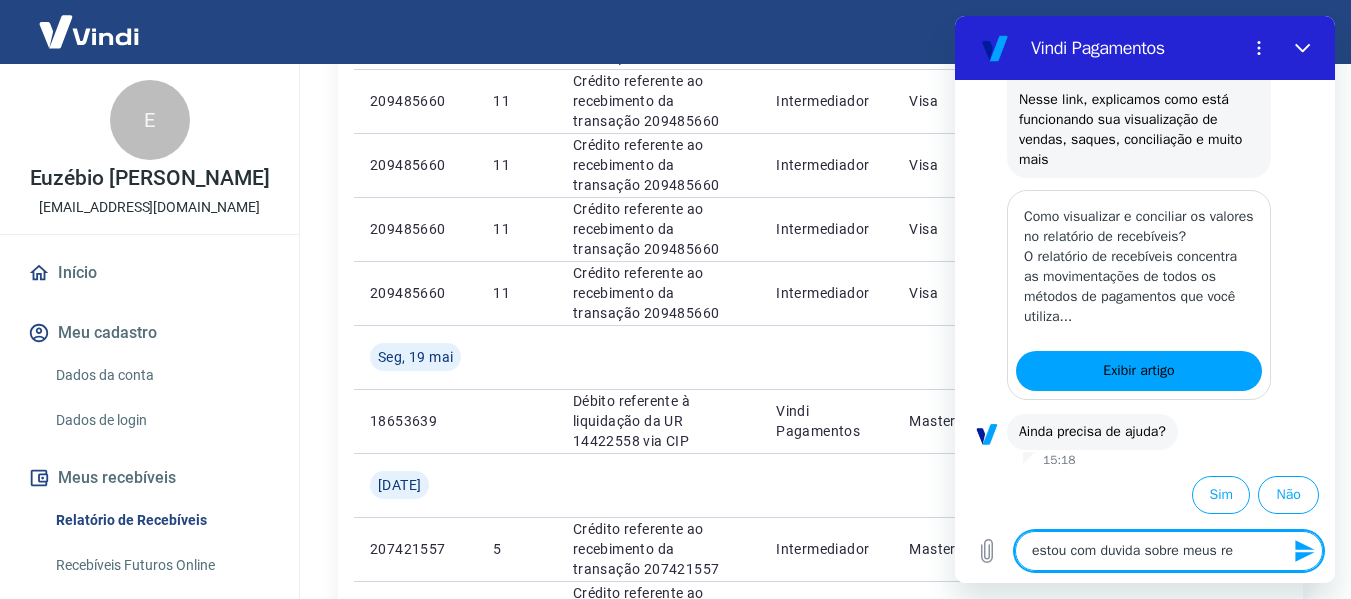 type on "estou com duvida sobre meus rec" 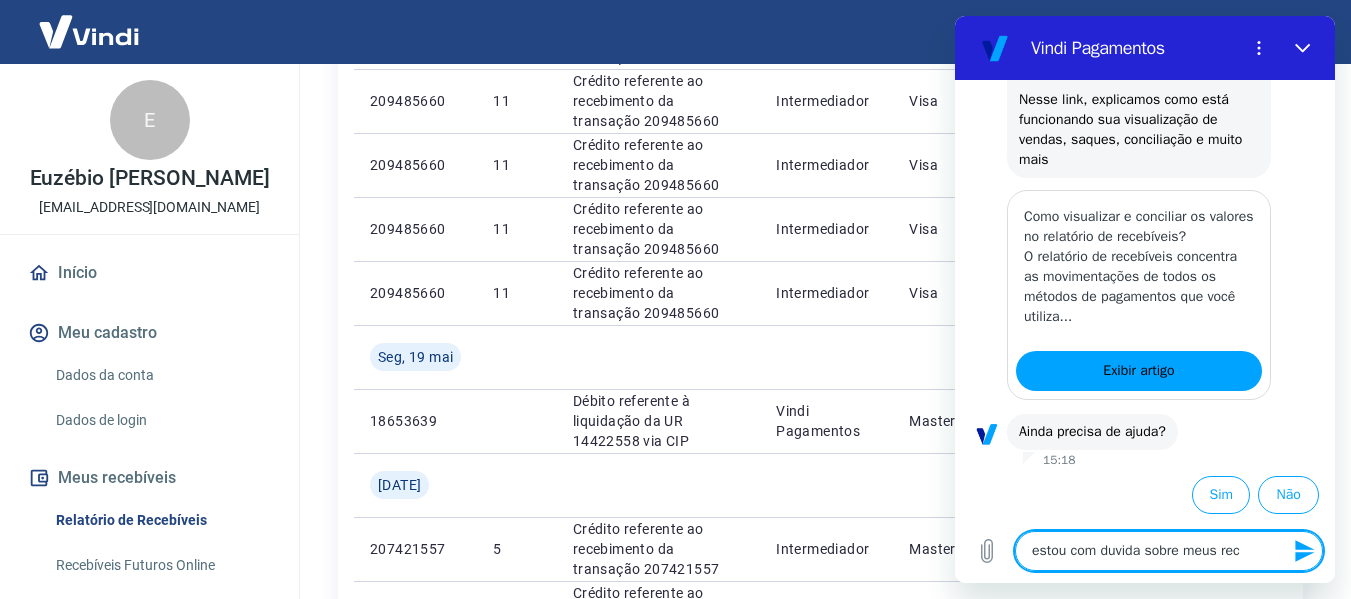 type on "x" 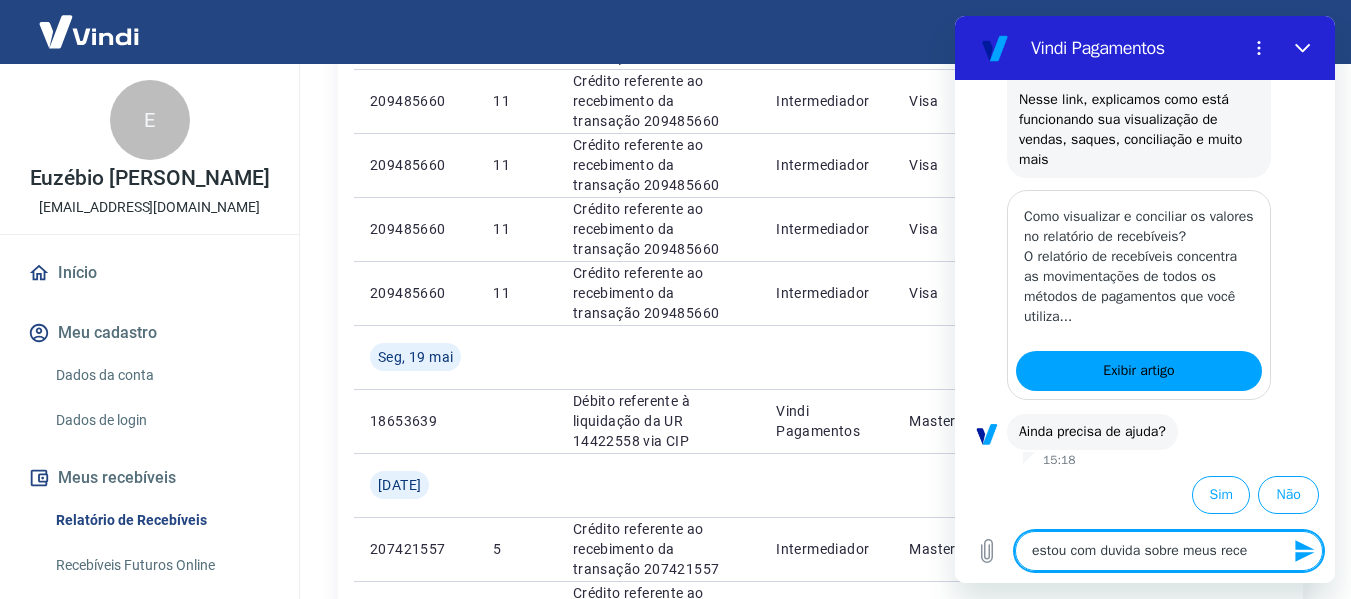 type on "estou com duvida sobre meus receb" 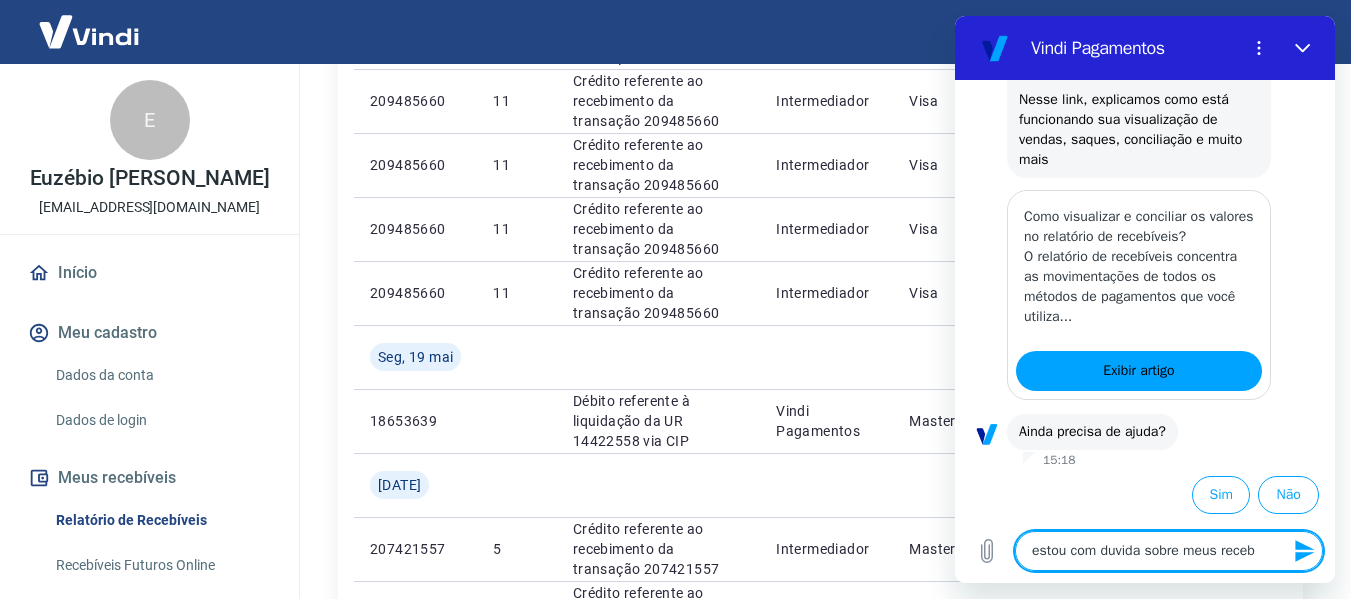 type on "estou com duvida sobre meus recebi" 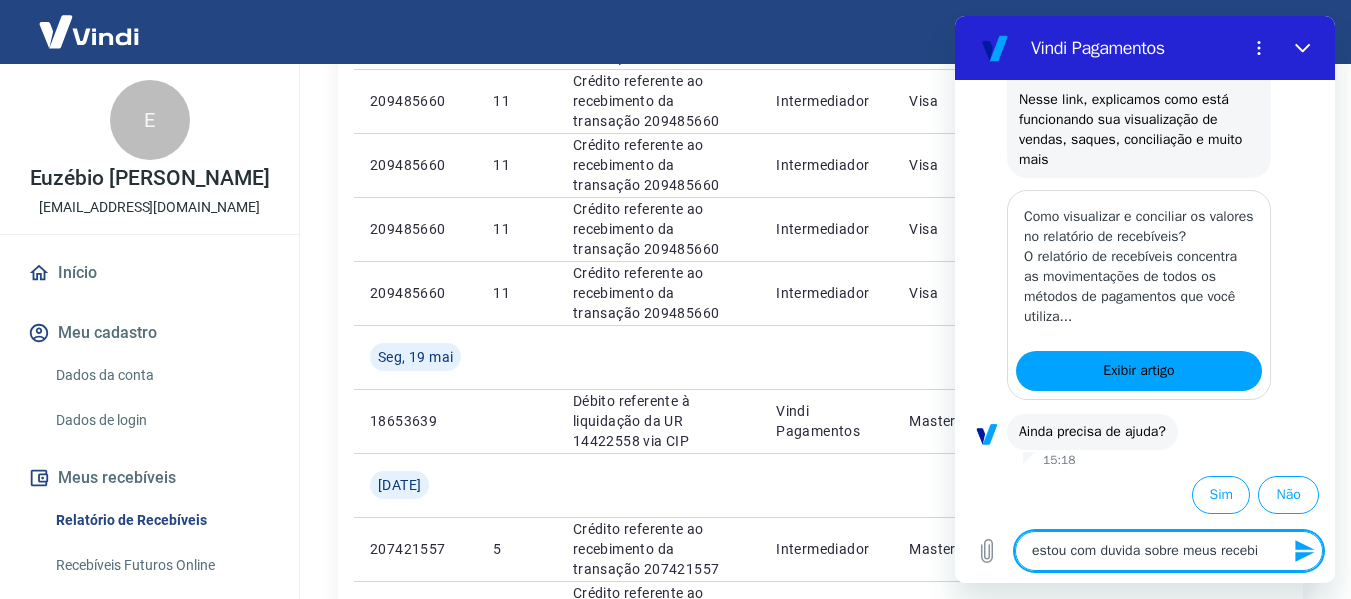 type on "estou com duvida sobre meus recebiv" 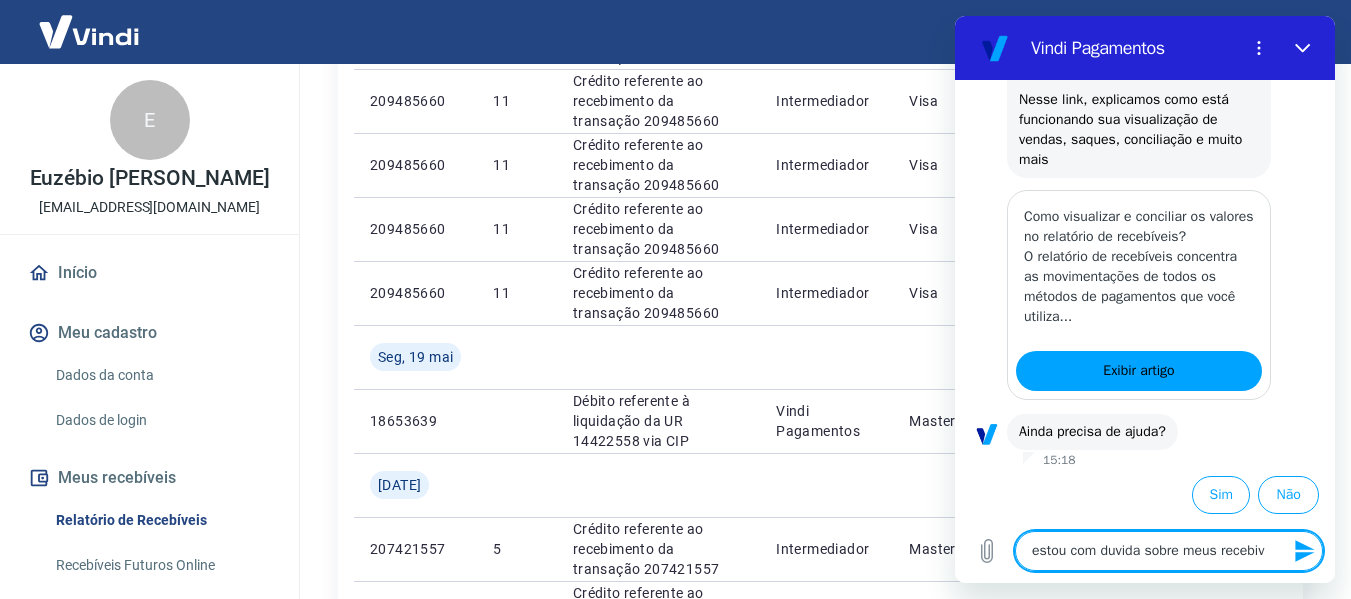 type on "estou com duvida sobre meus recebive" 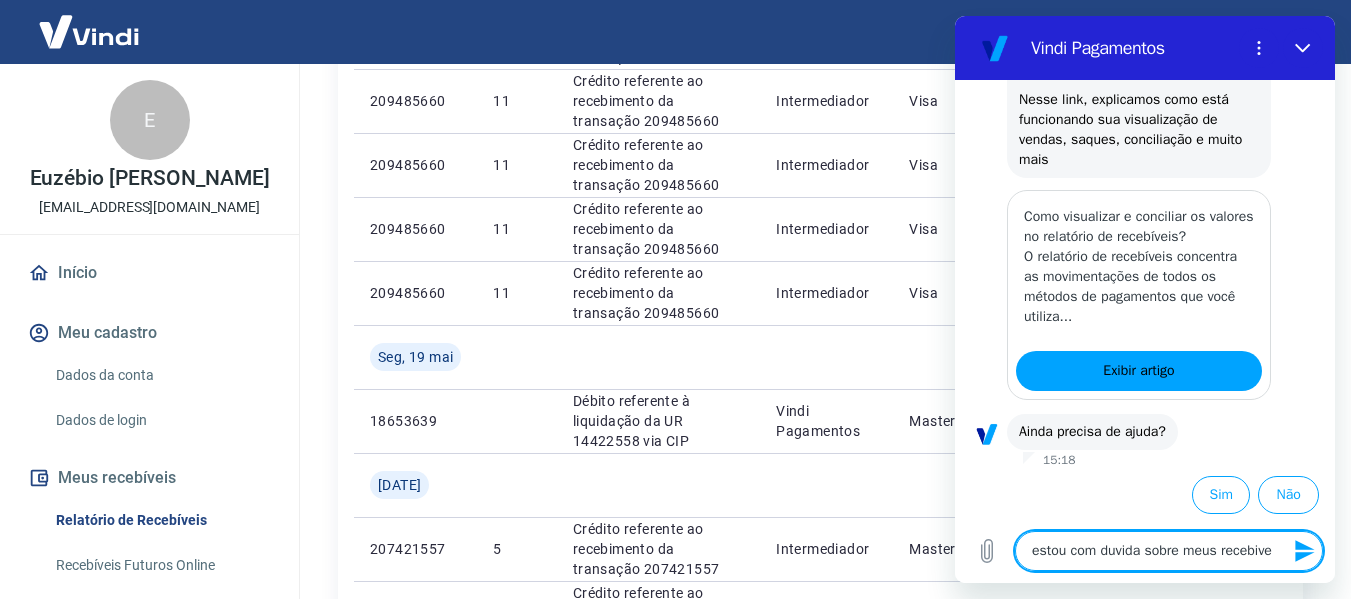 type on "estou com duvida sobre meus recebivei" 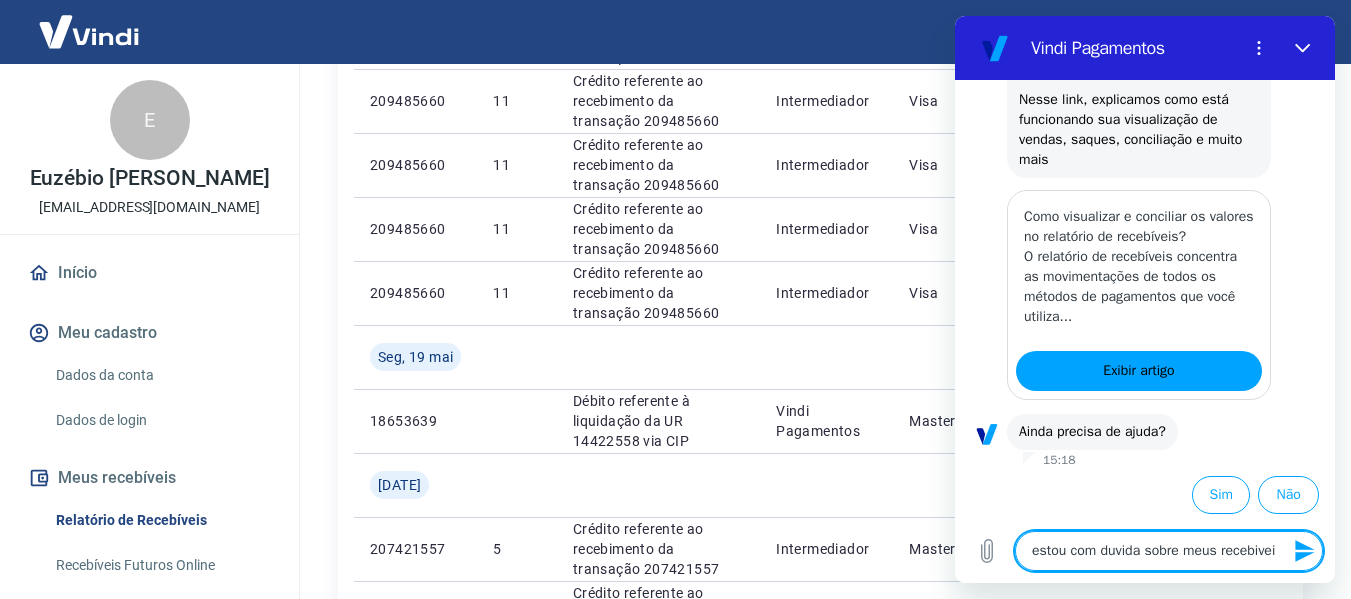 type on "x" 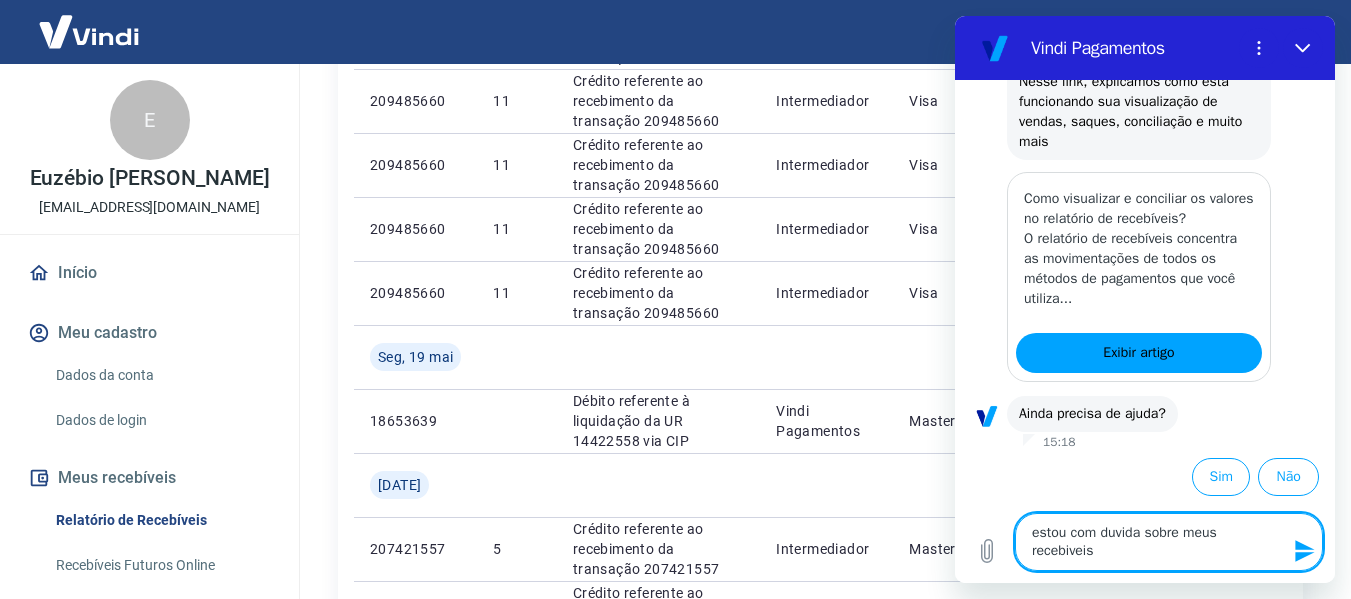 type 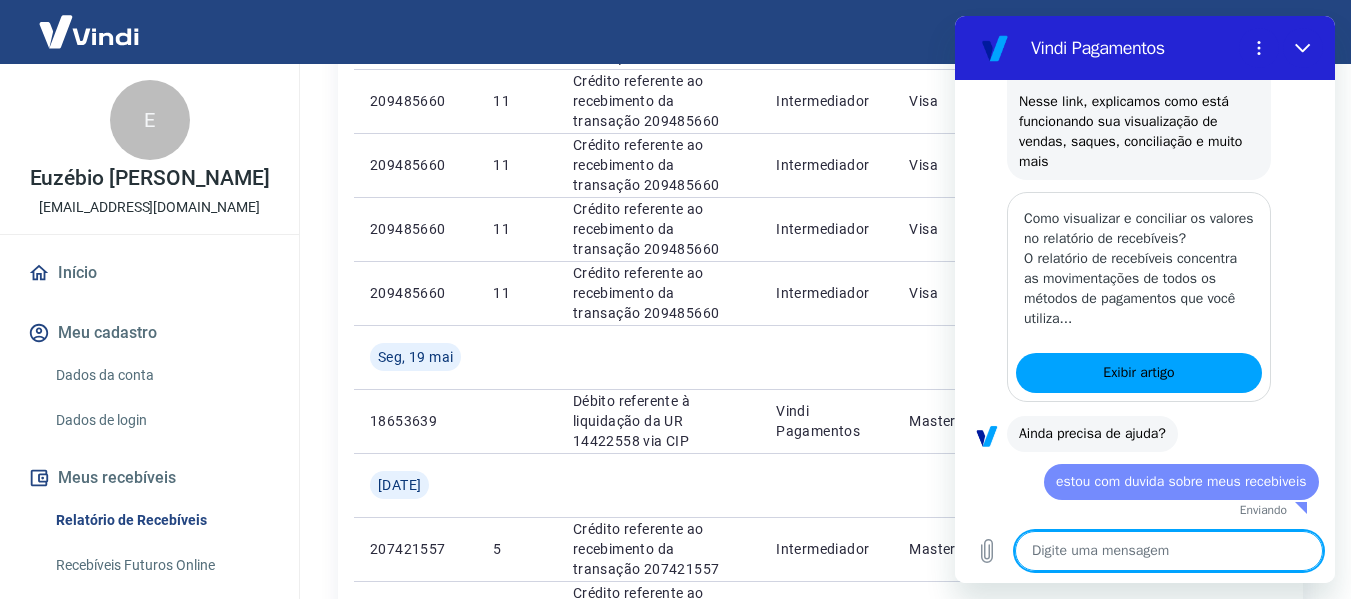 type on "x" 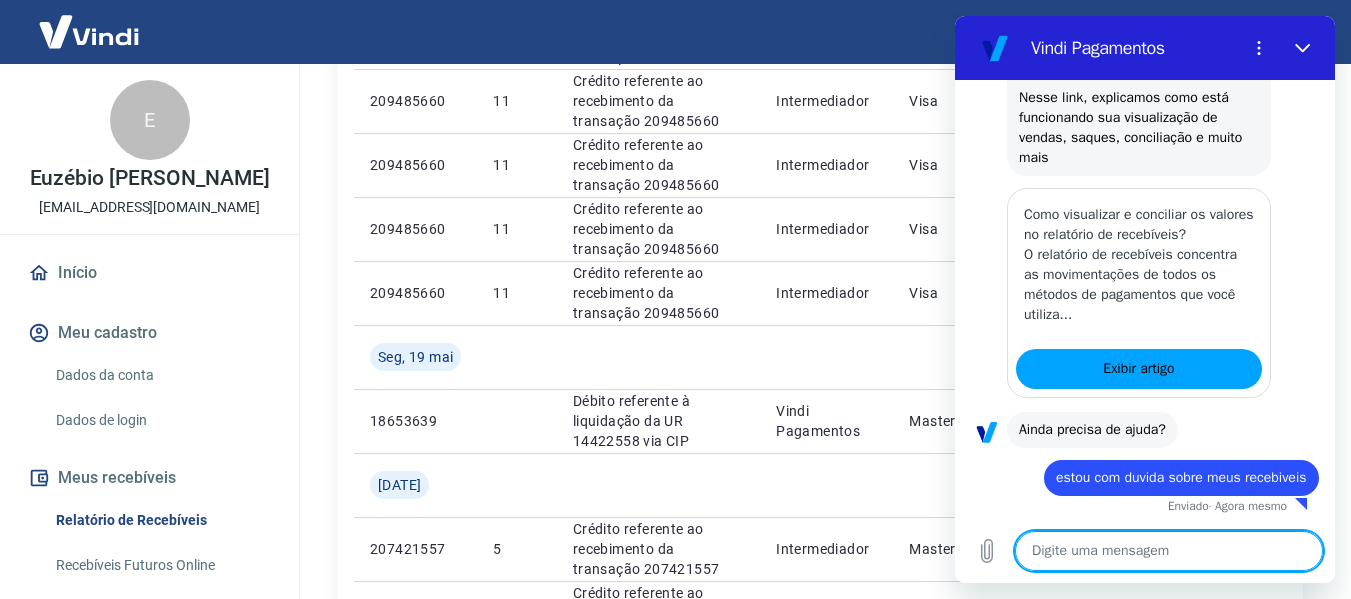 type on "v" 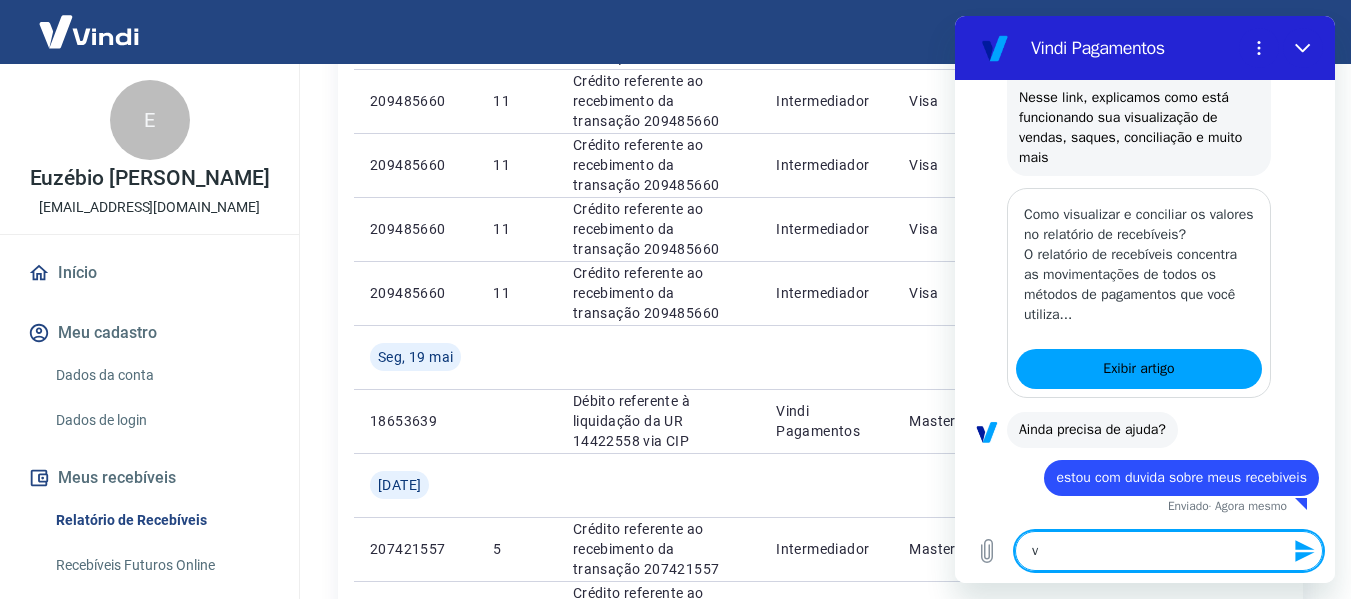 type on "ve" 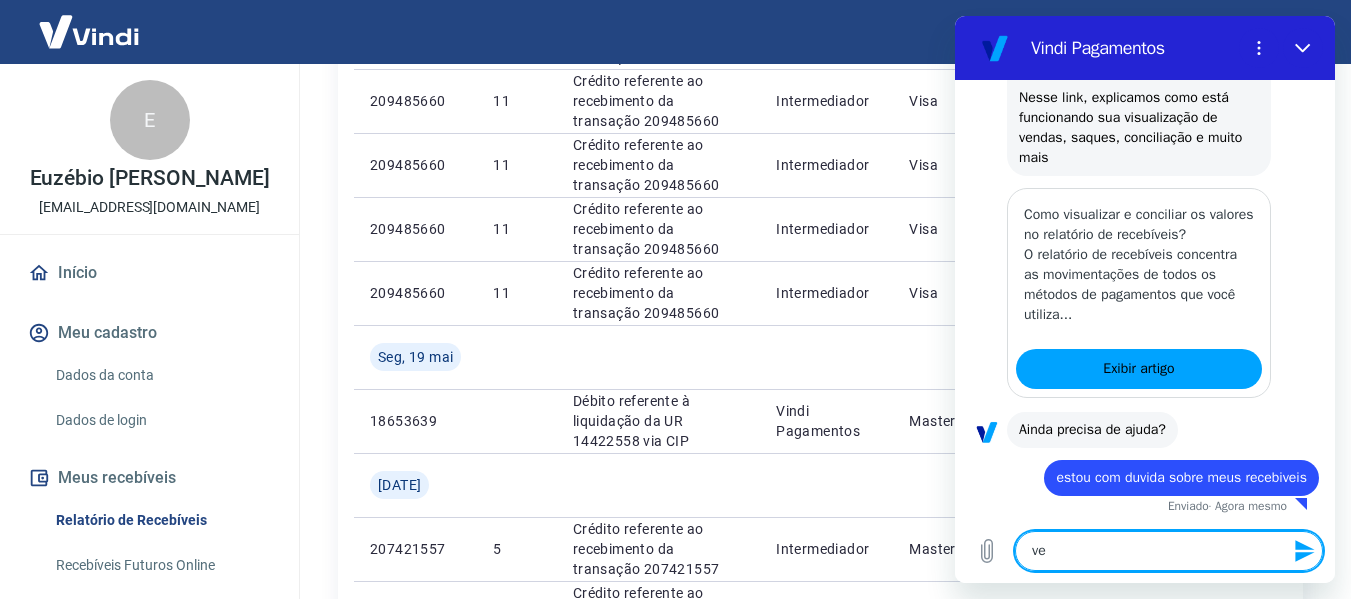 type on "ven" 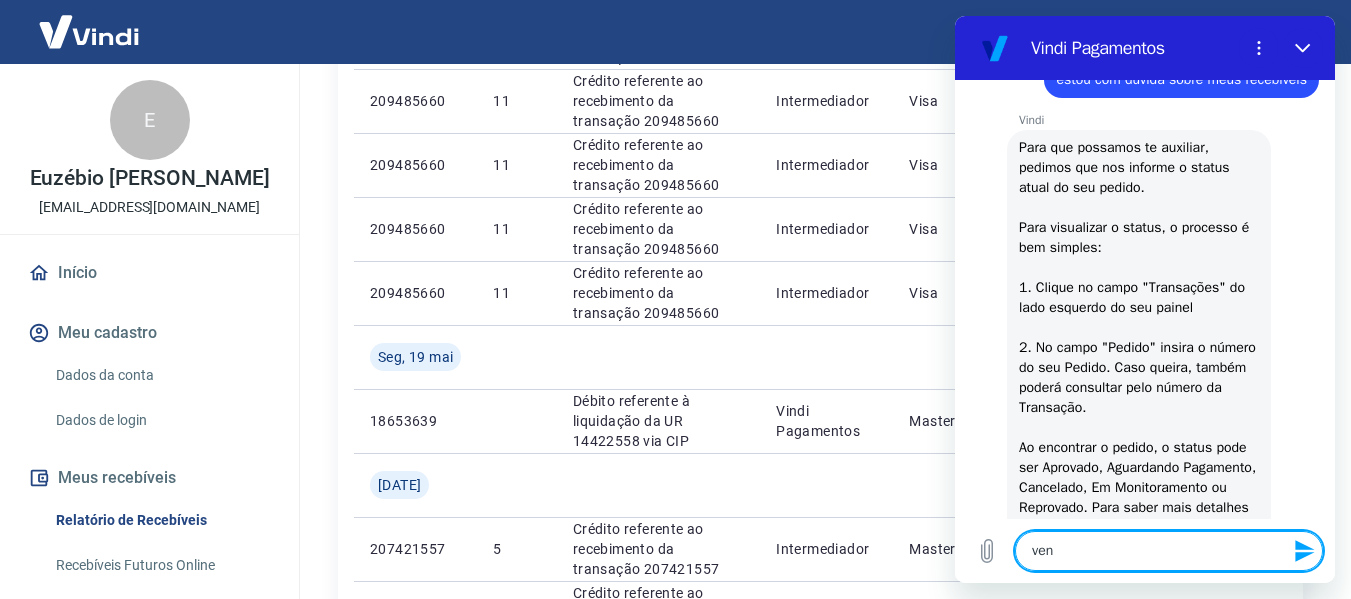 type on "x" 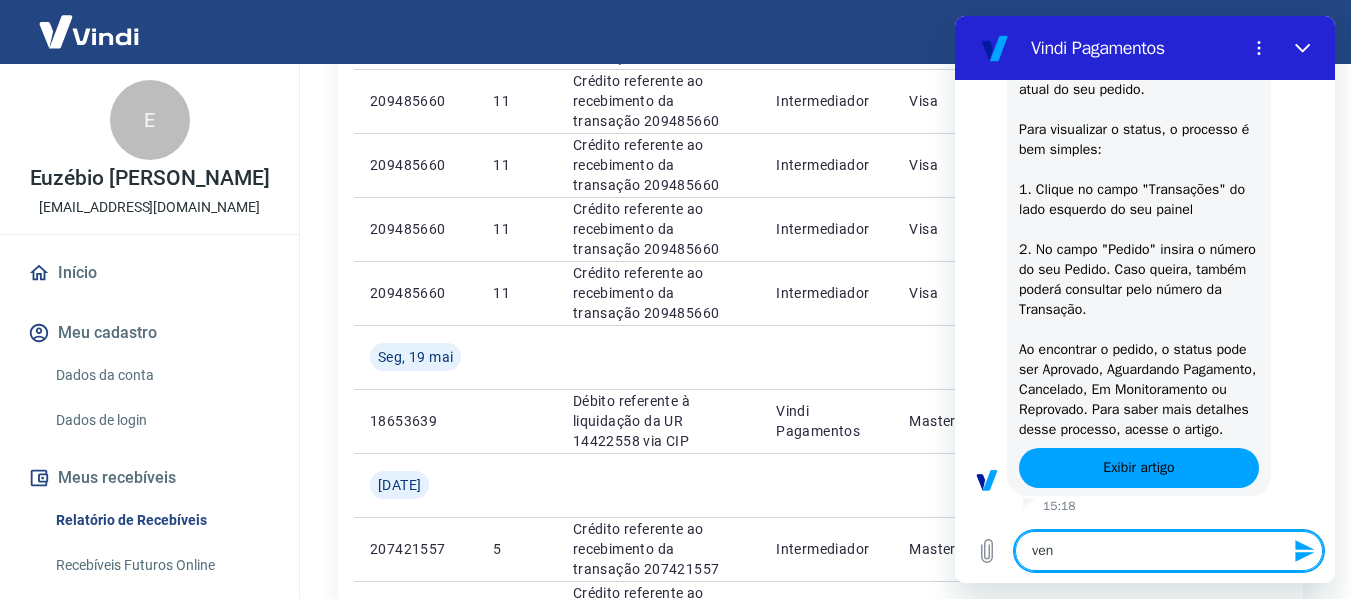 type on "vend" 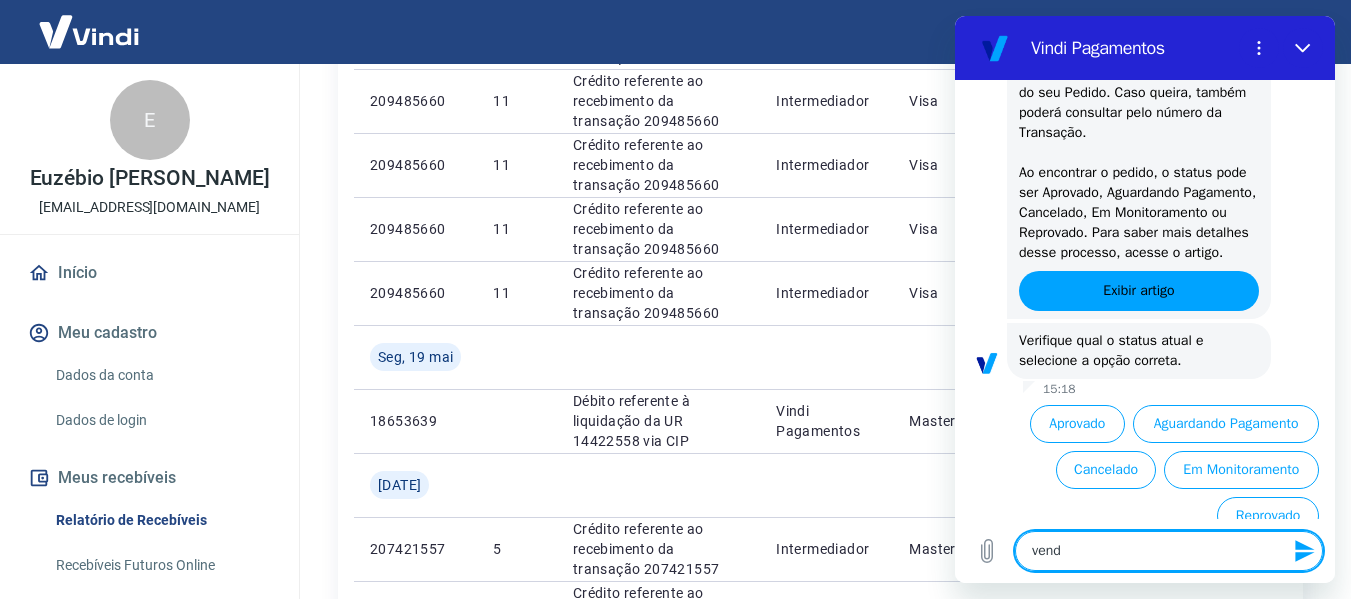 type on "venda" 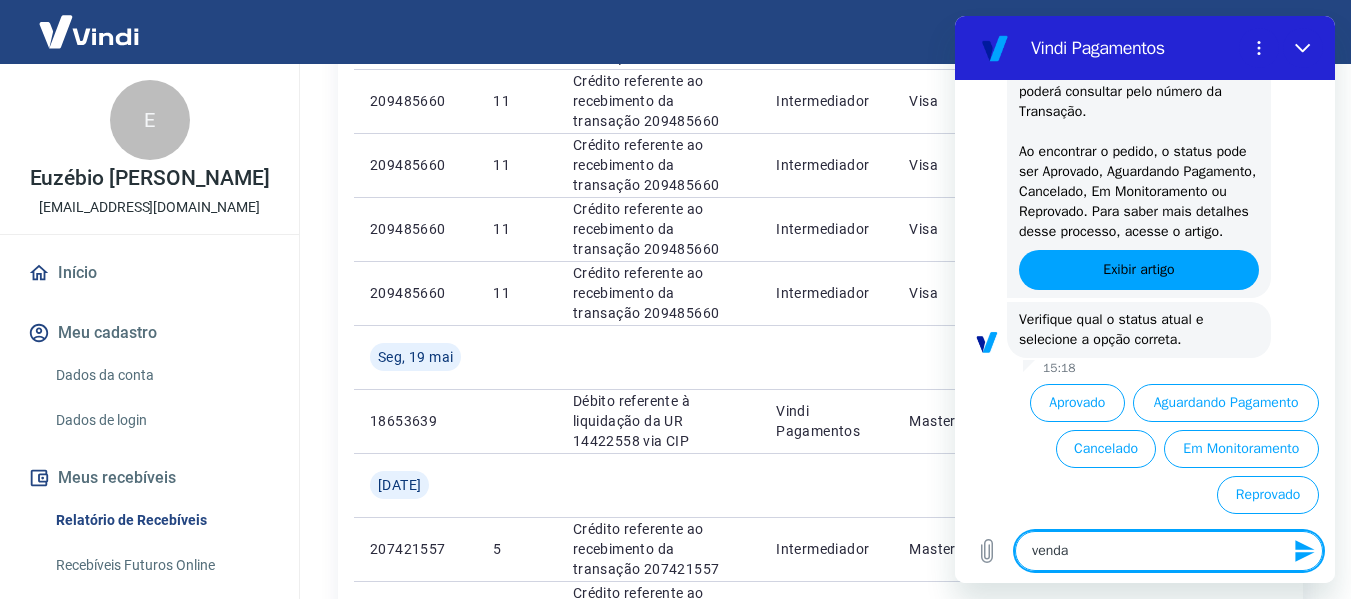 type on "x" 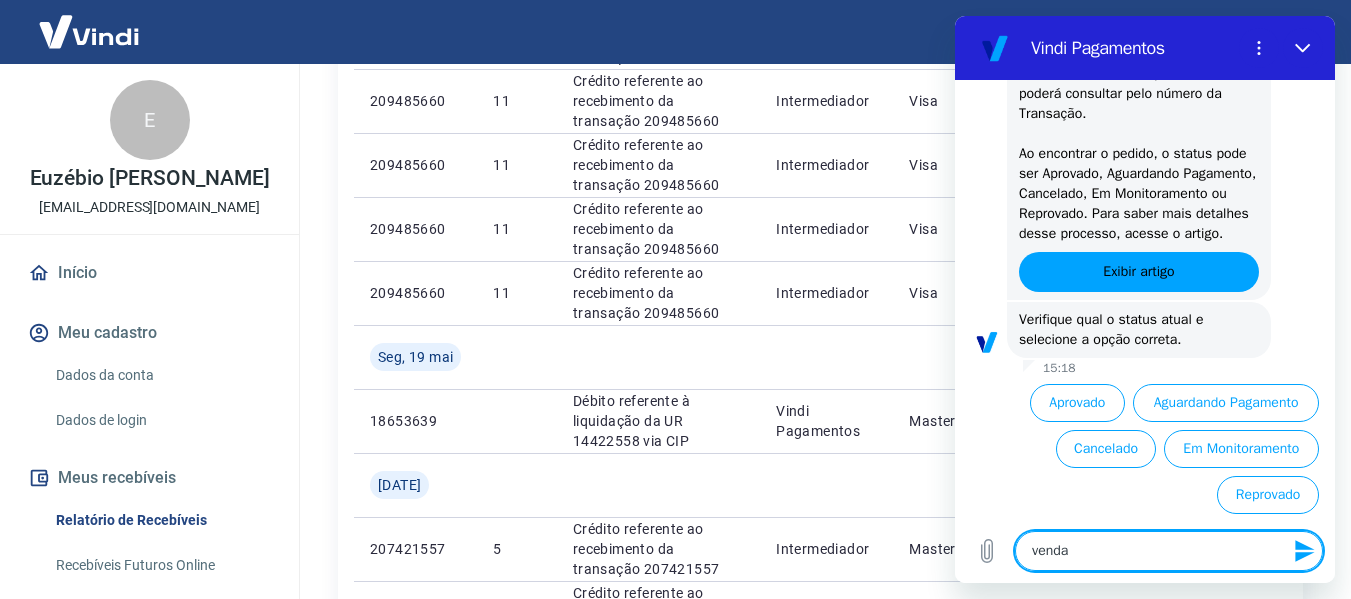 scroll, scrollTop: 1090, scrollLeft: 0, axis: vertical 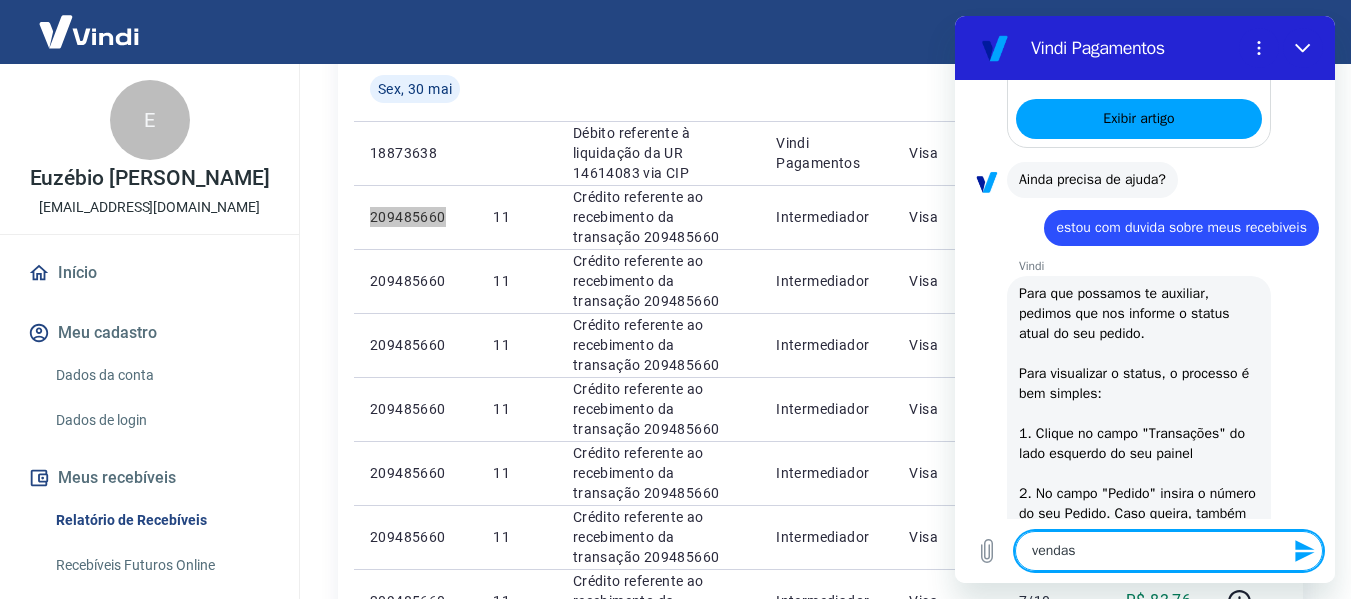 type on "vendas" 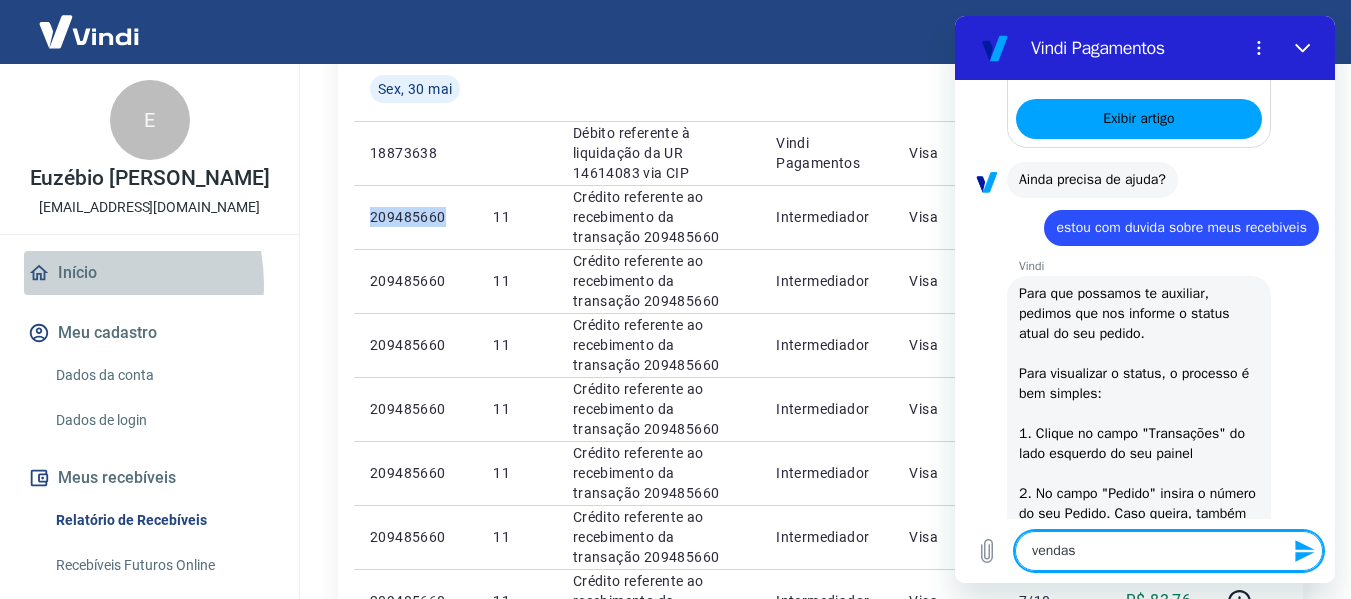 click on "Início" at bounding box center [149, 273] 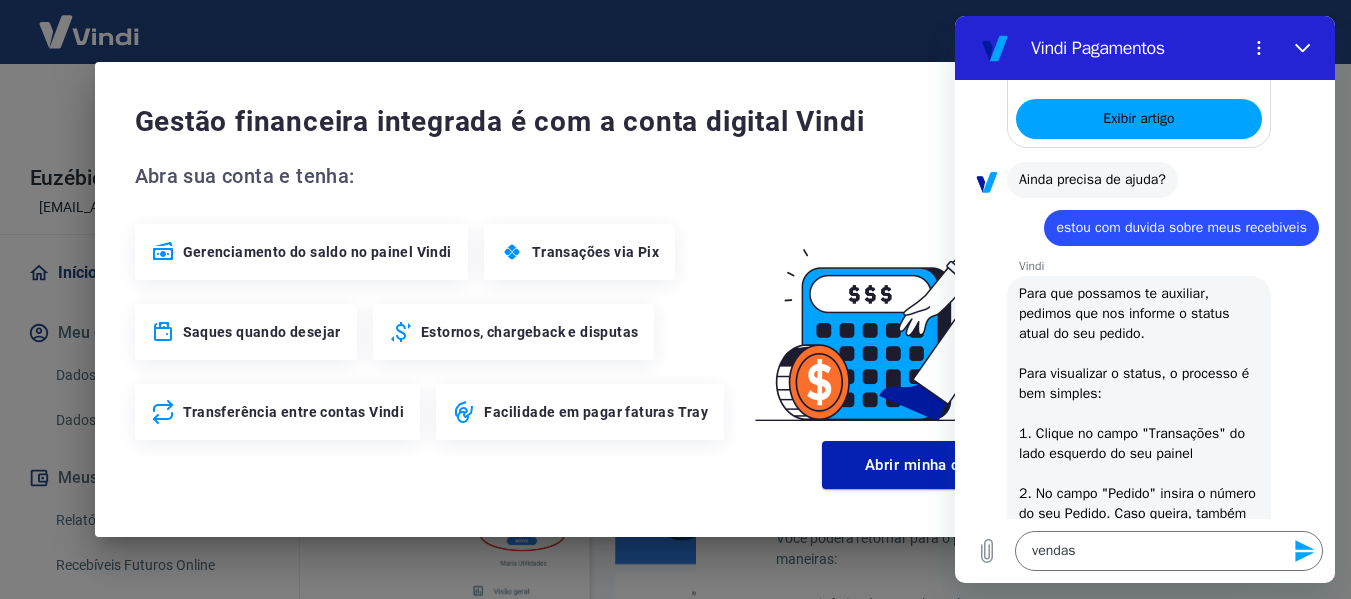 scroll, scrollTop: 817, scrollLeft: 0, axis: vertical 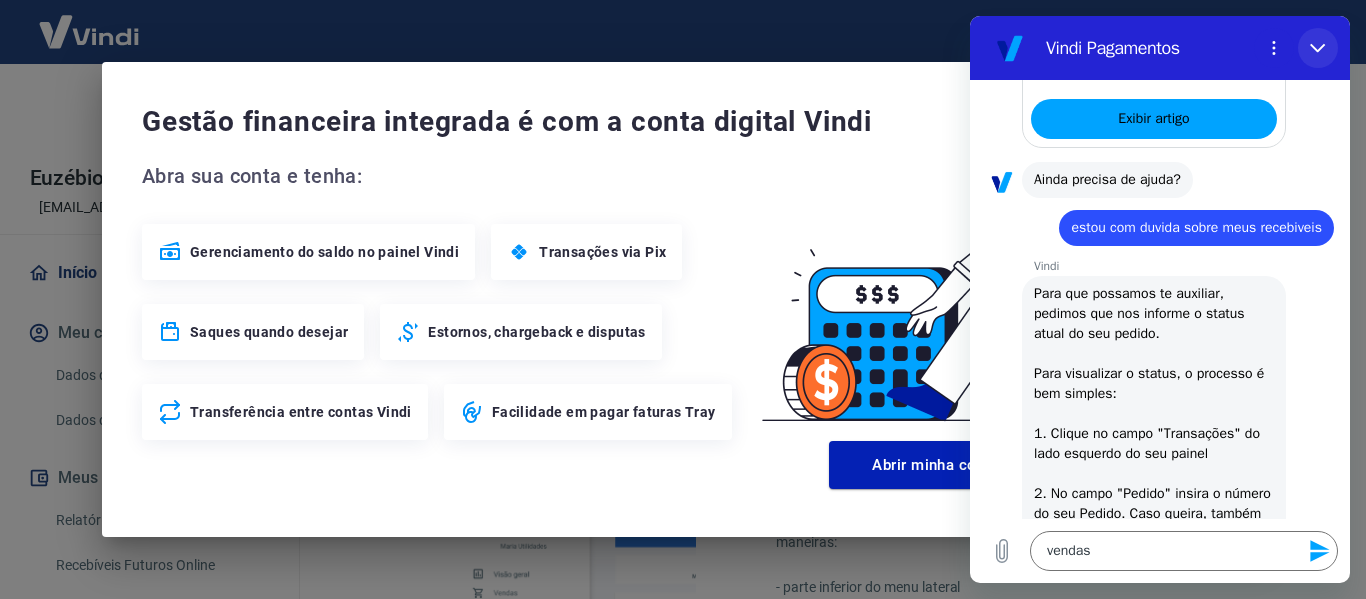 click 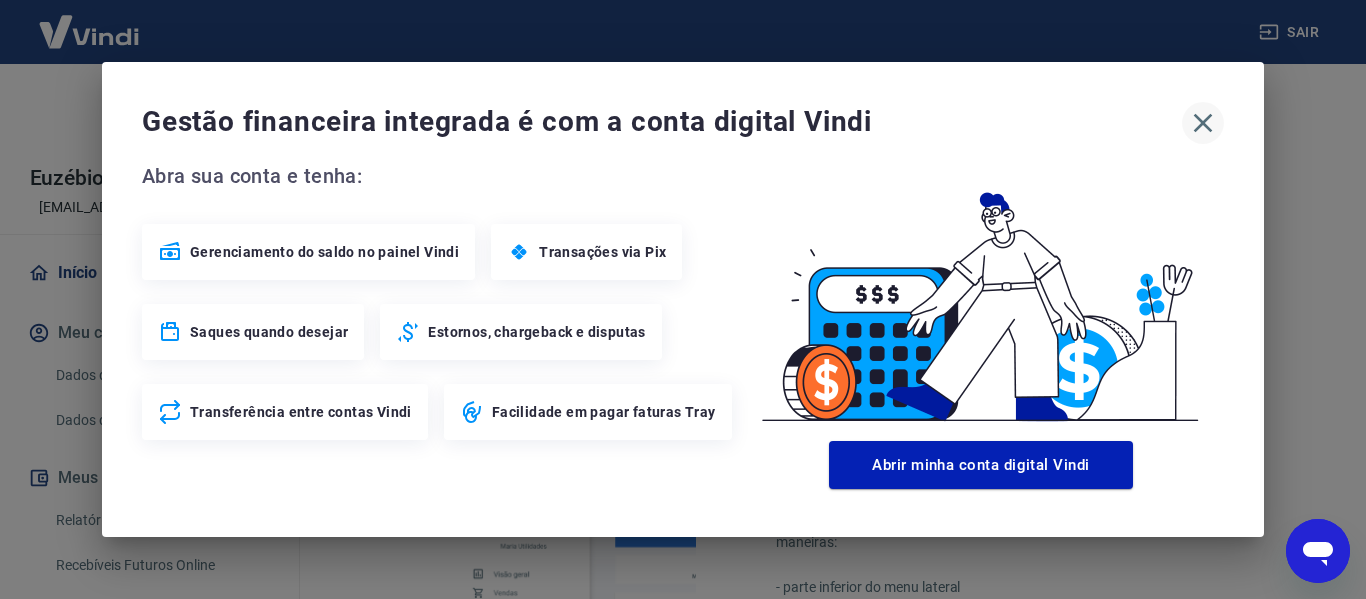 click 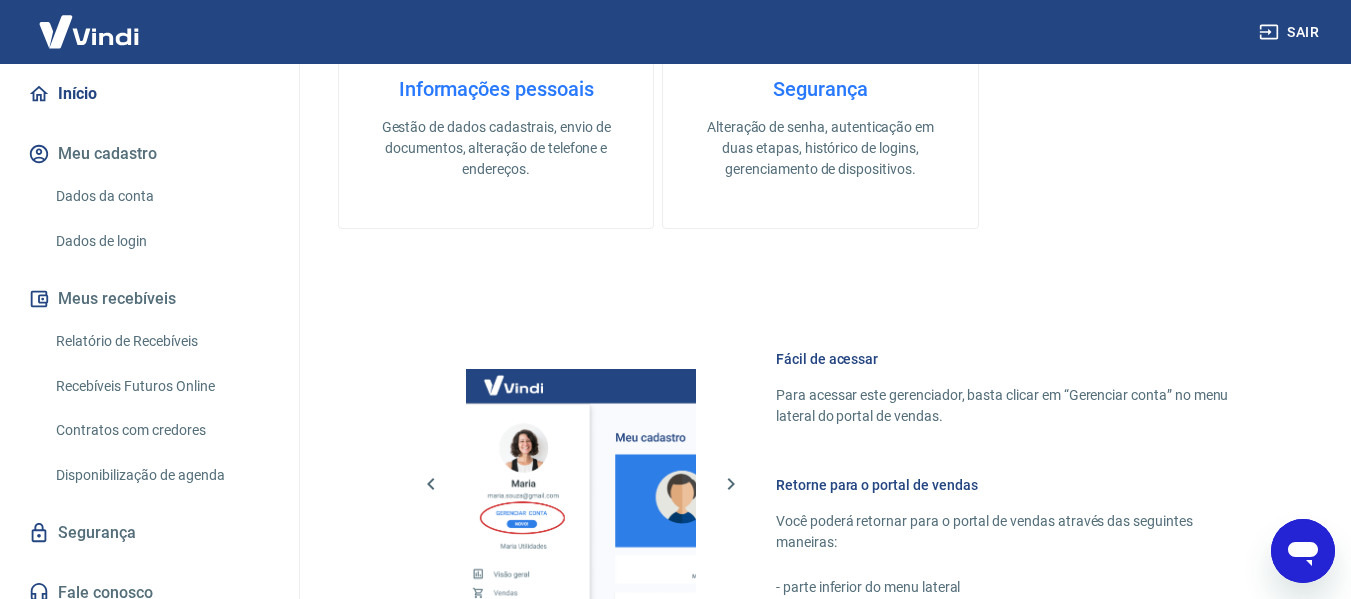 scroll, scrollTop: 195, scrollLeft: 0, axis: vertical 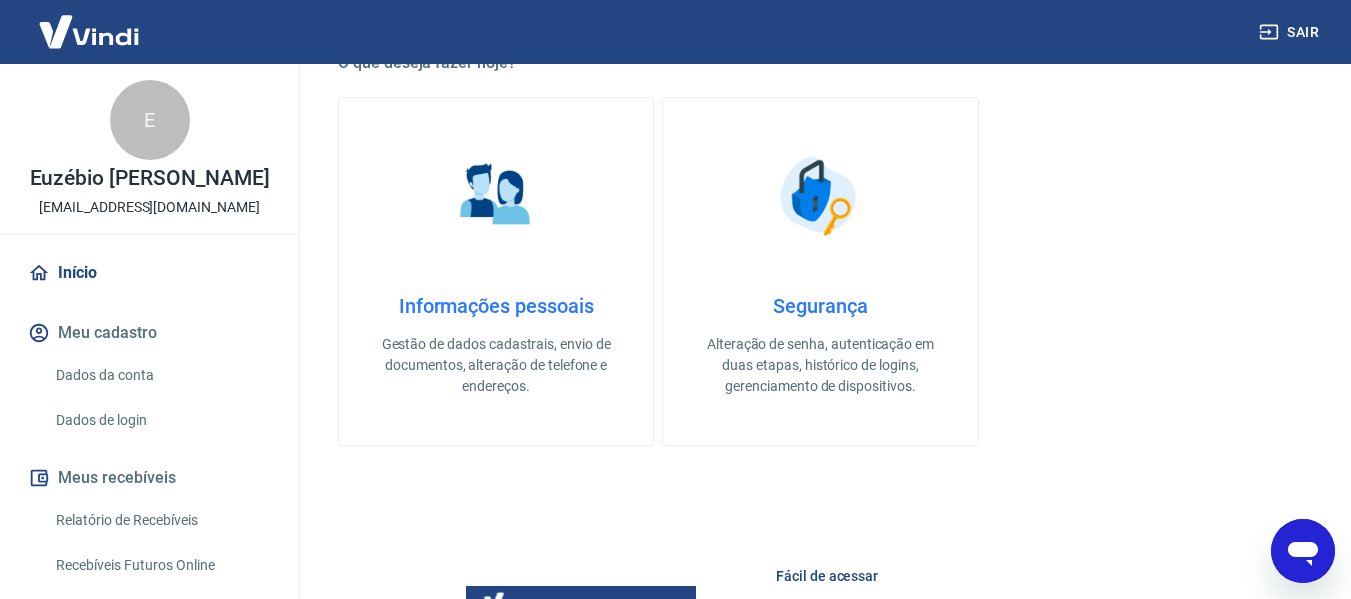 click 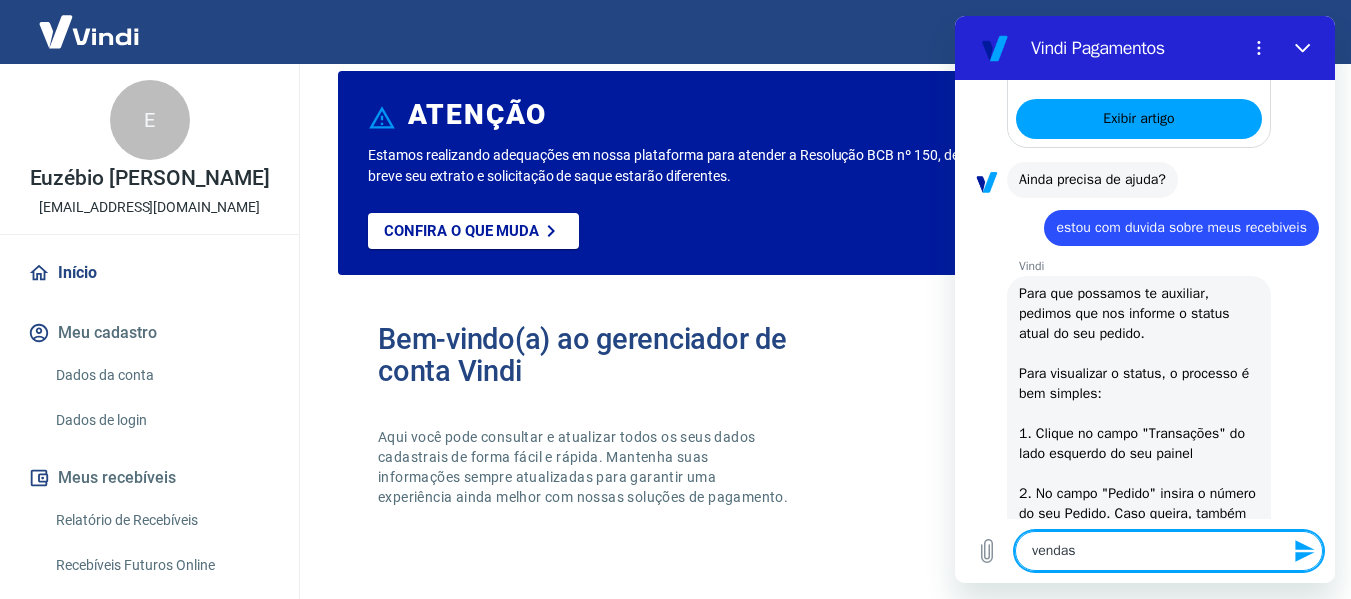 scroll, scrollTop: 100, scrollLeft: 0, axis: vertical 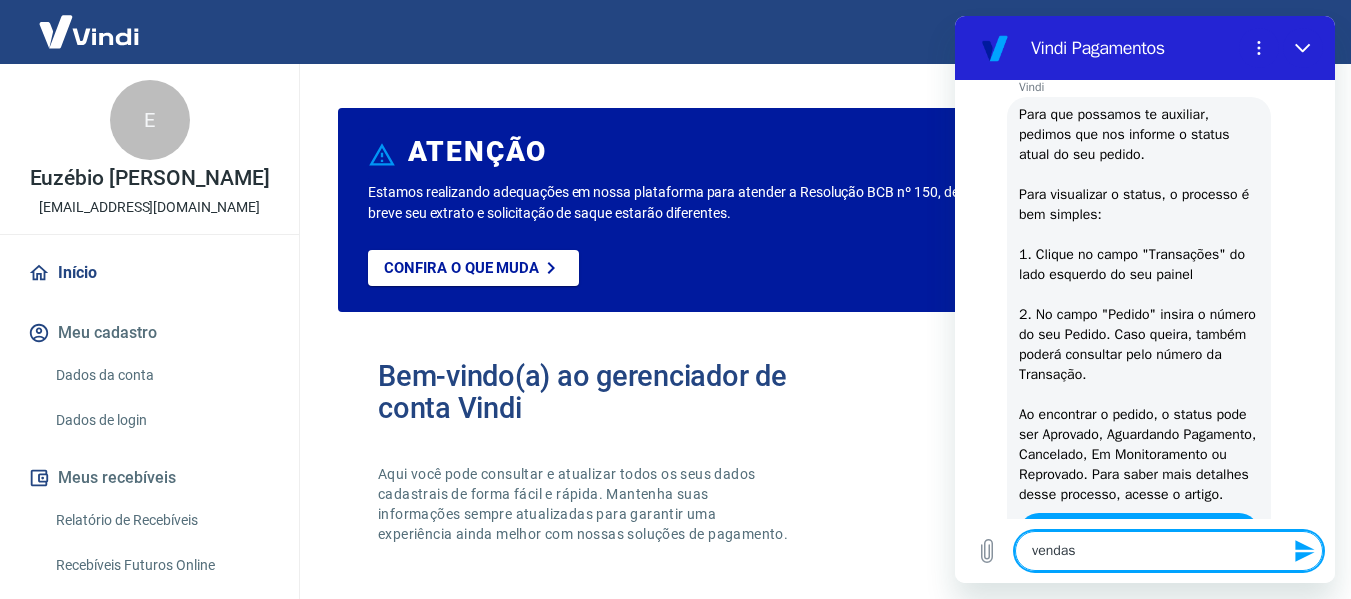 type on "x" 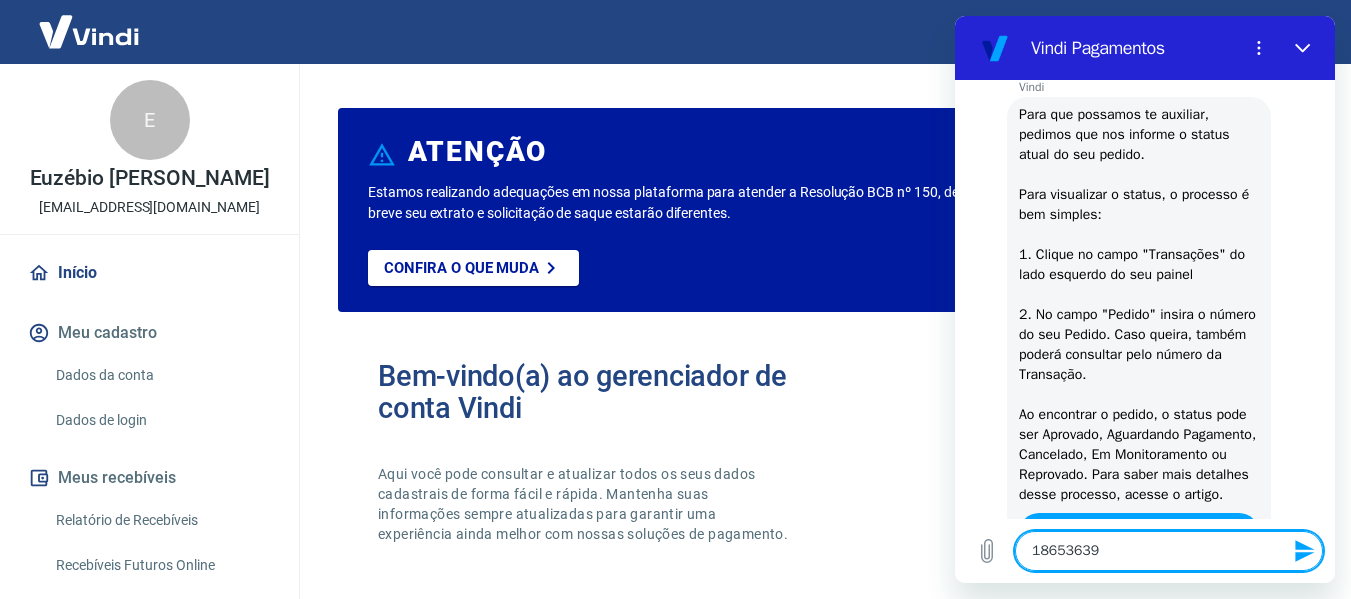 type 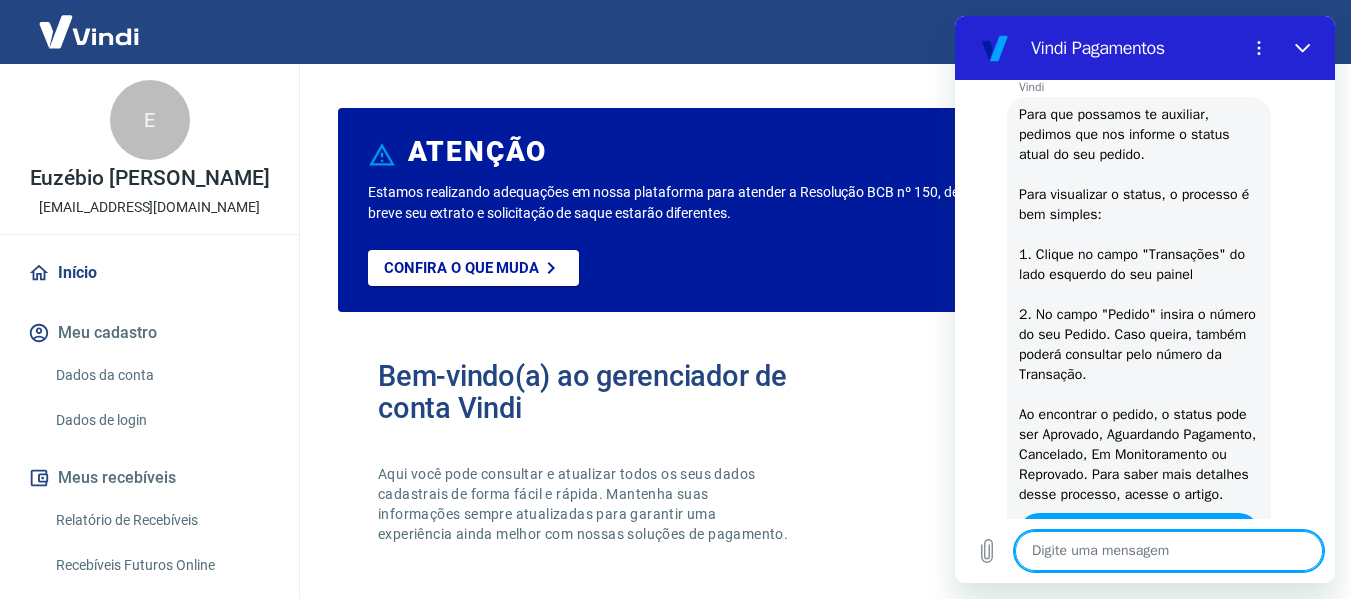 scroll, scrollTop: 1106, scrollLeft: 0, axis: vertical 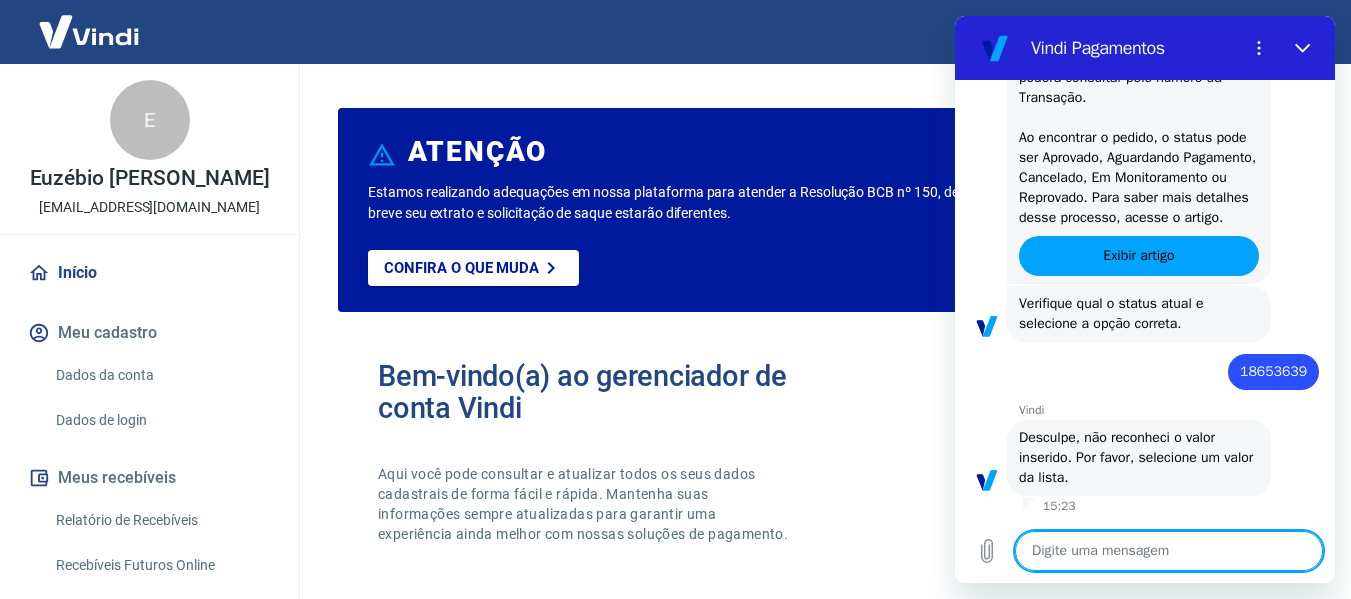 type on "x" 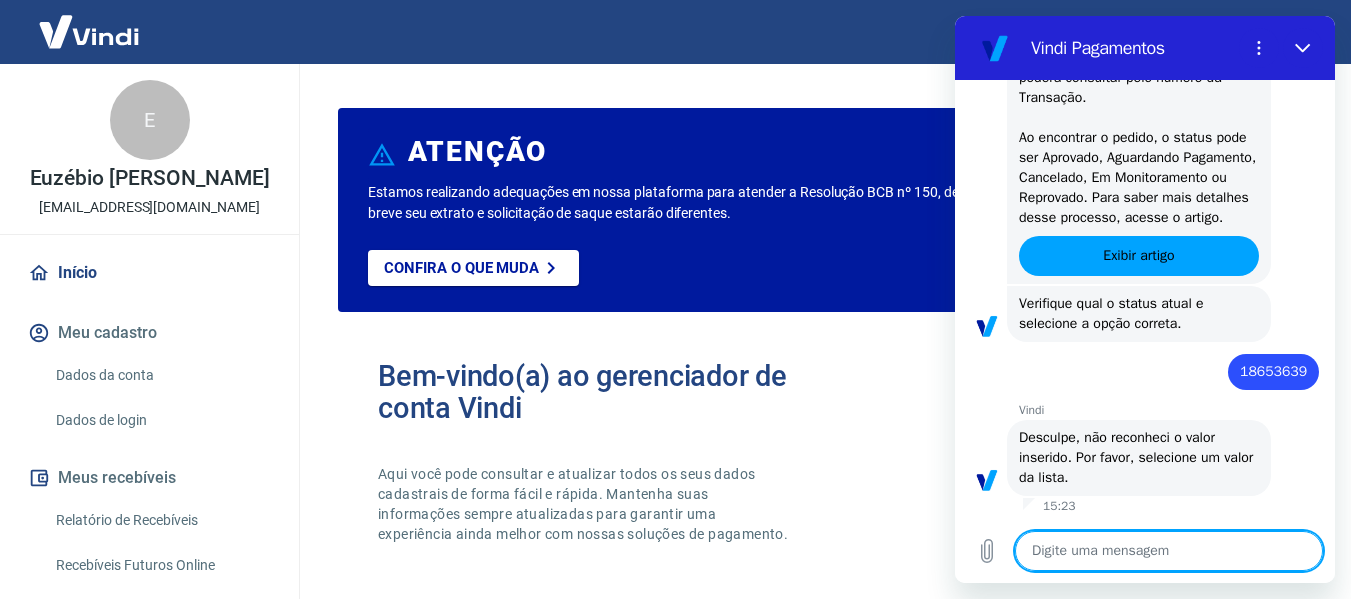 type on "x" 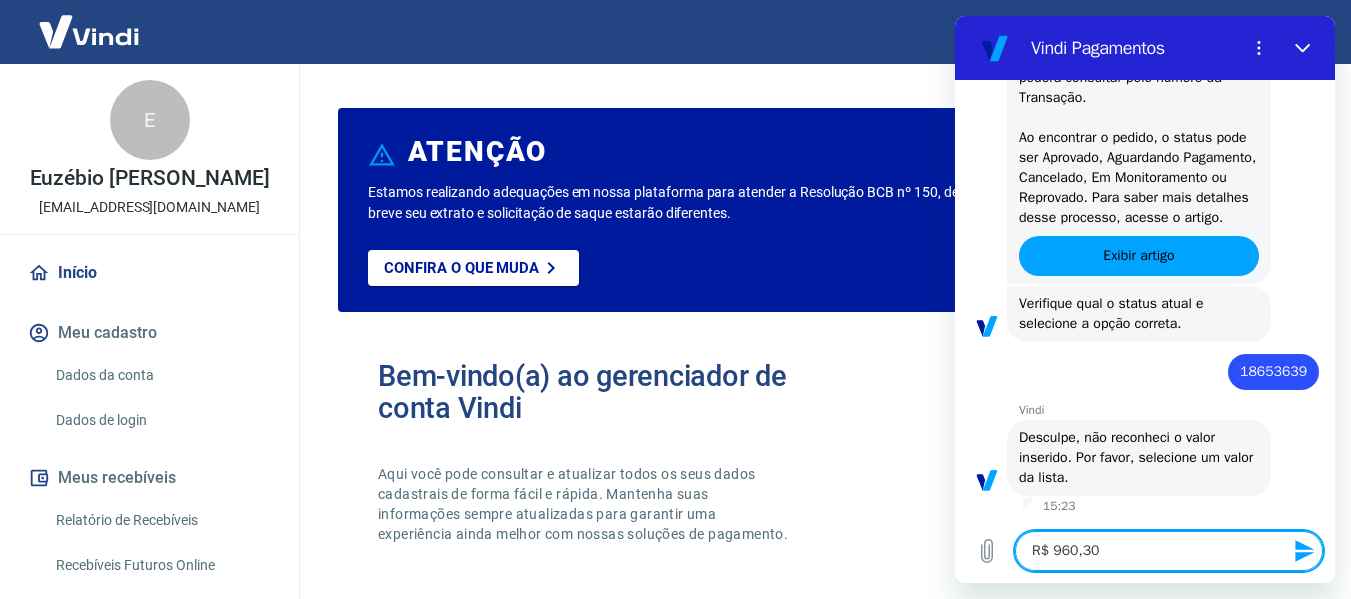 type 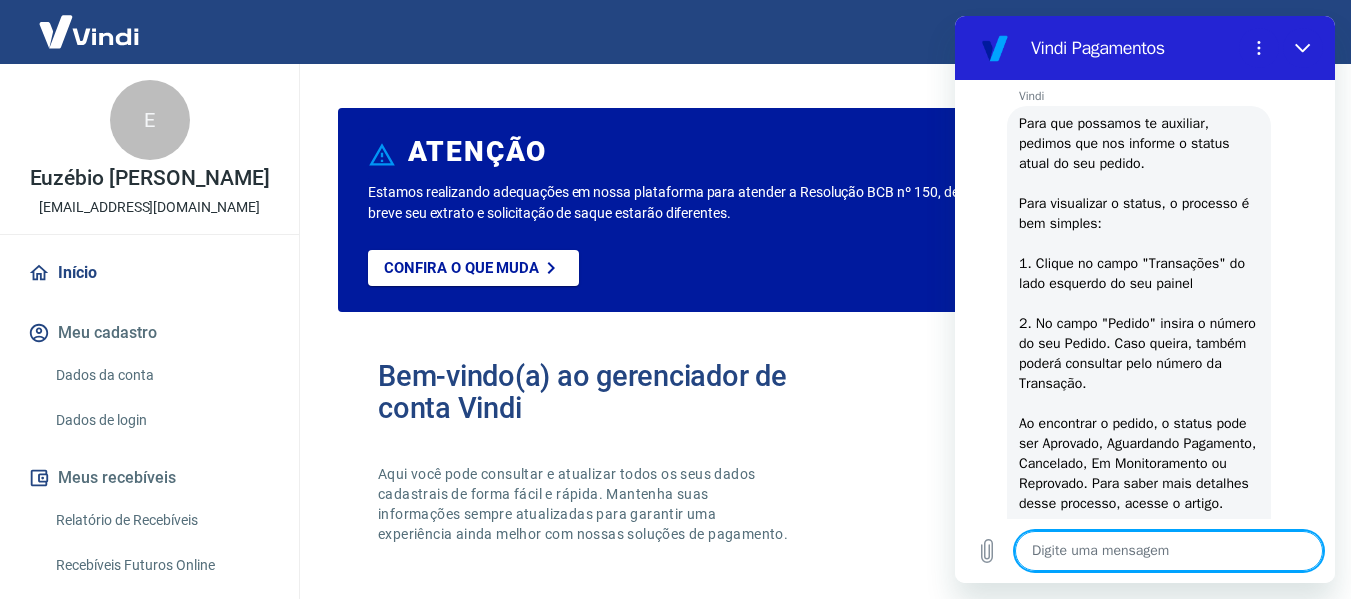 scroll, scrollTop: 860, scrollLeft: 0, axis: vertical 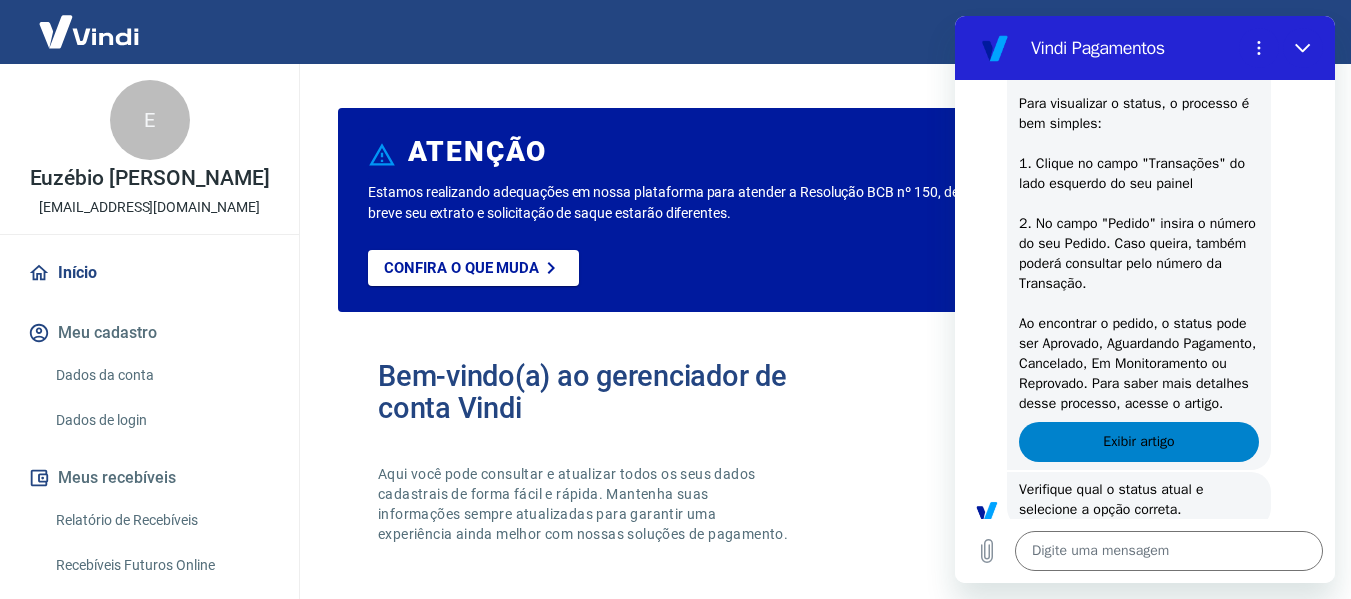 click on "Exibir artigo" at bounding box center [1138, 442] 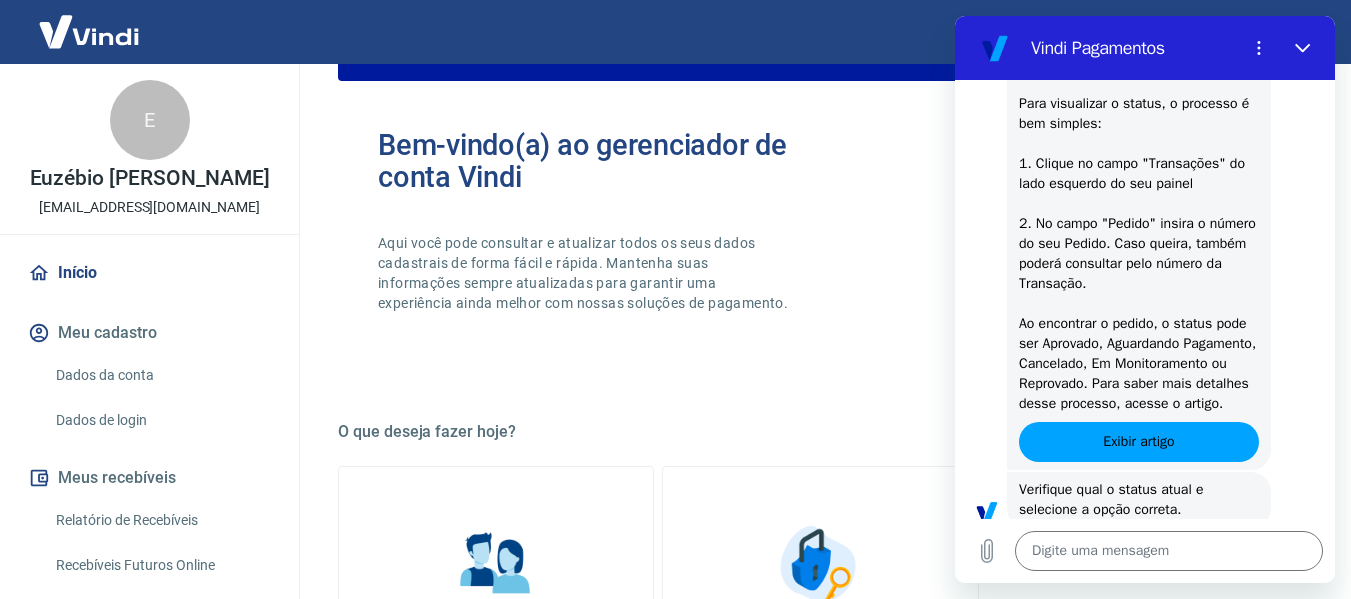 scroll, scrollTop: 300, scrollLeft: 0, axis: vertical 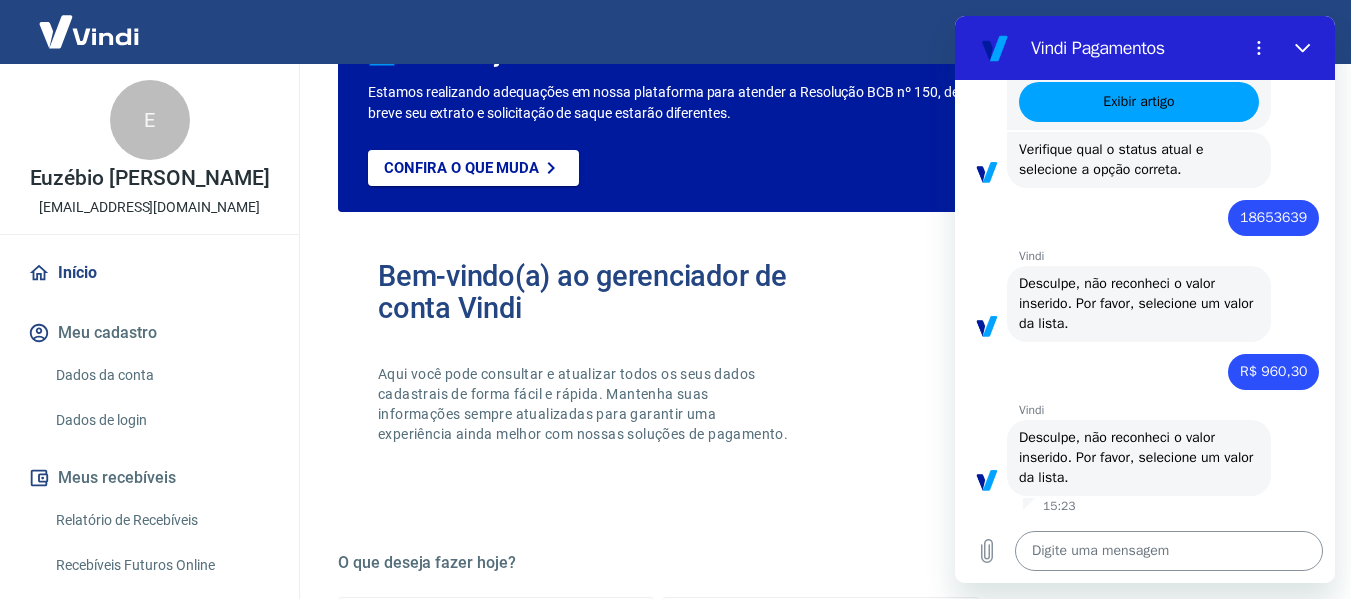 type on "x" 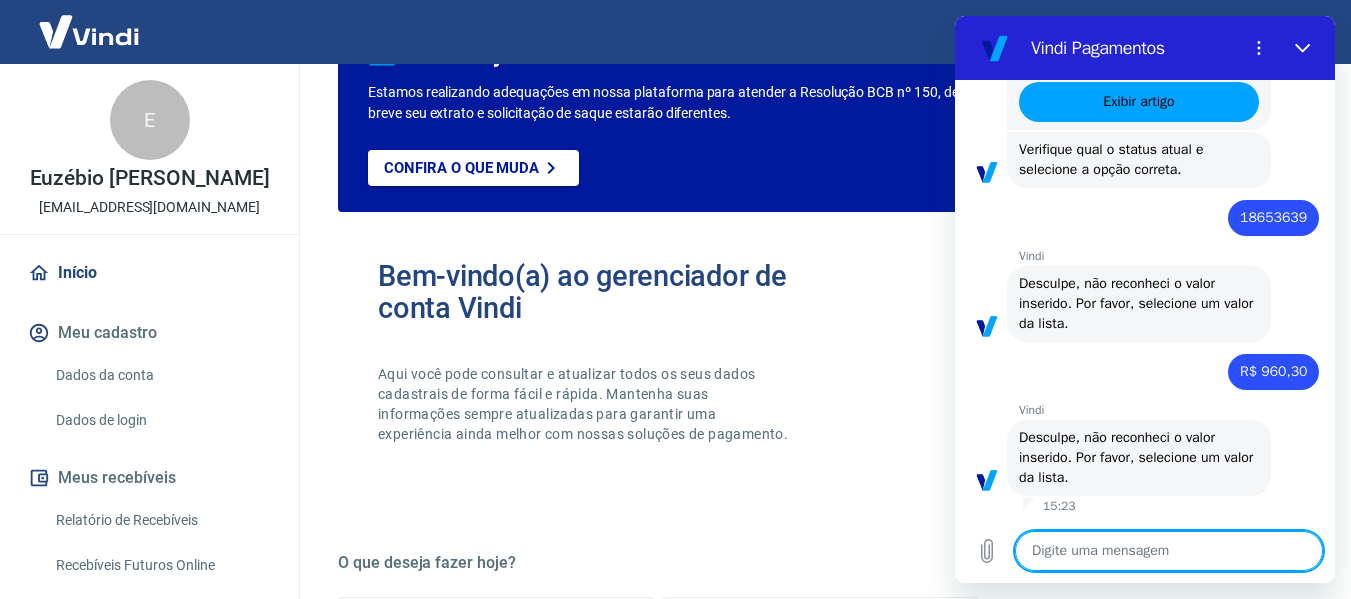 type on "g" 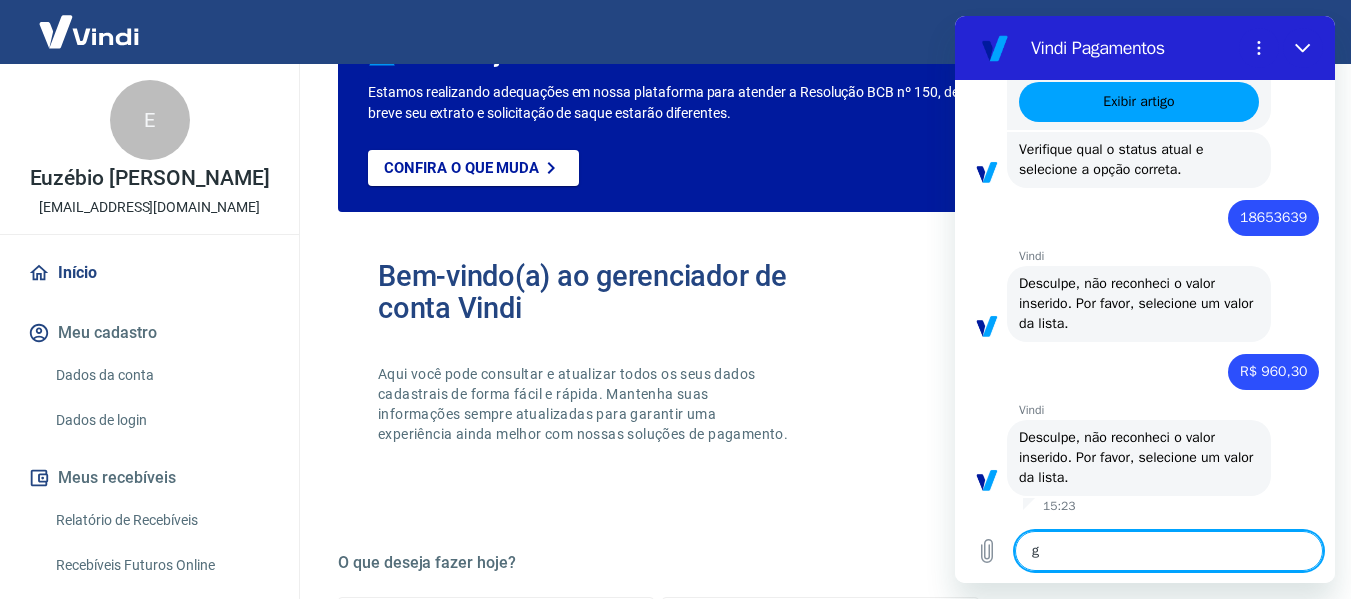 type on "x" 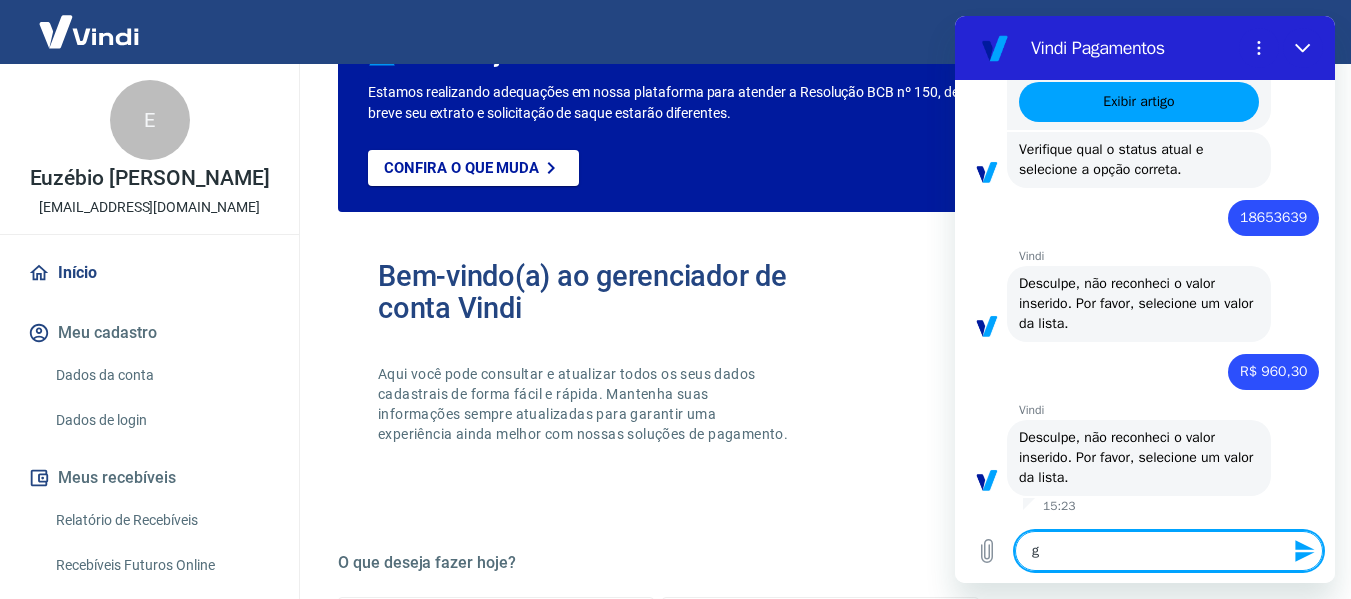 type on "go" 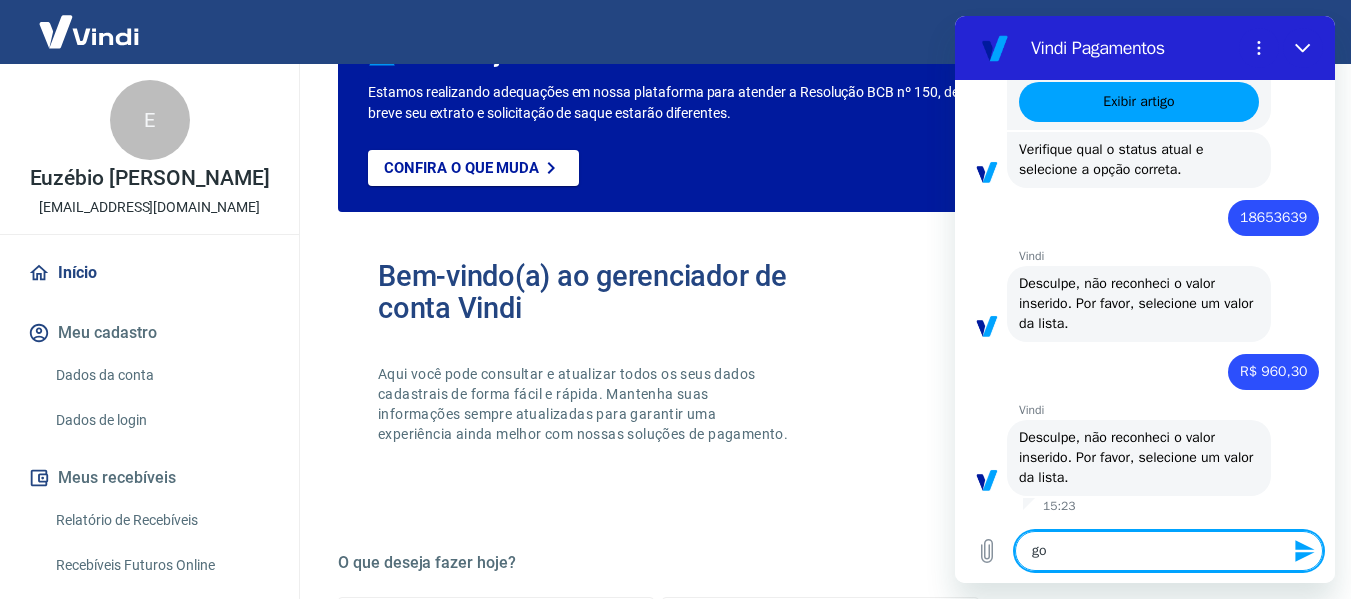 type on "x" 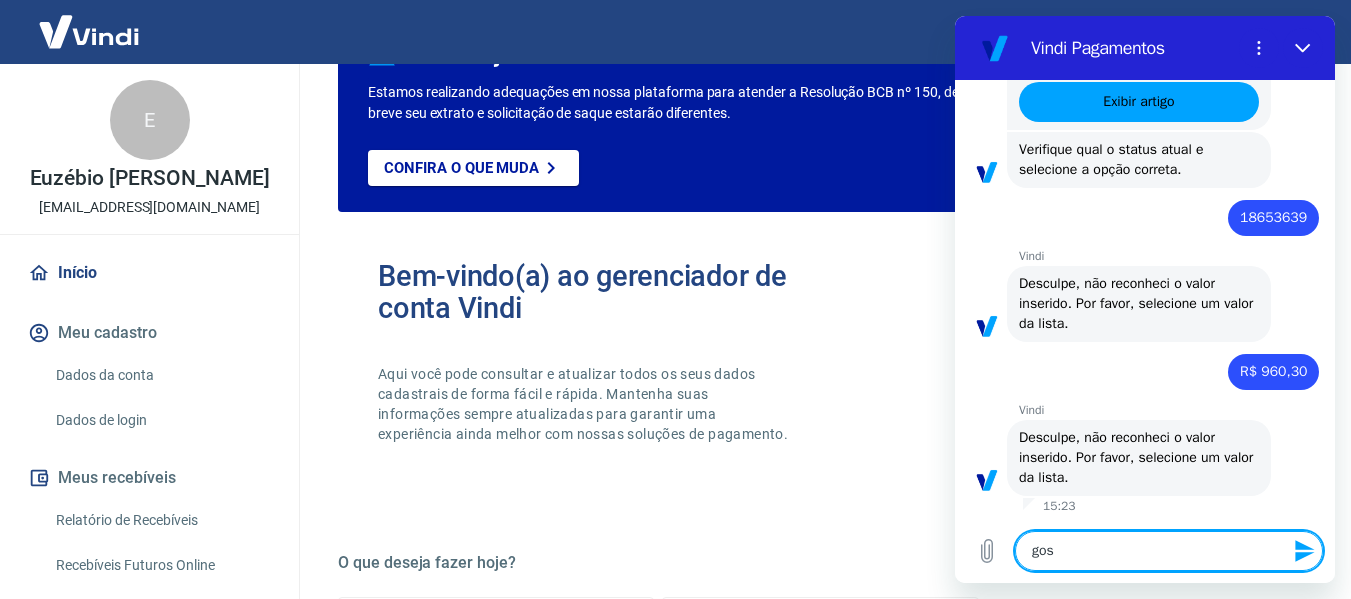 type on "x" 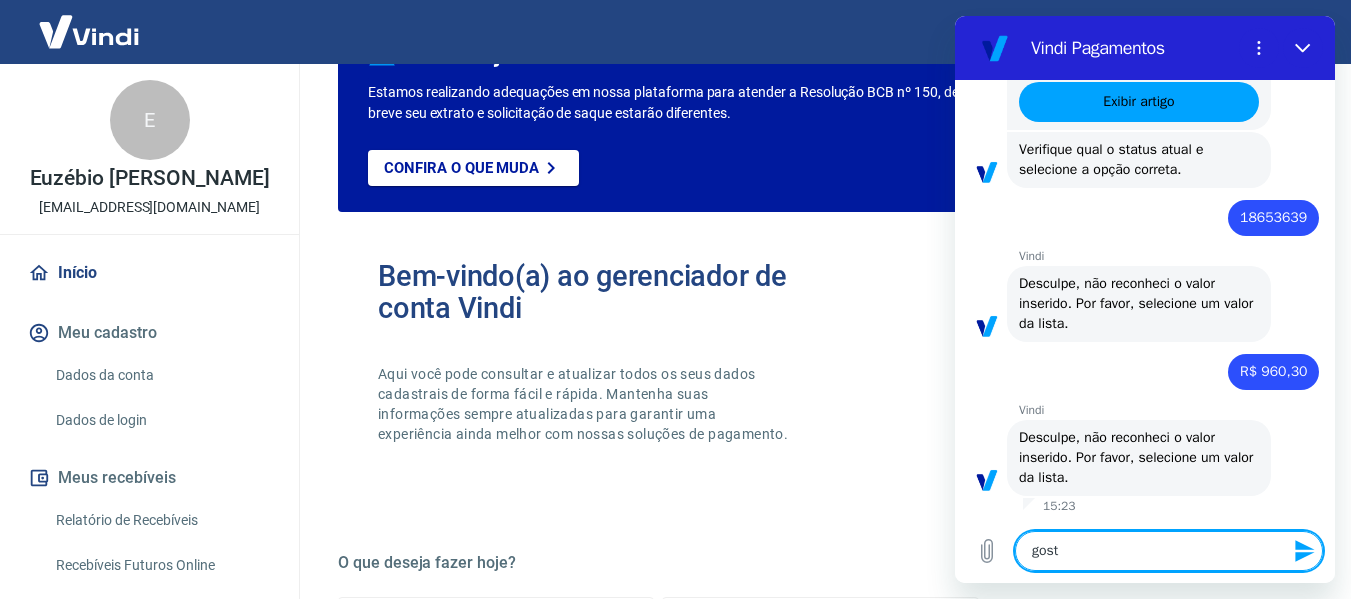 type on "x" 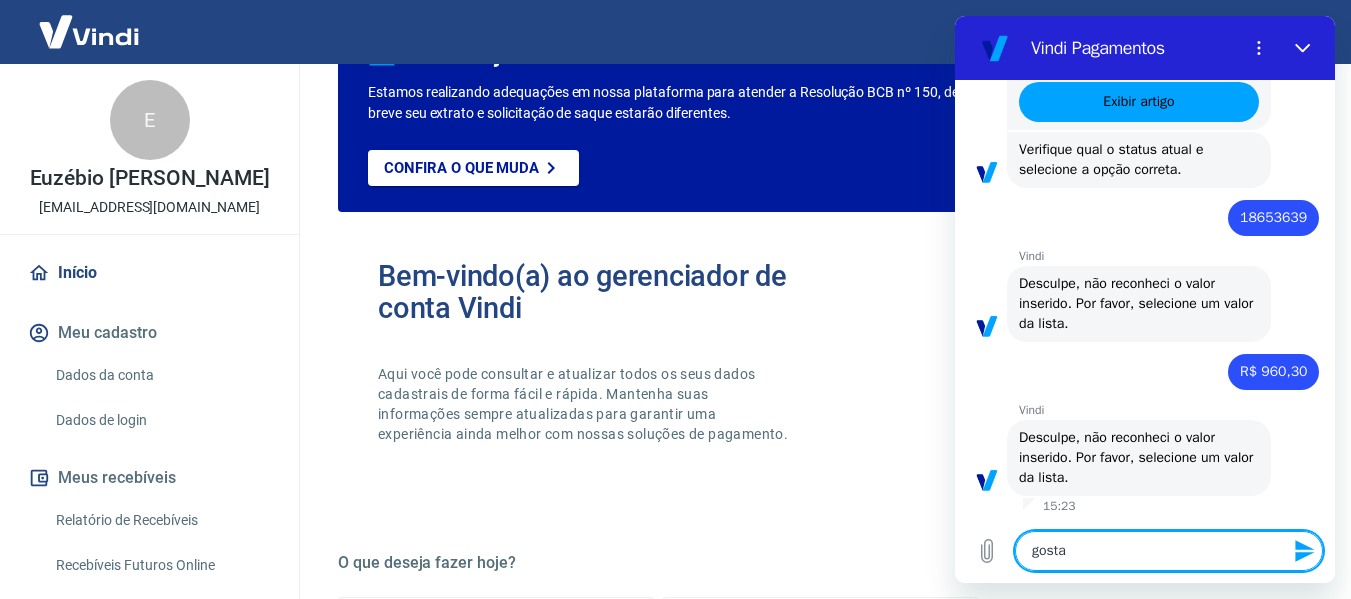 type on "x" 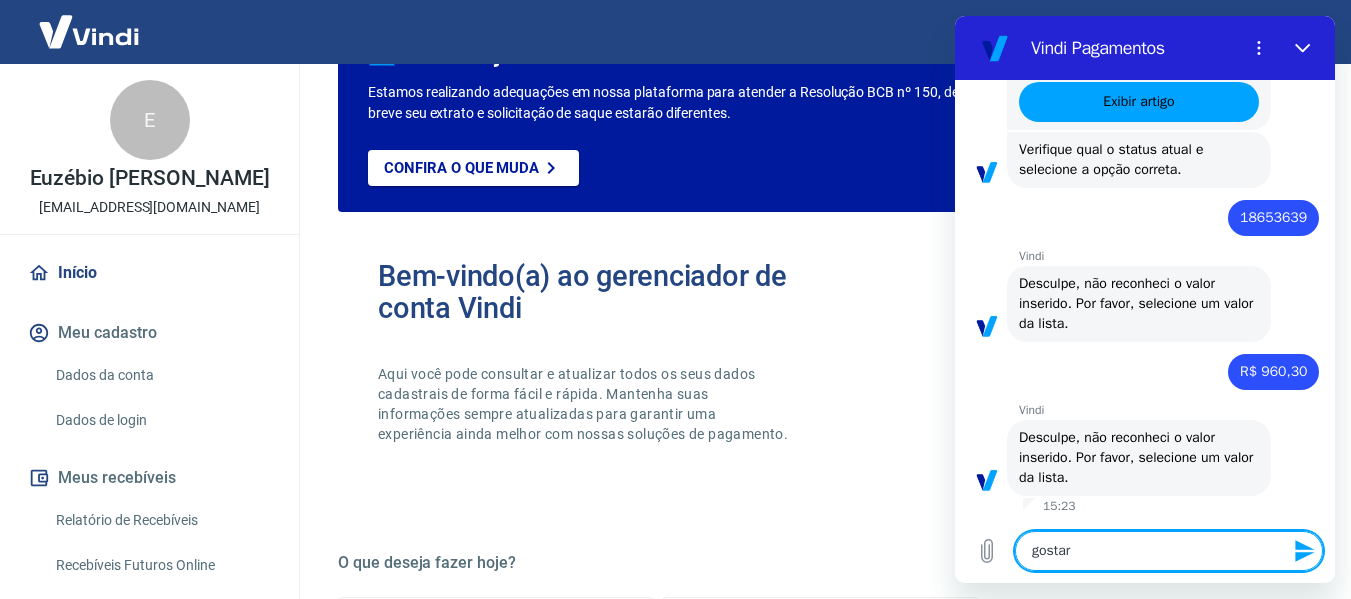 type on "x" 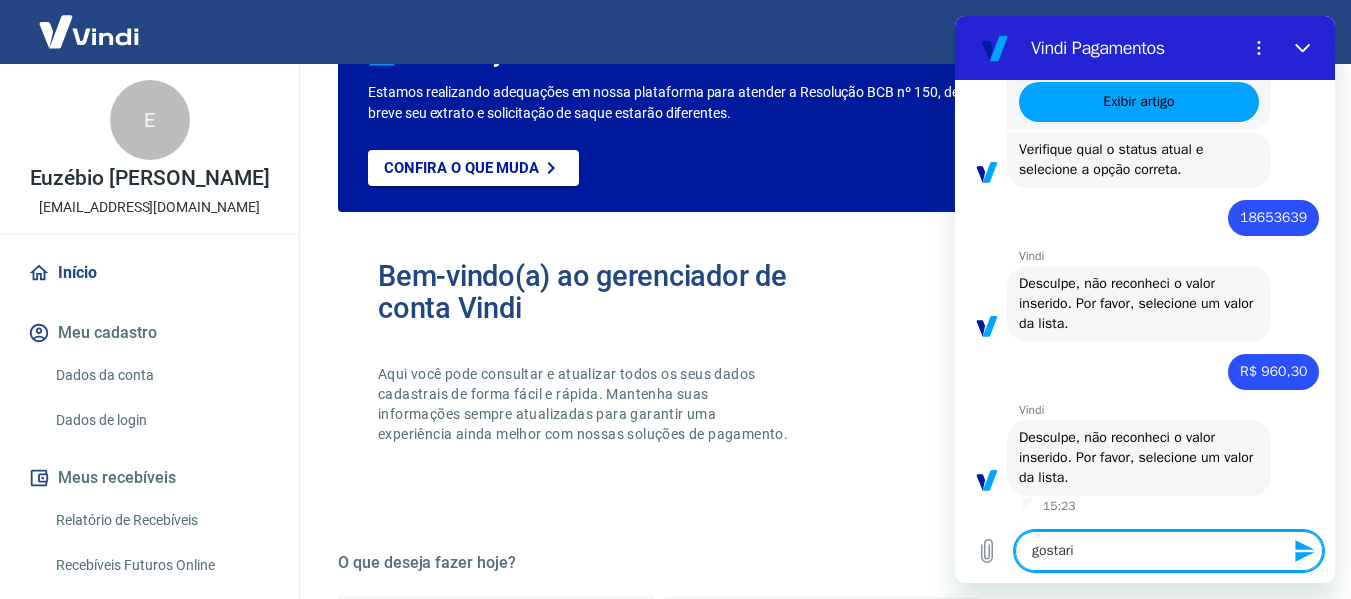 type on "x" 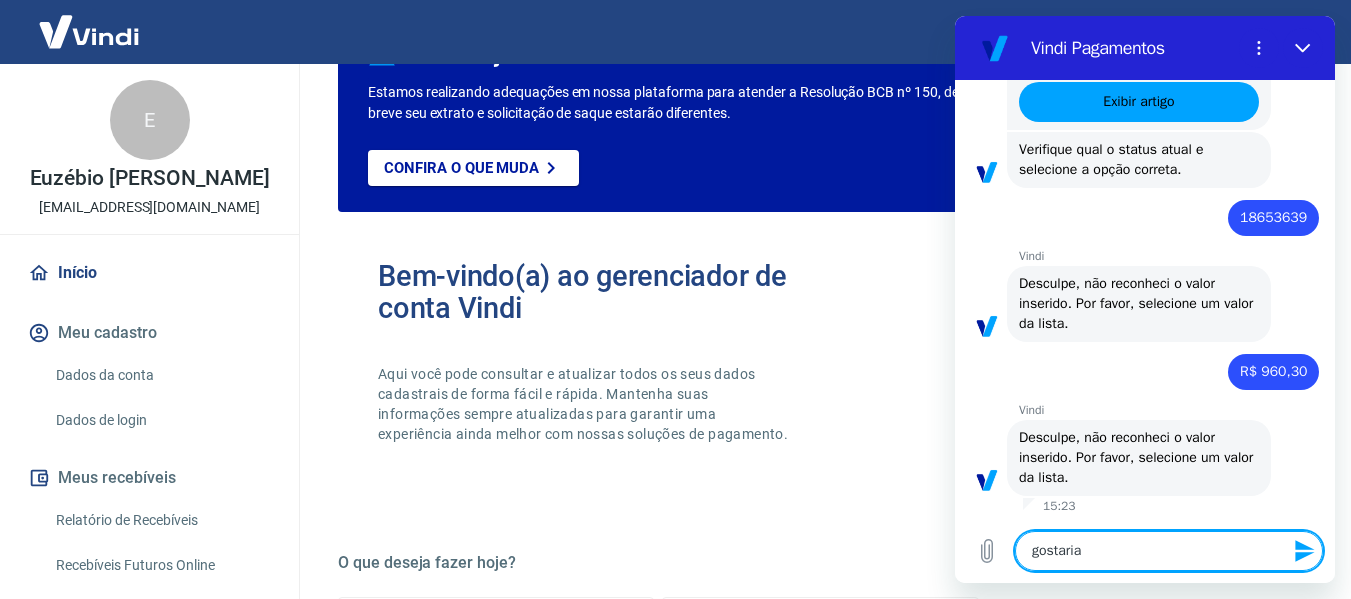 type on "x" 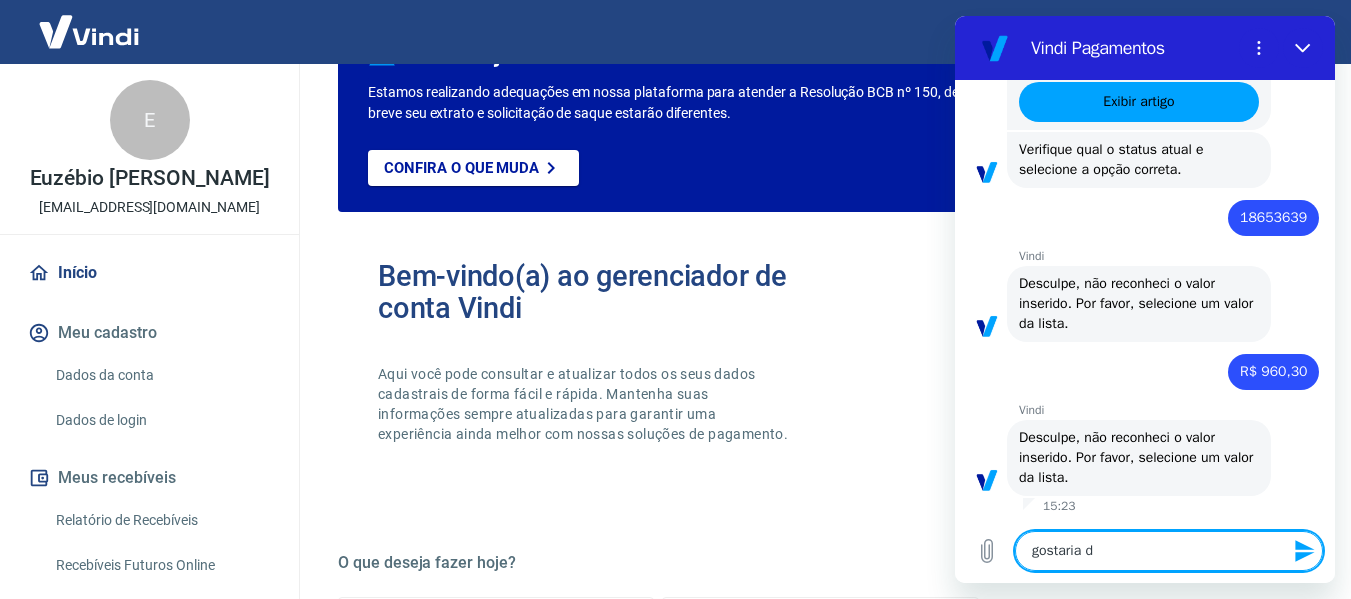 type on "x" 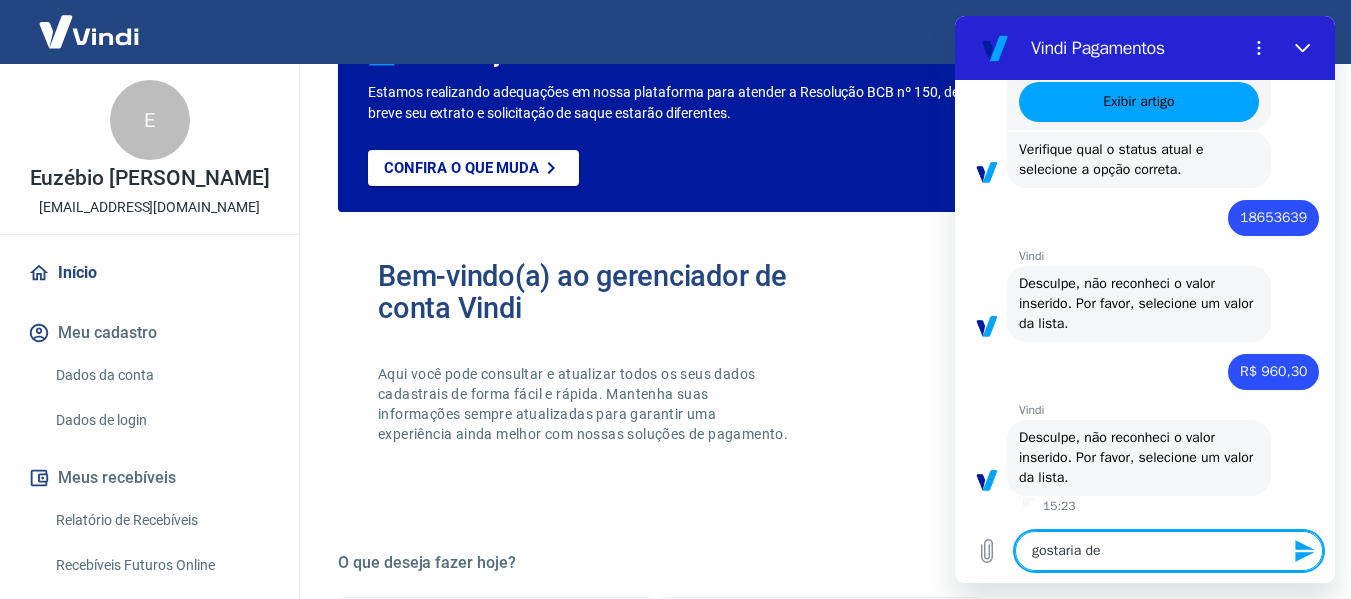 type on "x" 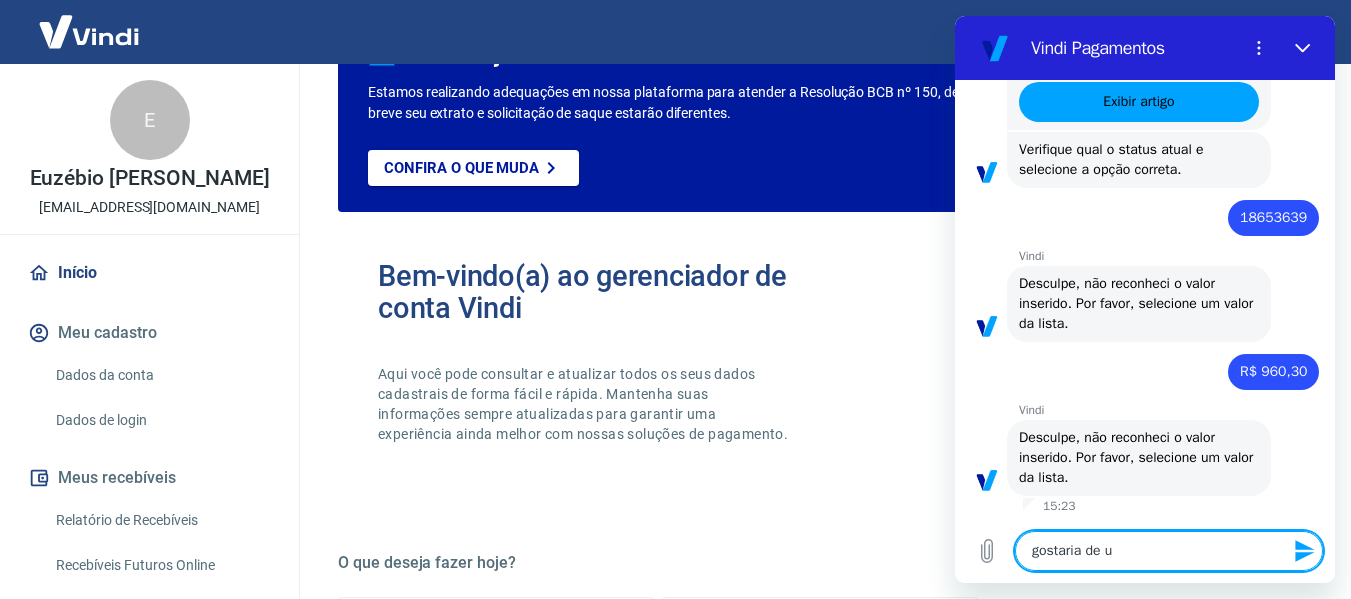 type on "x" 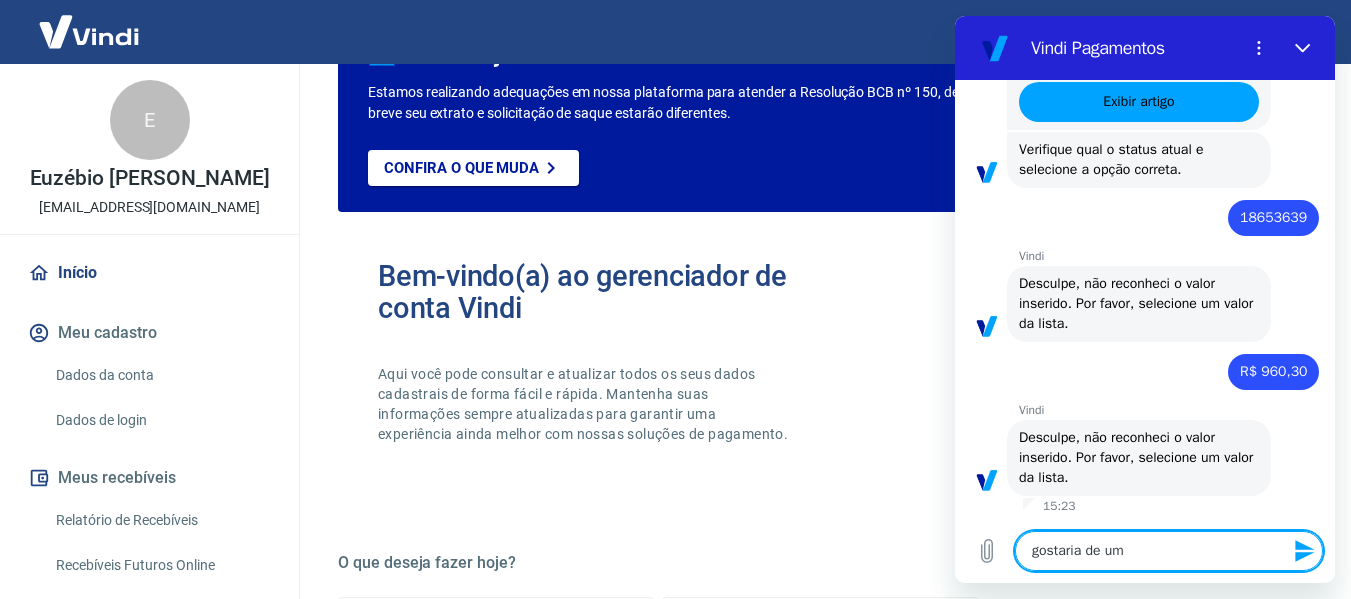 type on "x" 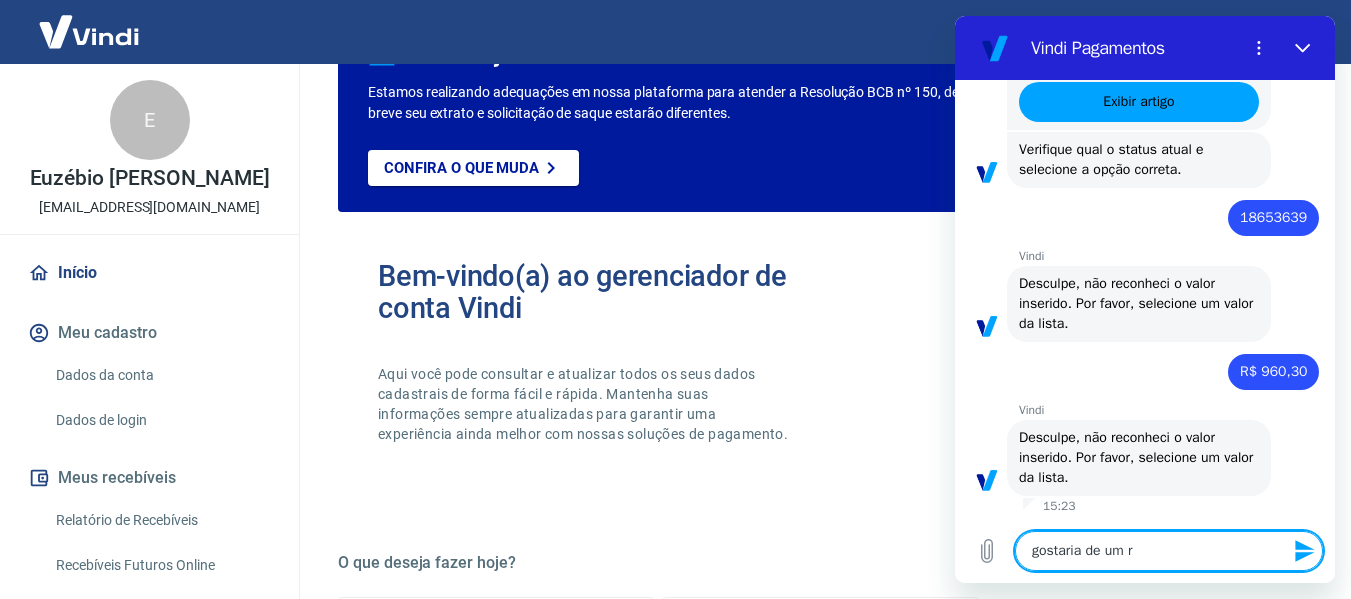 type on "x" 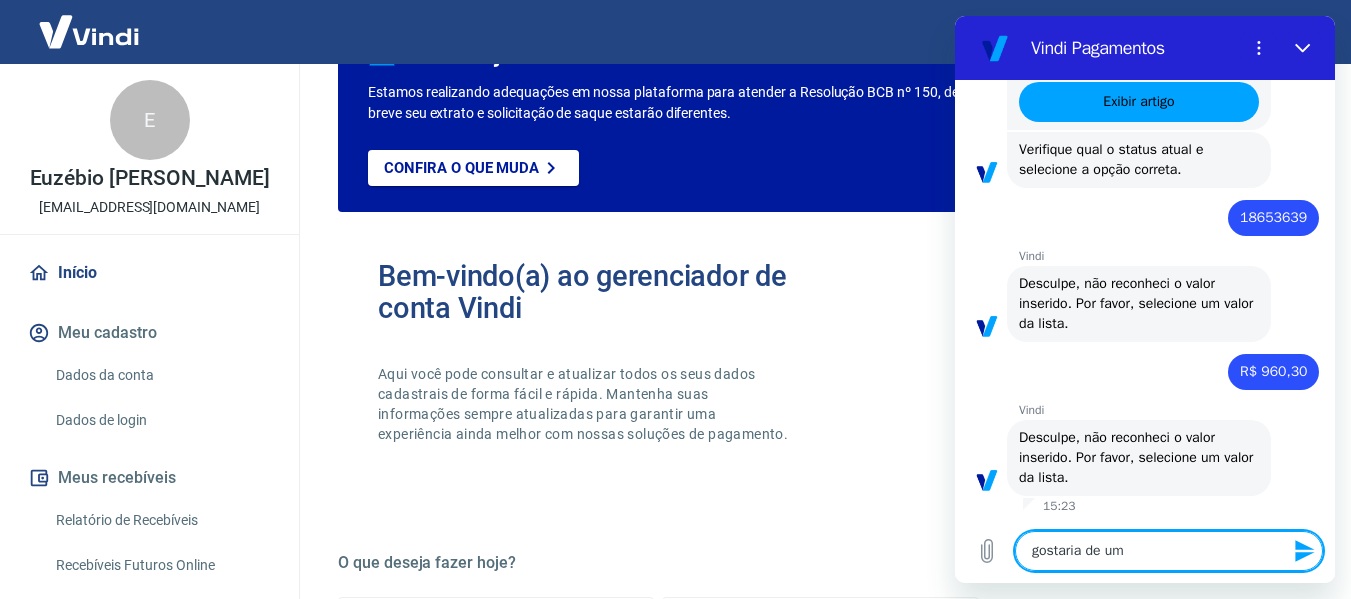 type on "gostaria de um t" 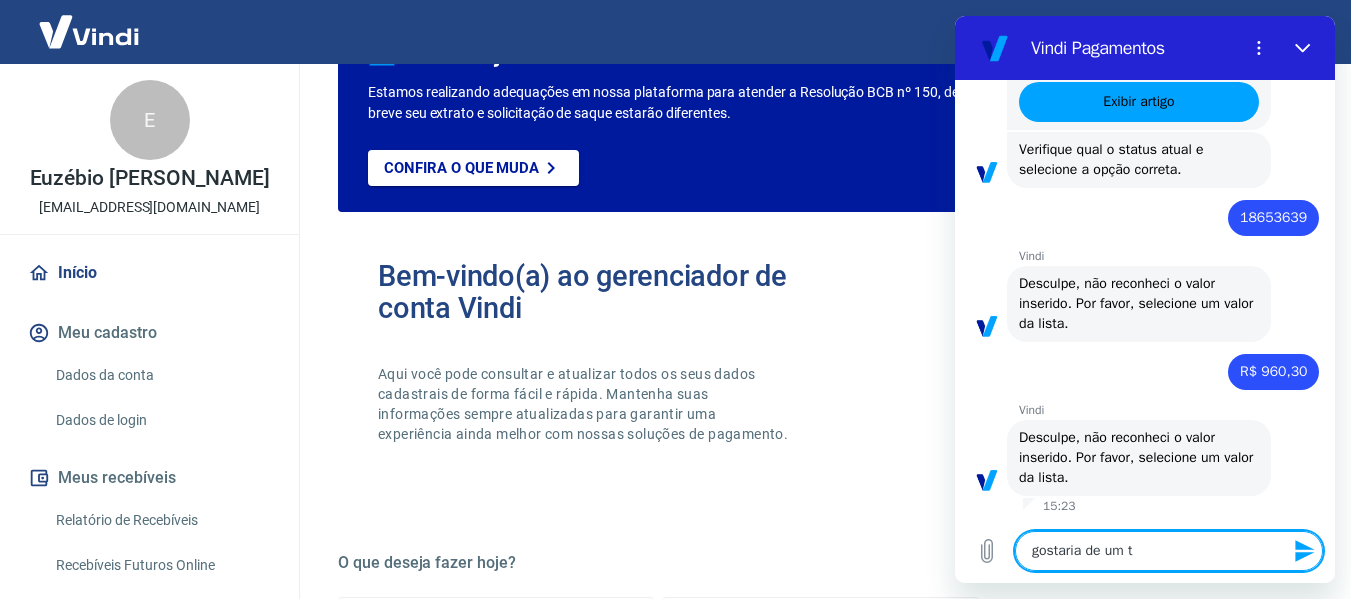 type on "x" 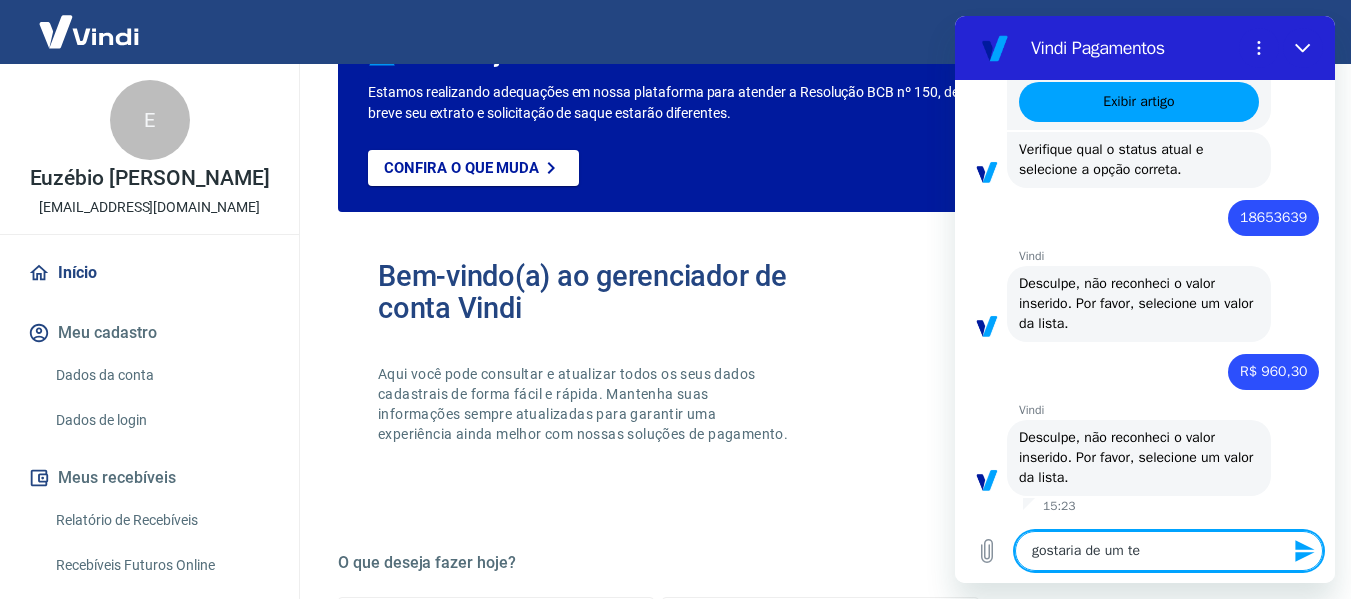 type on "x" 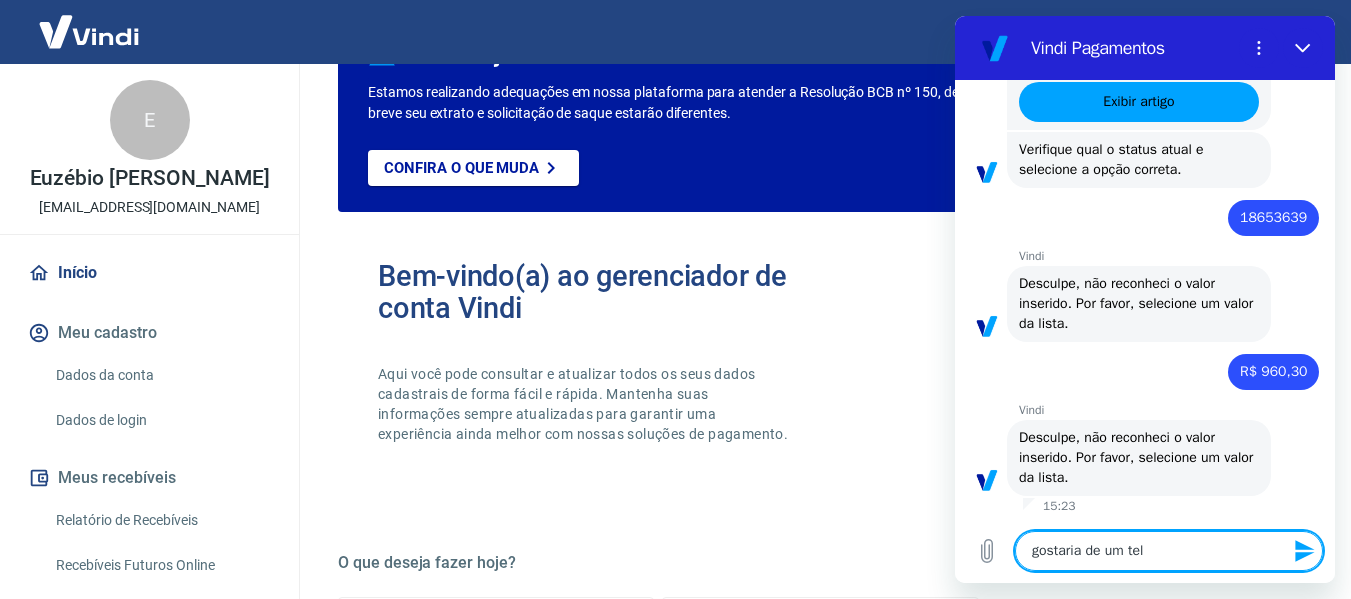 type on "x" 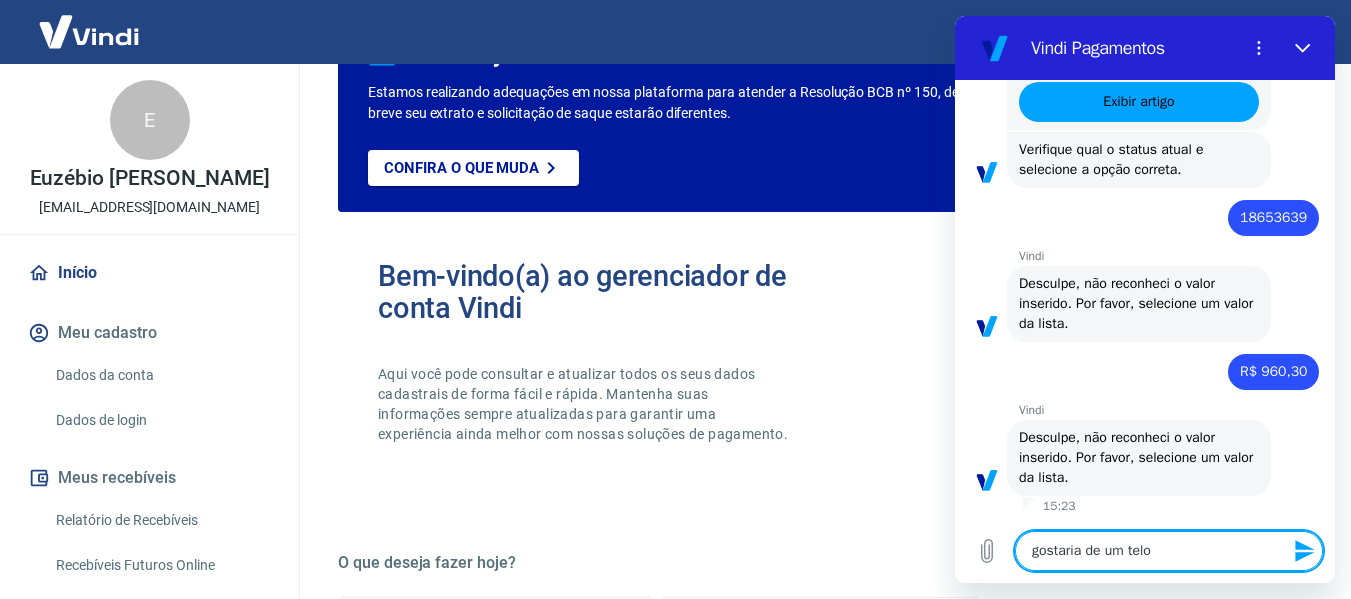 type on "x" 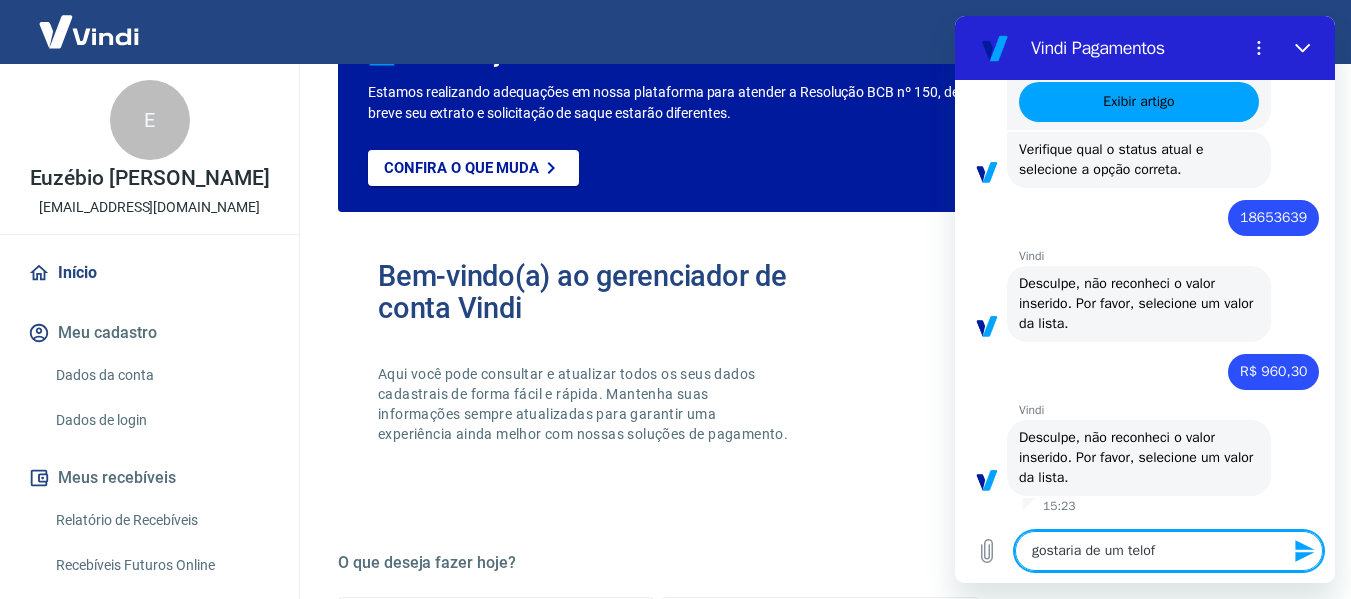 type on "x" 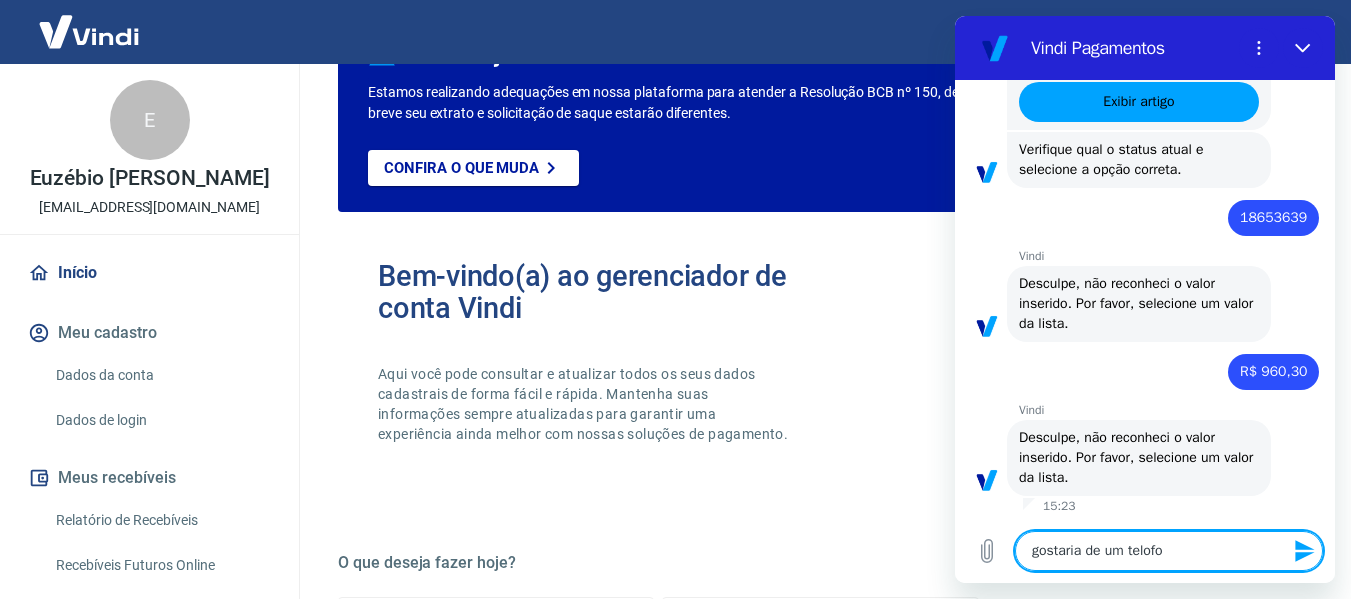 type on "x" 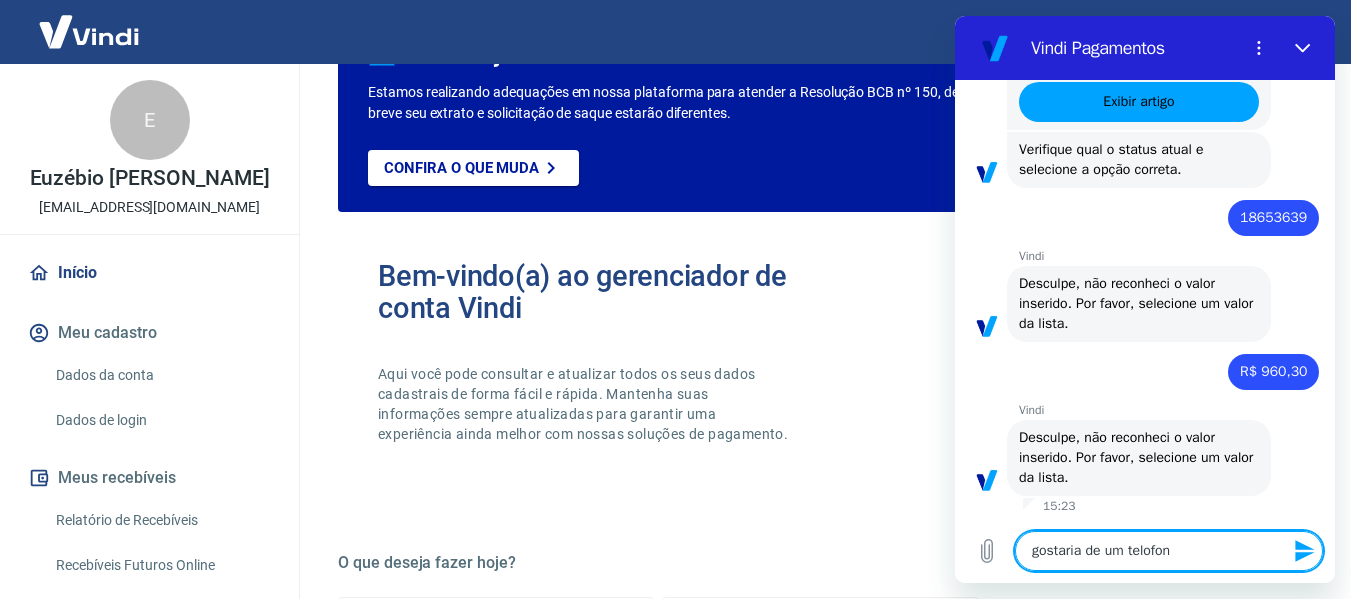 type on "x" 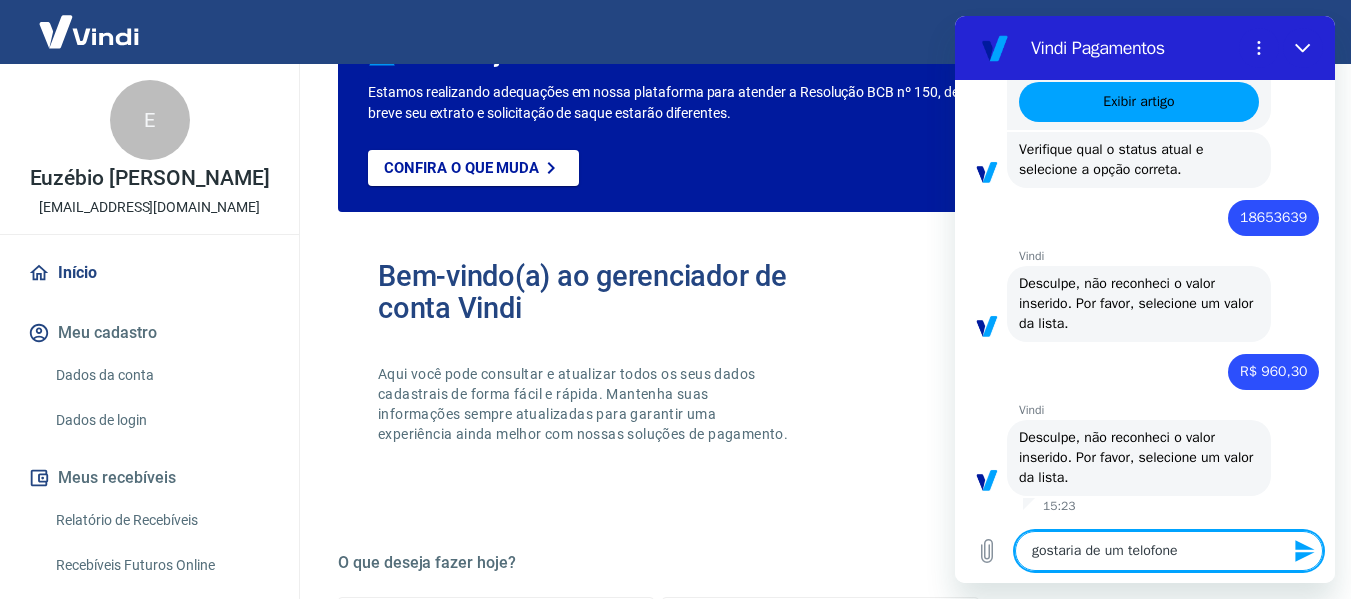 type on "x" 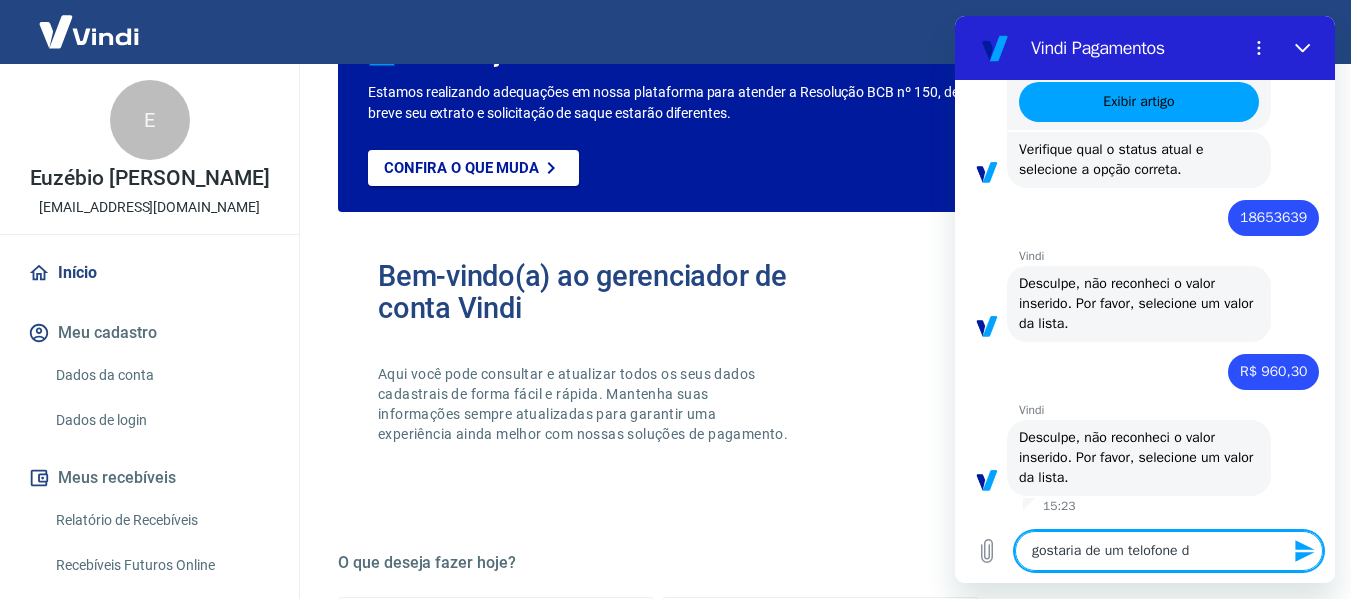 type on "x" 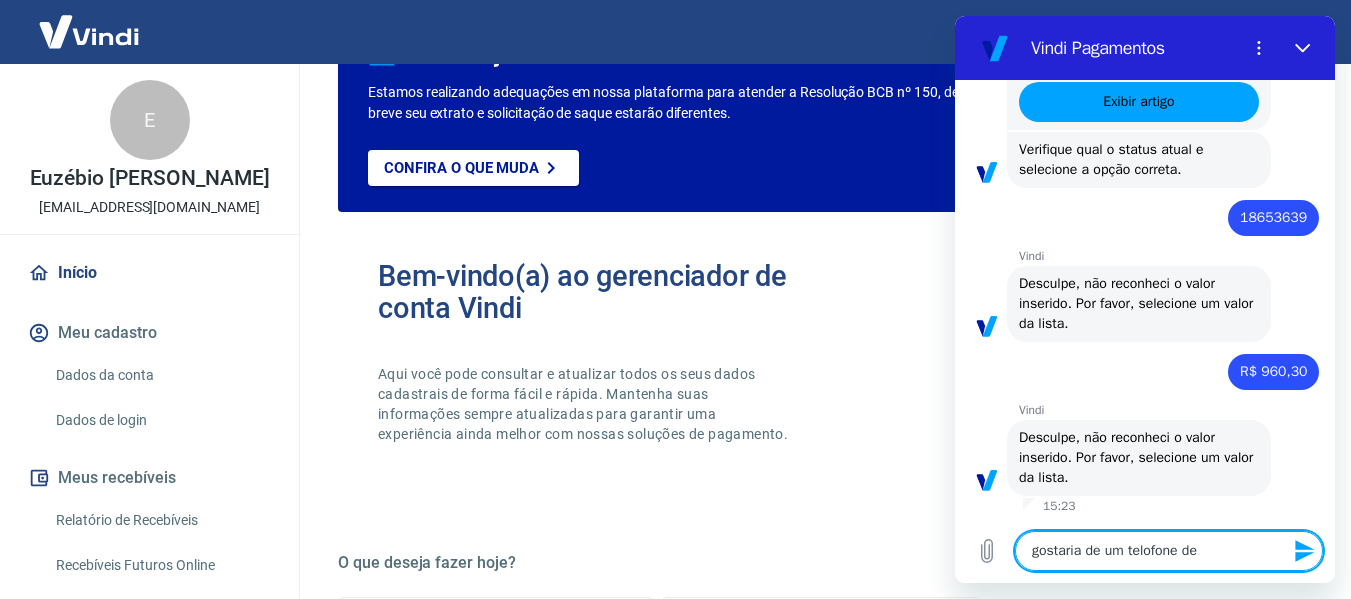 type on "x" 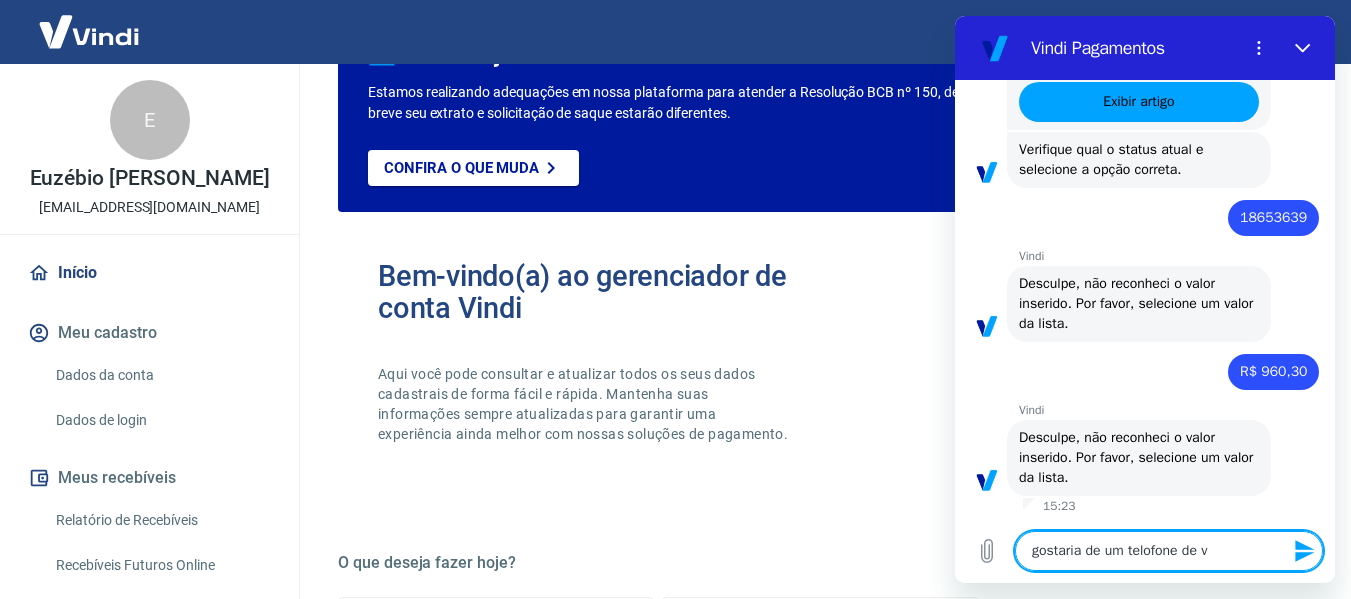type on "x" 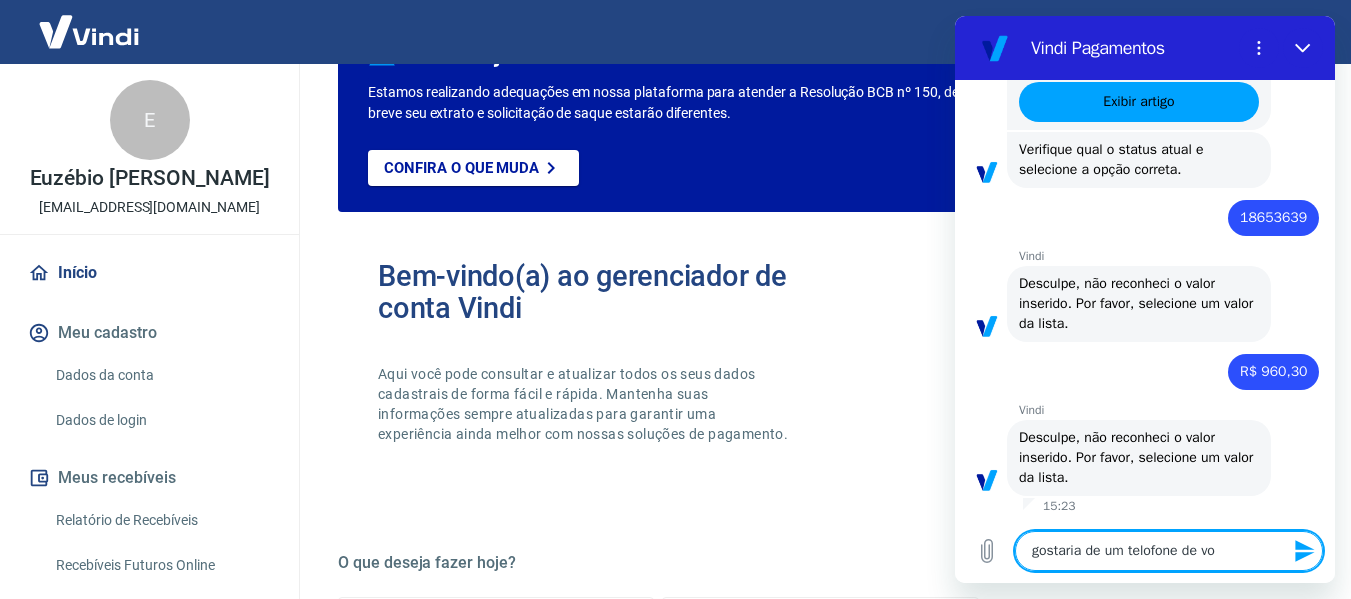 type on "x" 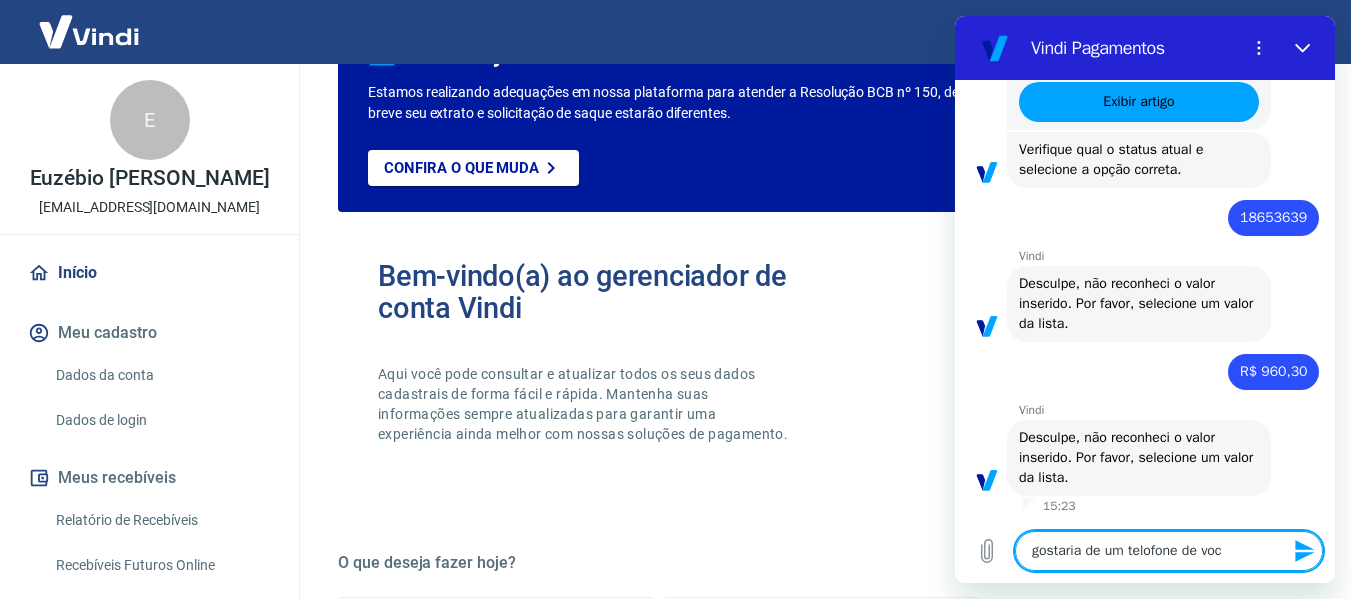 type on "x" 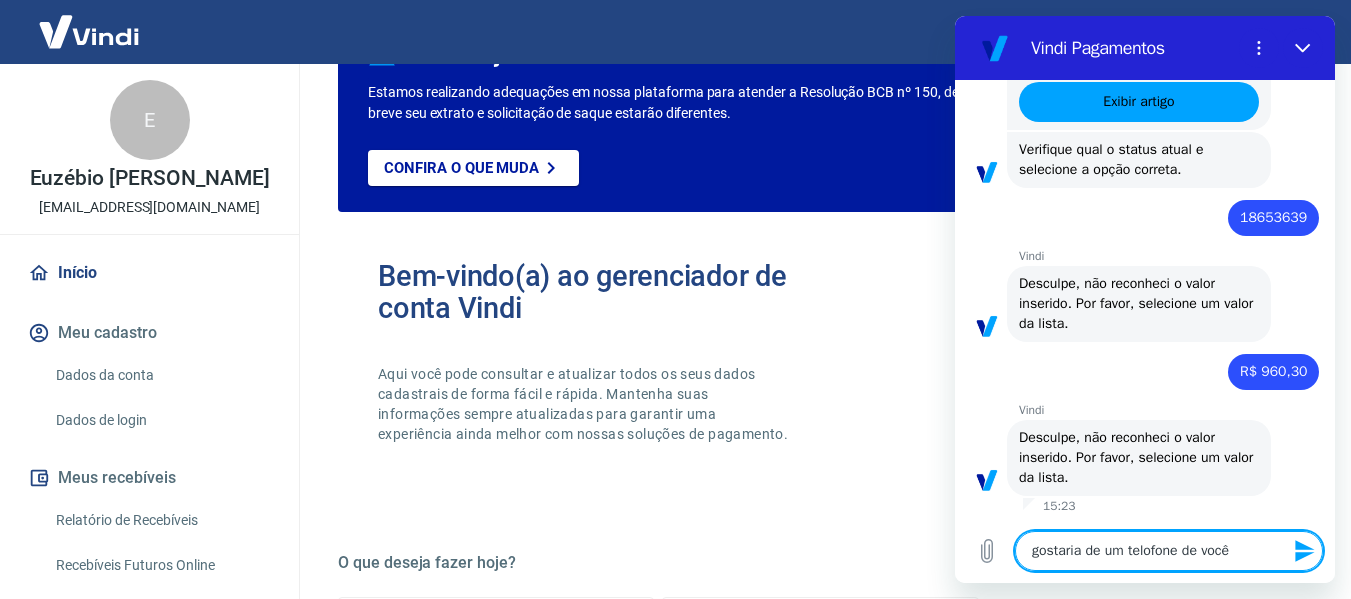 type 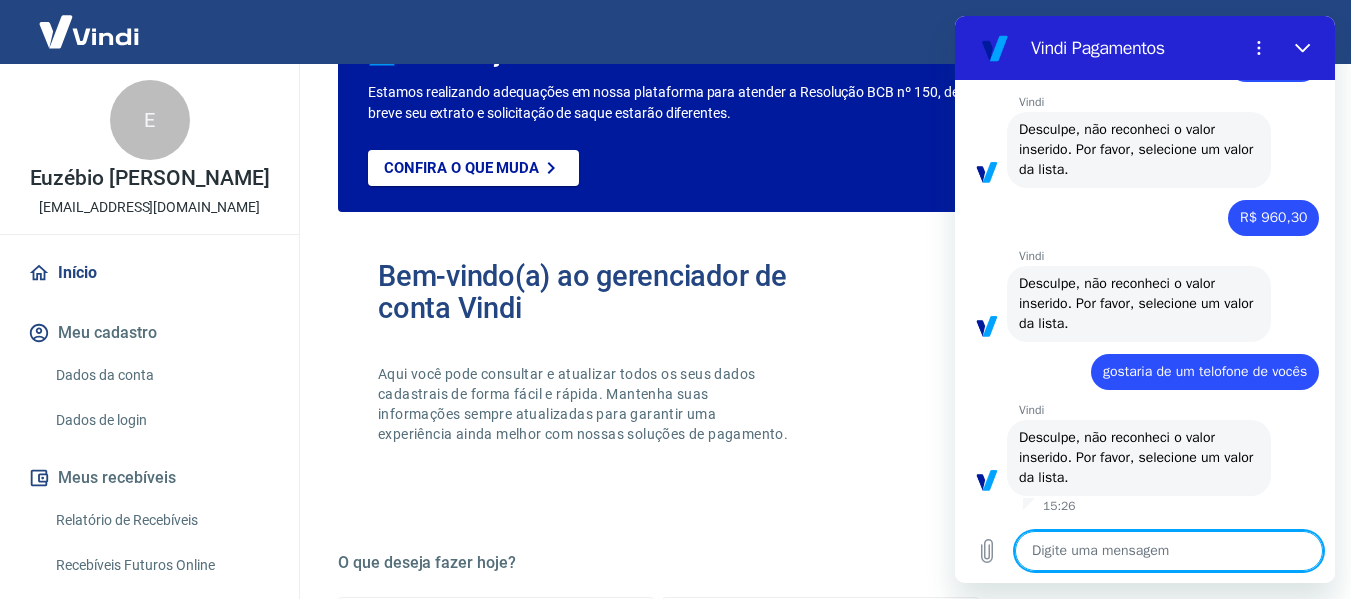 scroll, scrollTop: 1414, scrollLeft: 0, axis: vertical 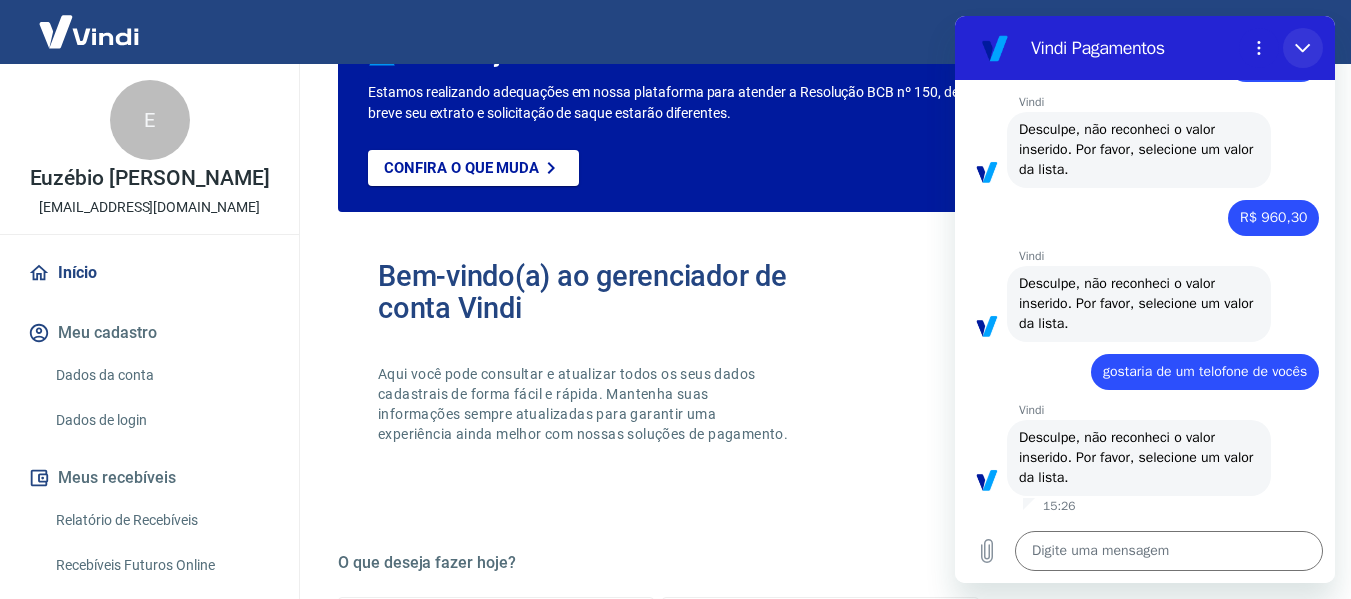 click 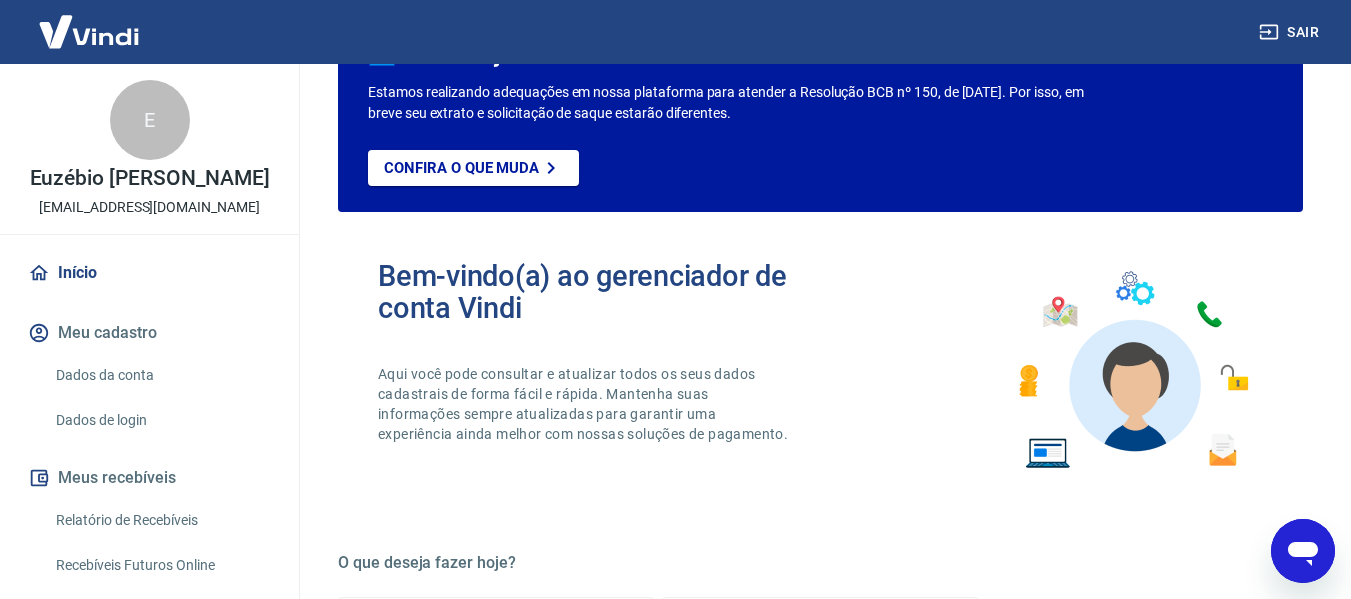 click 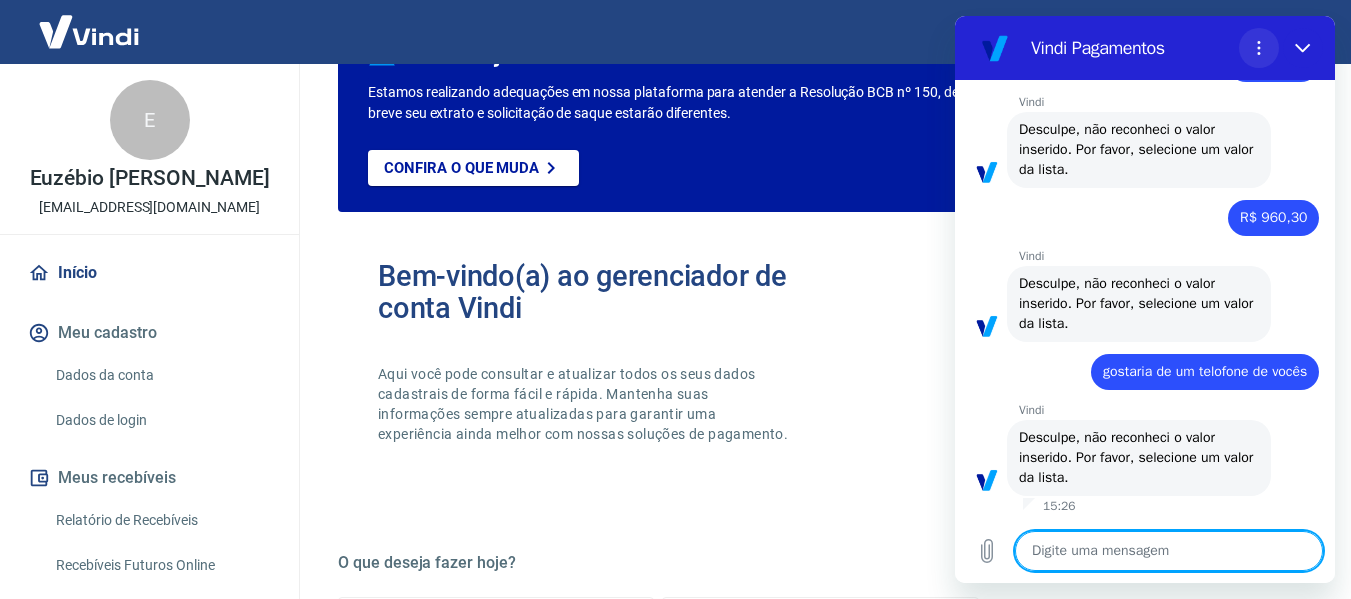 click 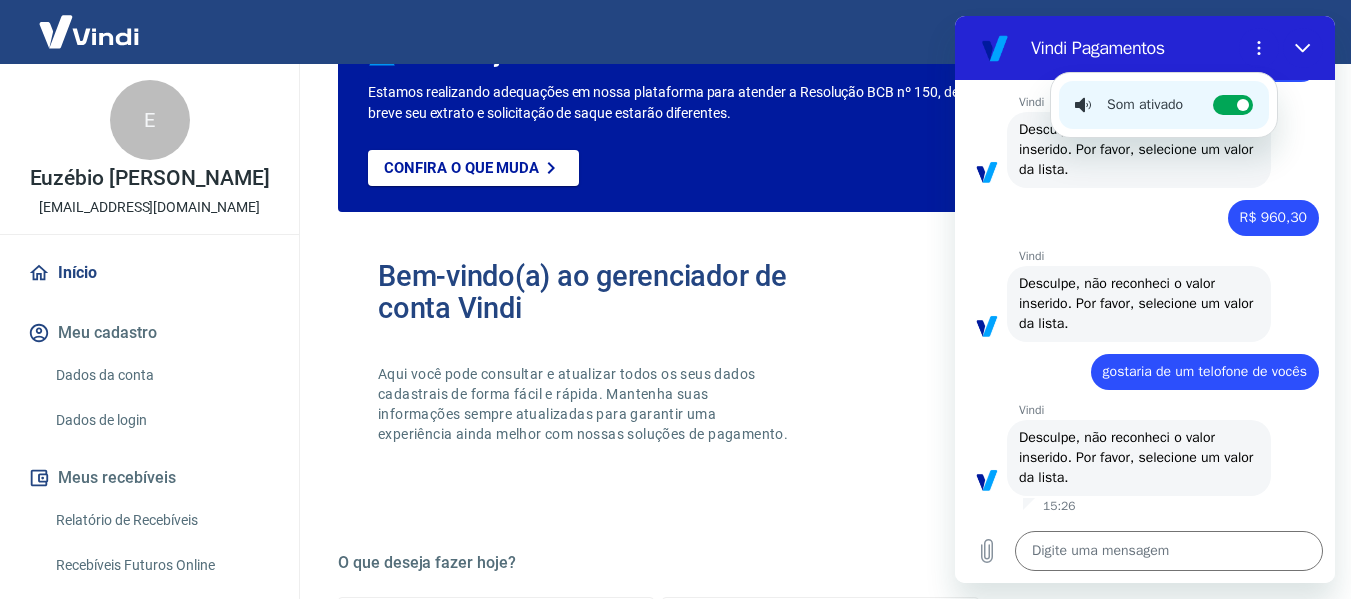 click on "Vindi Pagamentos" at bounding box center (1131, 48) 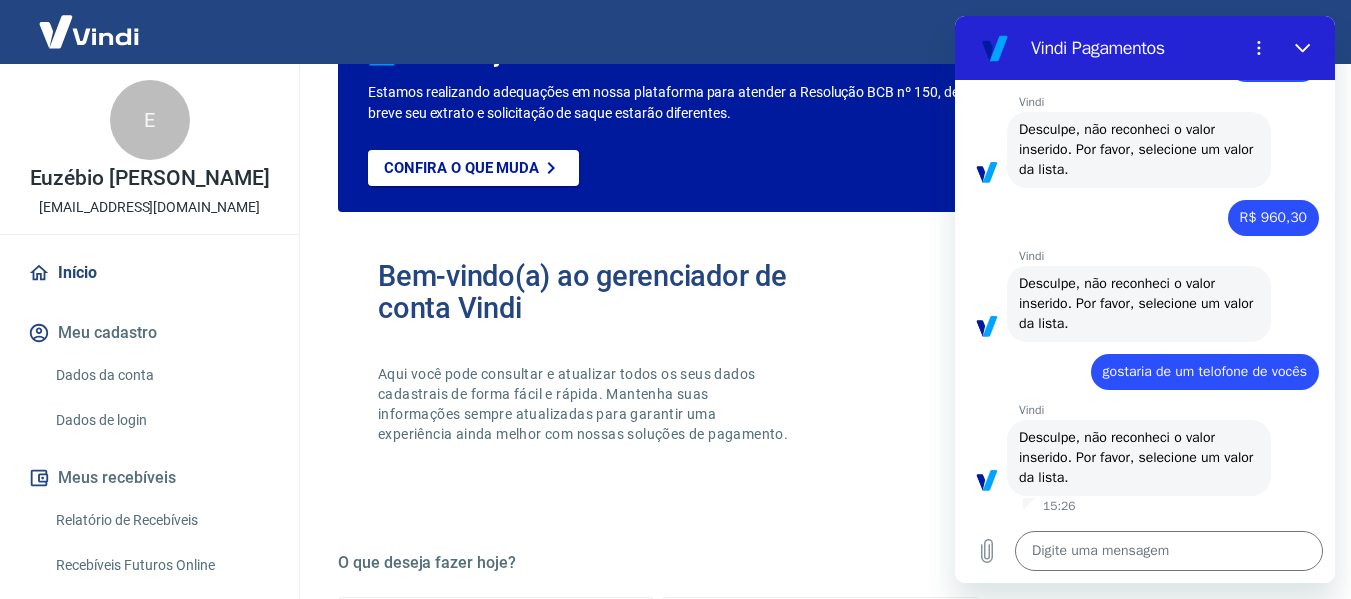 drag, startPoint x: 1095, startPoint y: 411, endPoint x: 1101, endPoint y: 425, distance: 15.231546 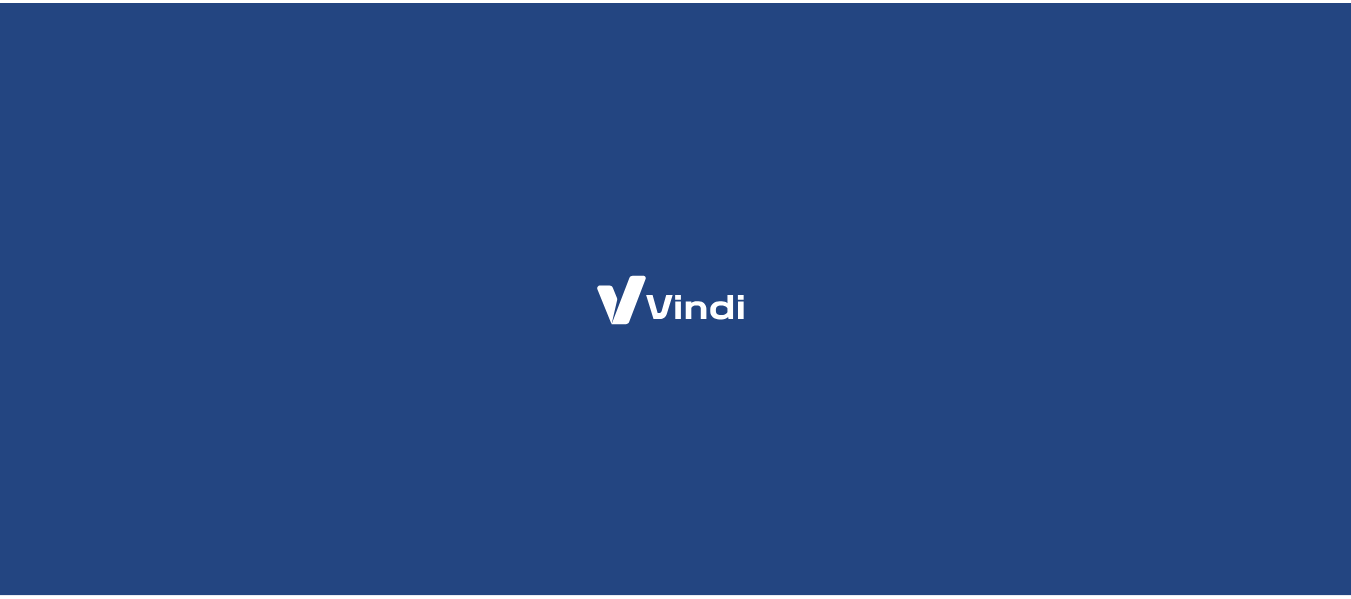 scroll, scrollTop: 0, scrollLeft: 0, axis: both 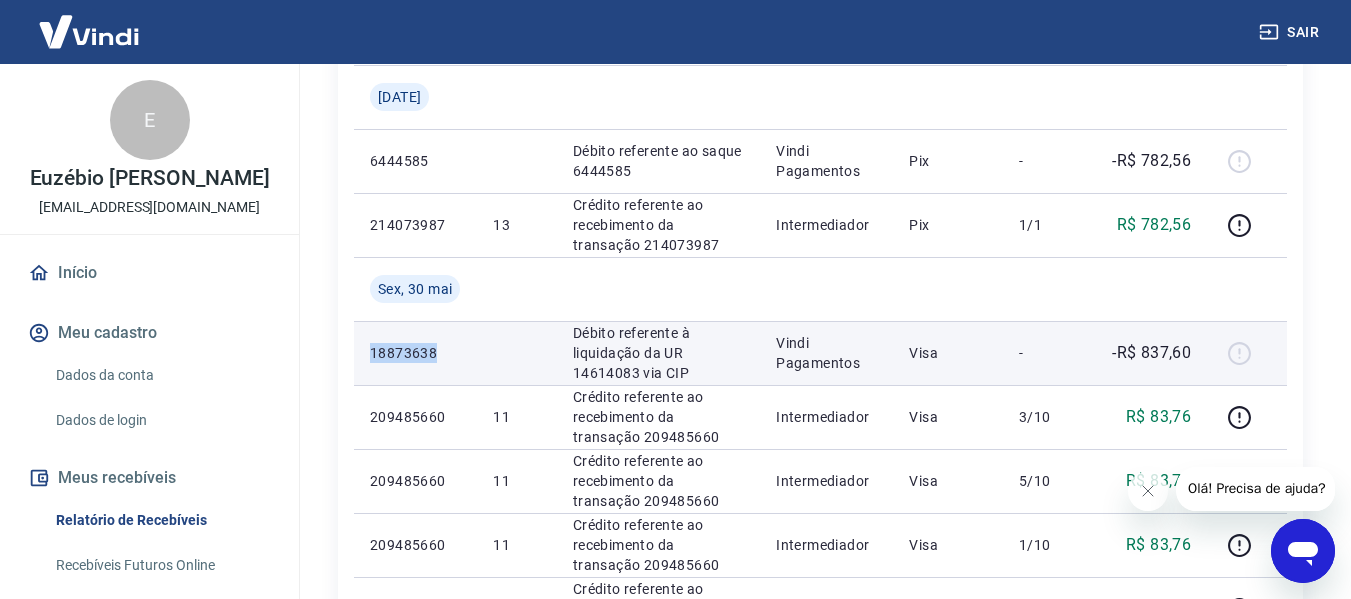 drag, startPoint x: 440, startPoint y: 354, endPoint x: 408, endPoint y: 348, distance: 32.55764 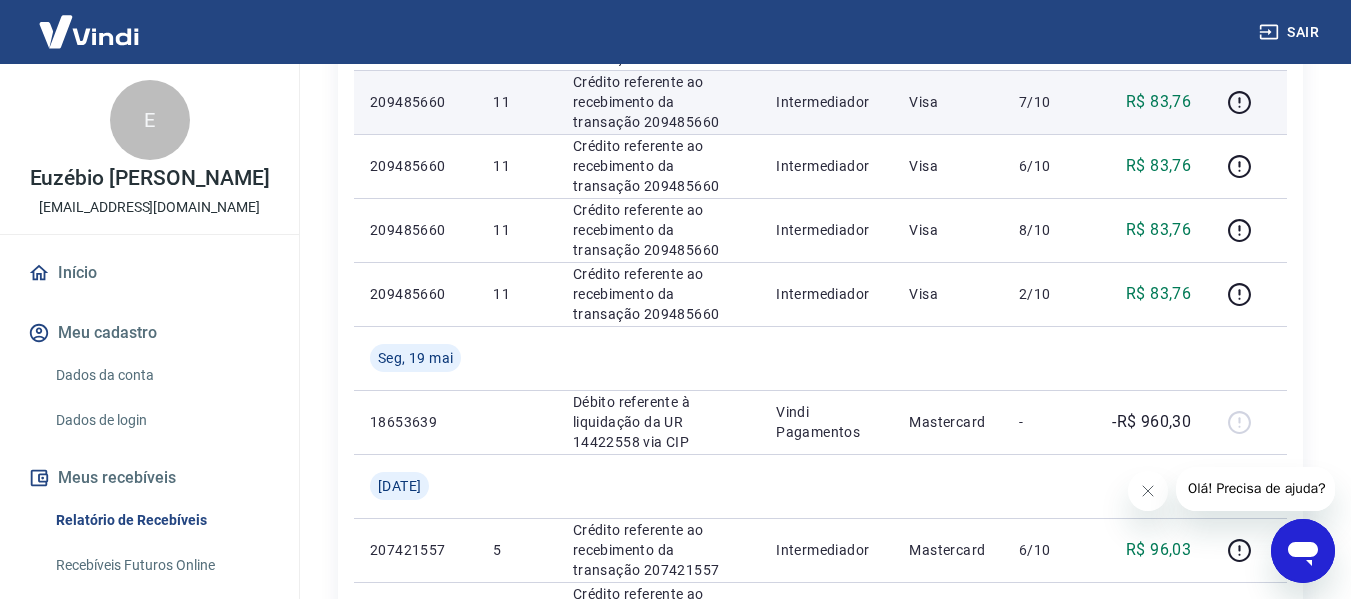 scroll, scrollTop: 1300, scrollLeft: 0, axis: vertical 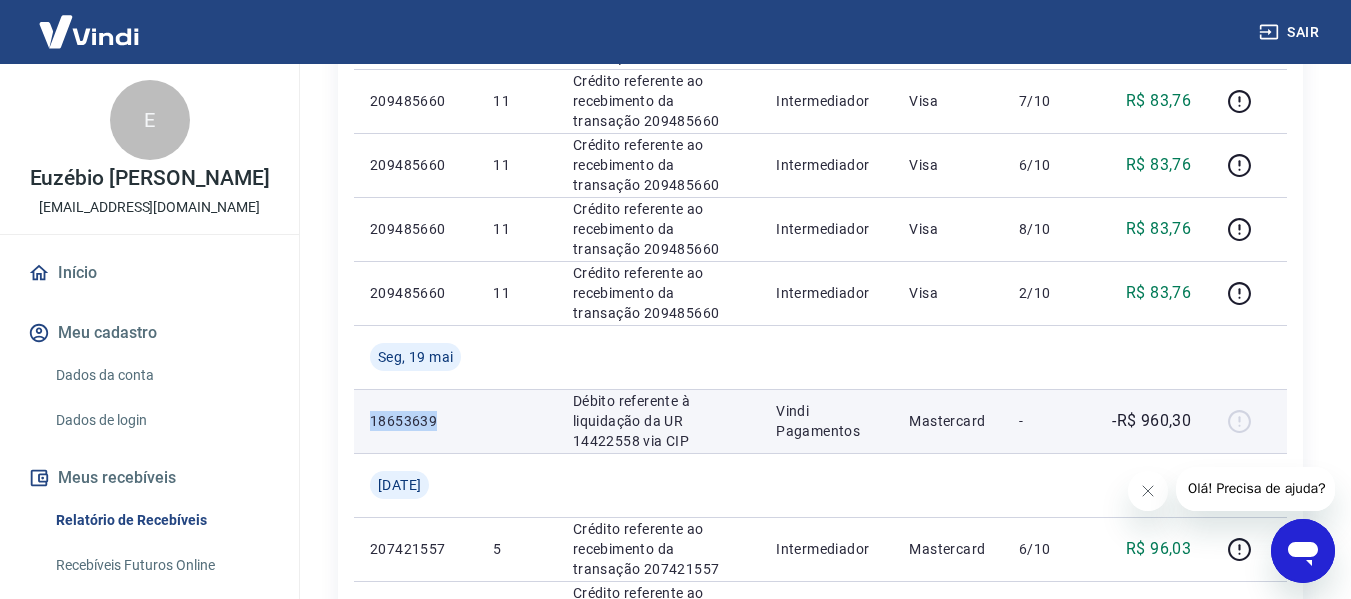 drag, startPoint x: 441, startPoint y: 421, endPoint x: 363, endPoint y: 412, distance: 78.51752 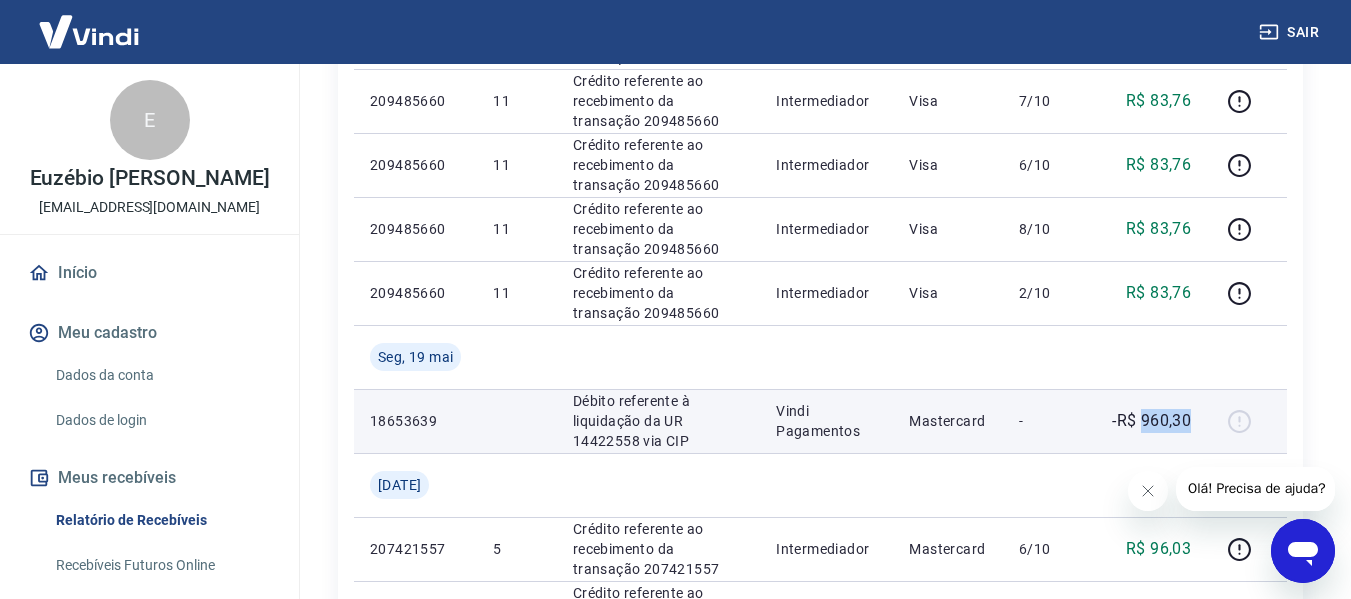 drag, startPoint x: 1146, startPoint y: 413, endPoint x: 1193, endPoint y: 415, distance: 47.042534 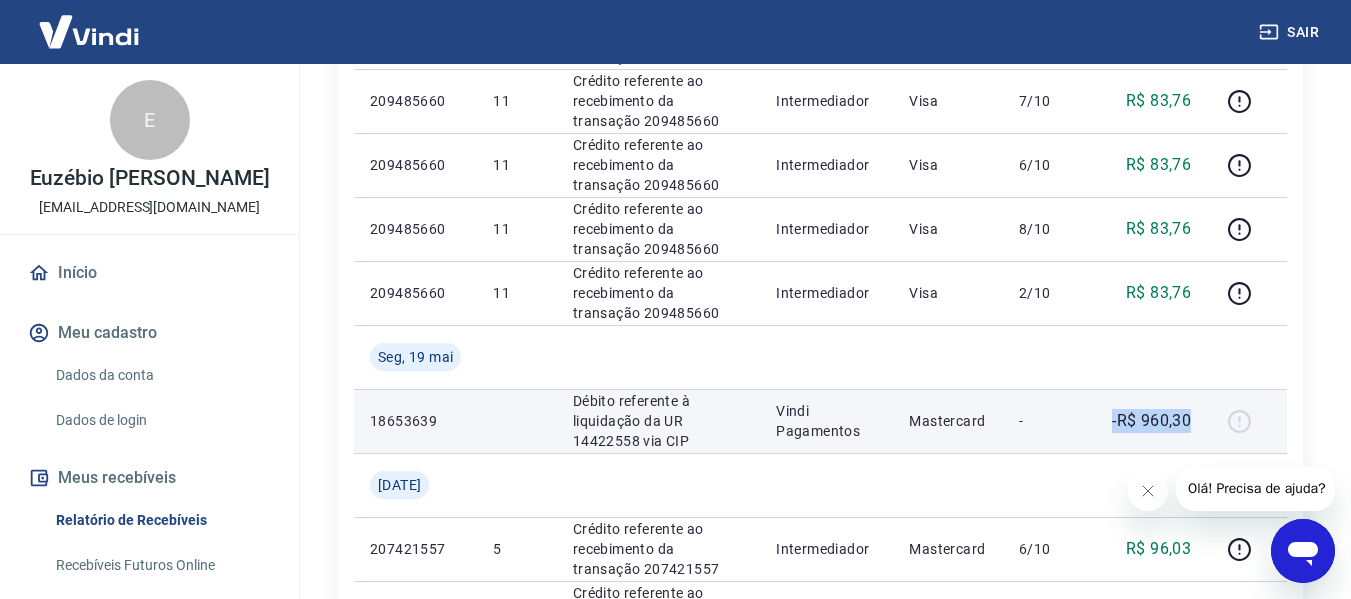 drag, startPoint x: 1115, startPoint y: 419, endPoint x: 1192, endPoint y: 420, distance: 77.00649 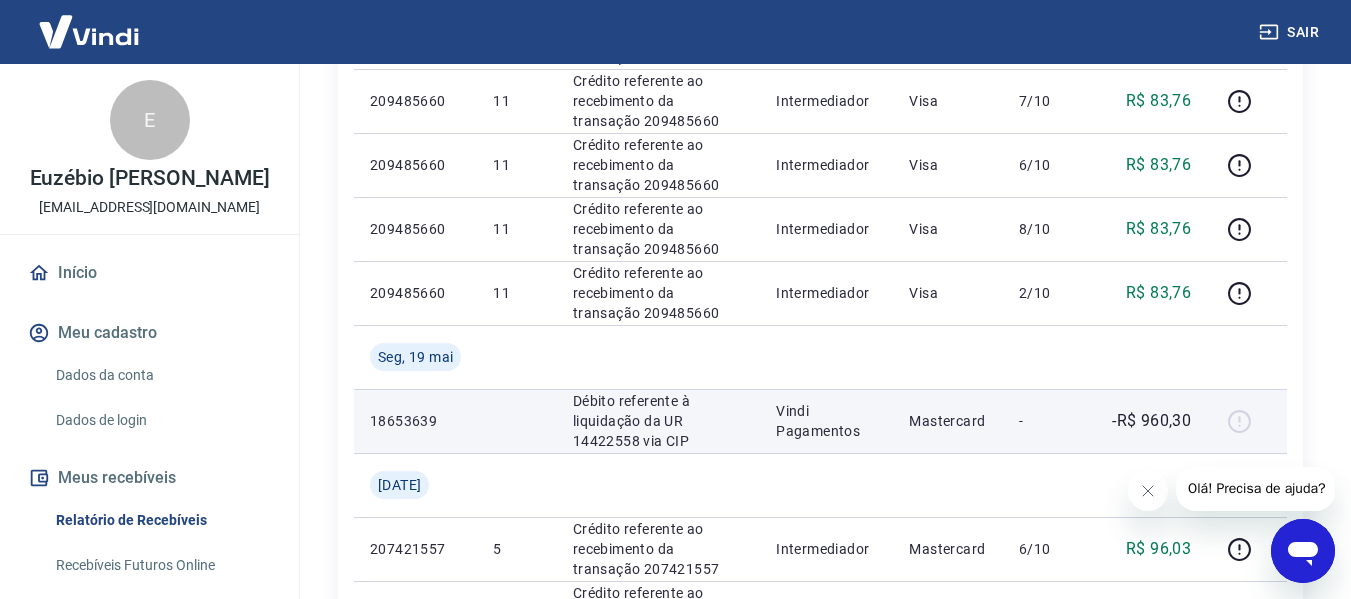 drag, startPoint x: 1094, startPoint y: 419, endPoint x: 1122, endPoint y: 418, distance: 28.01785 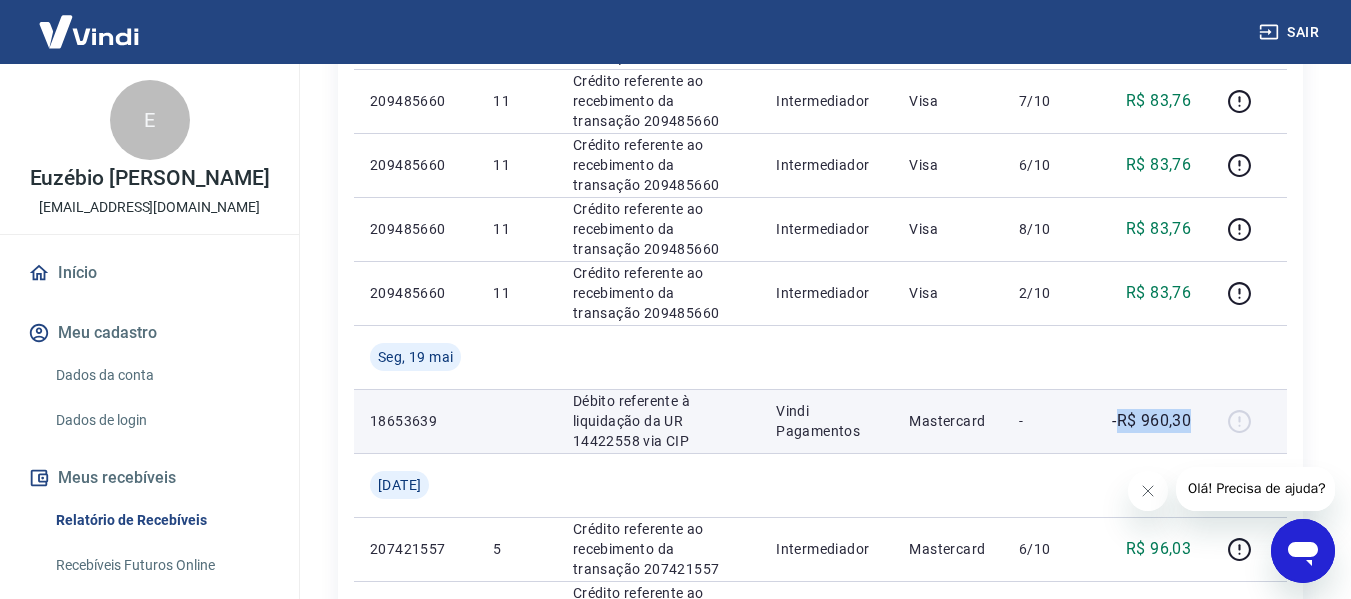 drag, startPoint x: 1117, startPoint y: 418, endPoint x: 1197, endPoint y: 415, distance: 80.05623 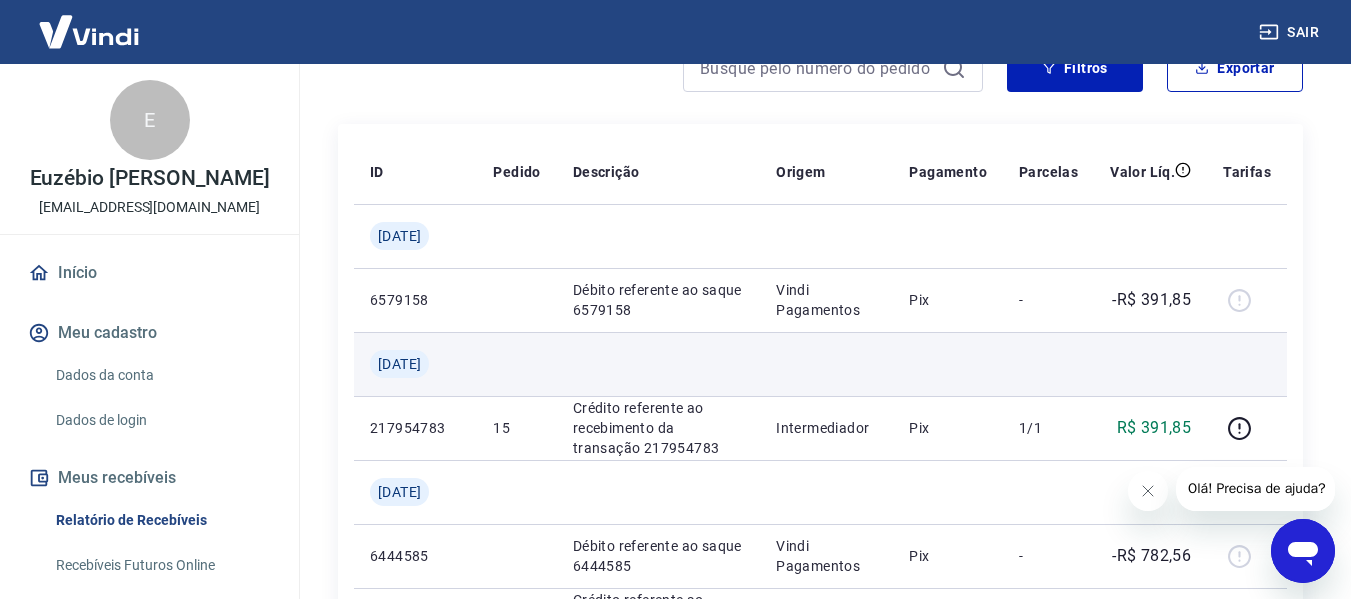 scroll, scrollTop: 0, scrollLeft: 0, axis: both 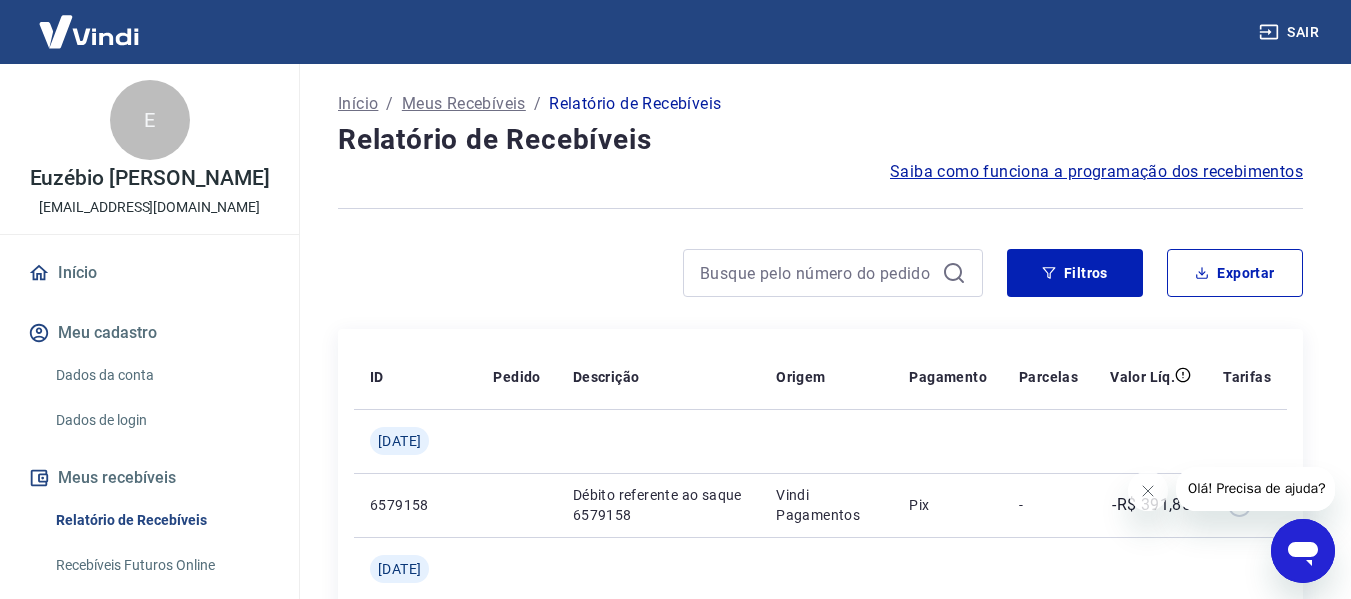 click 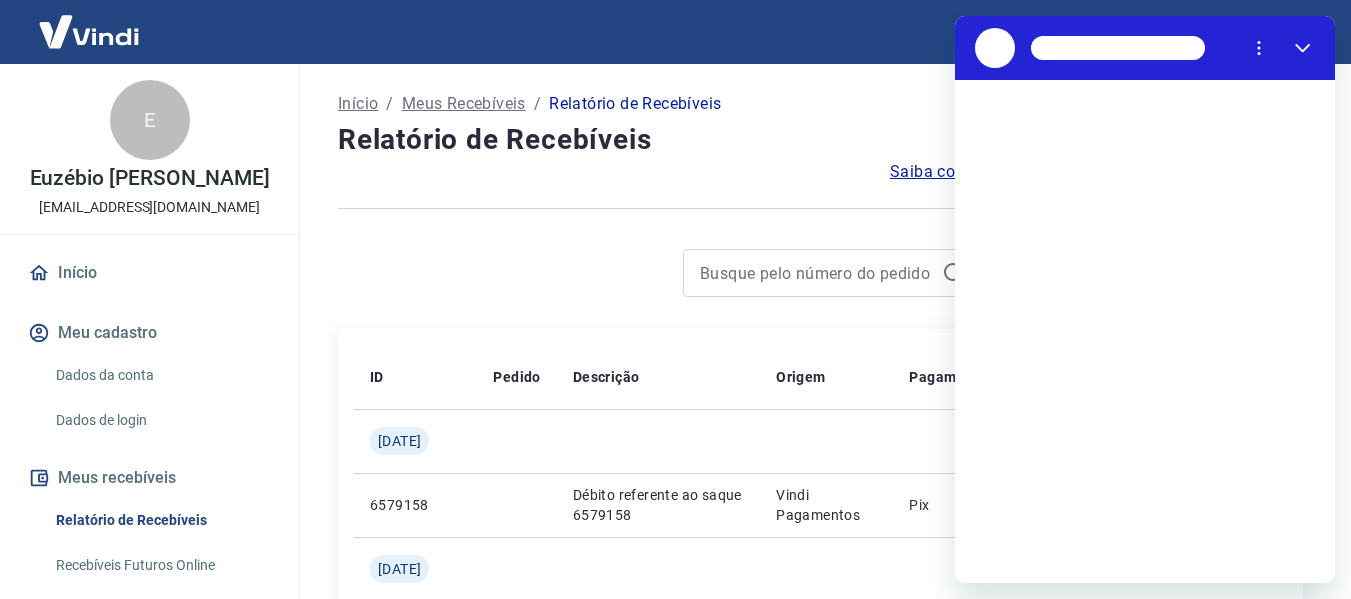 scroll, scrollTop: 0, scrollLeft: 0, axis: both 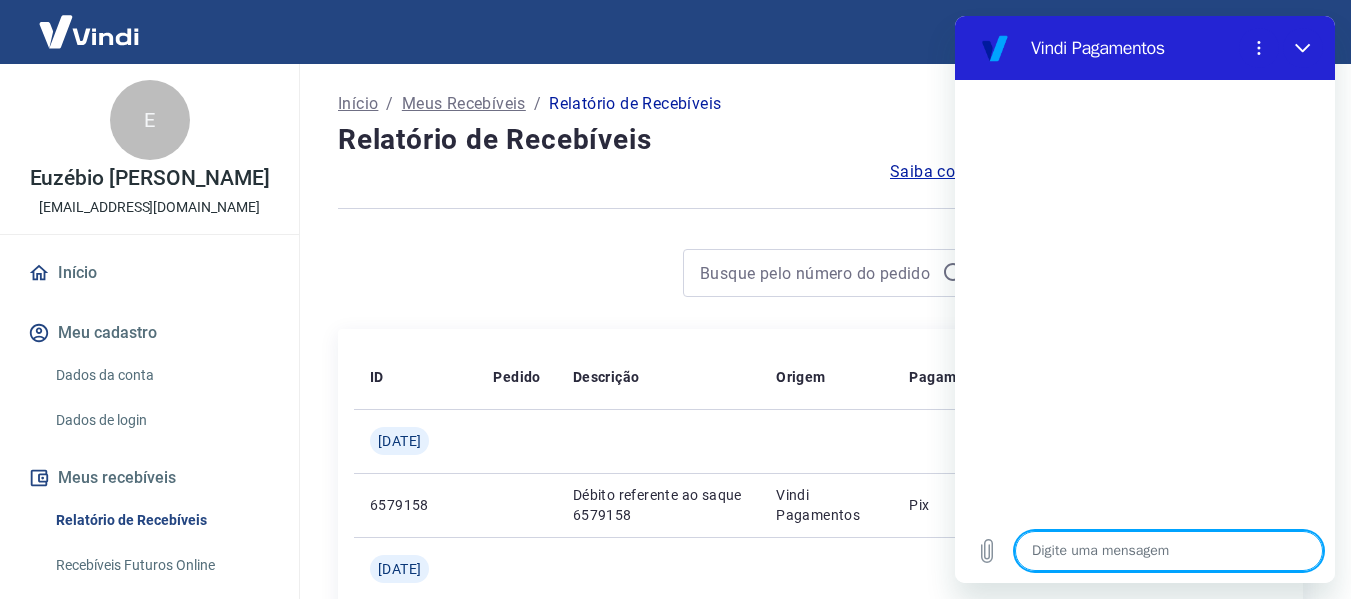 click at bounding box center [1169, 551] 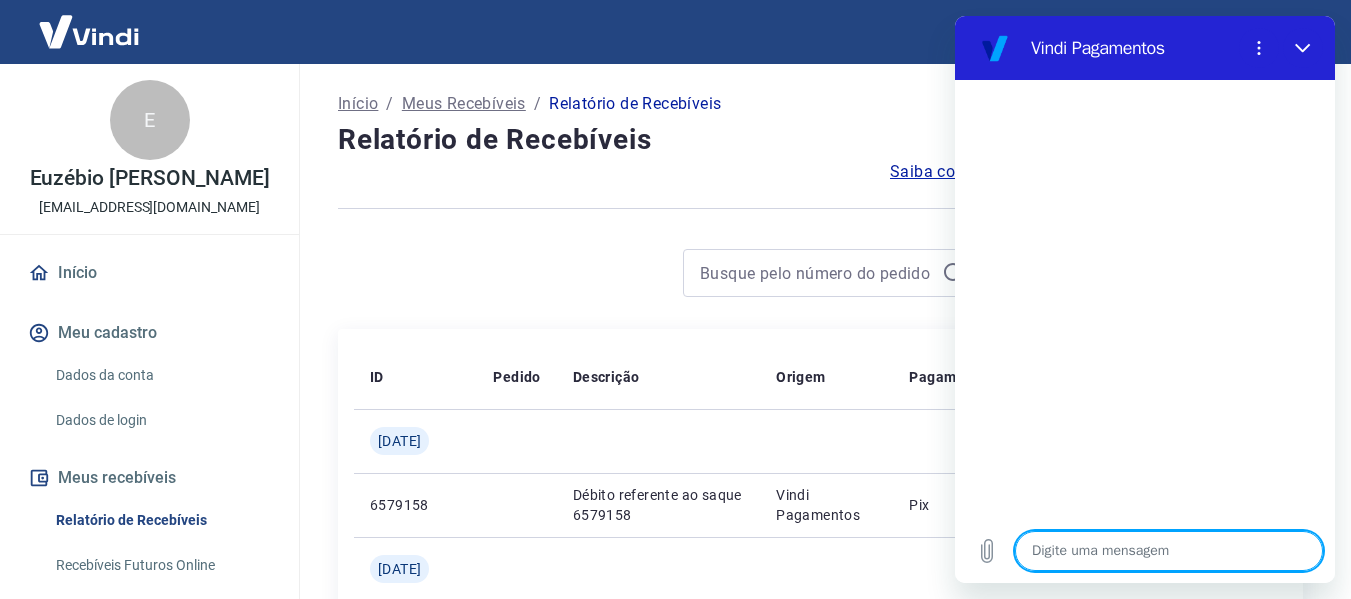 type on "O" 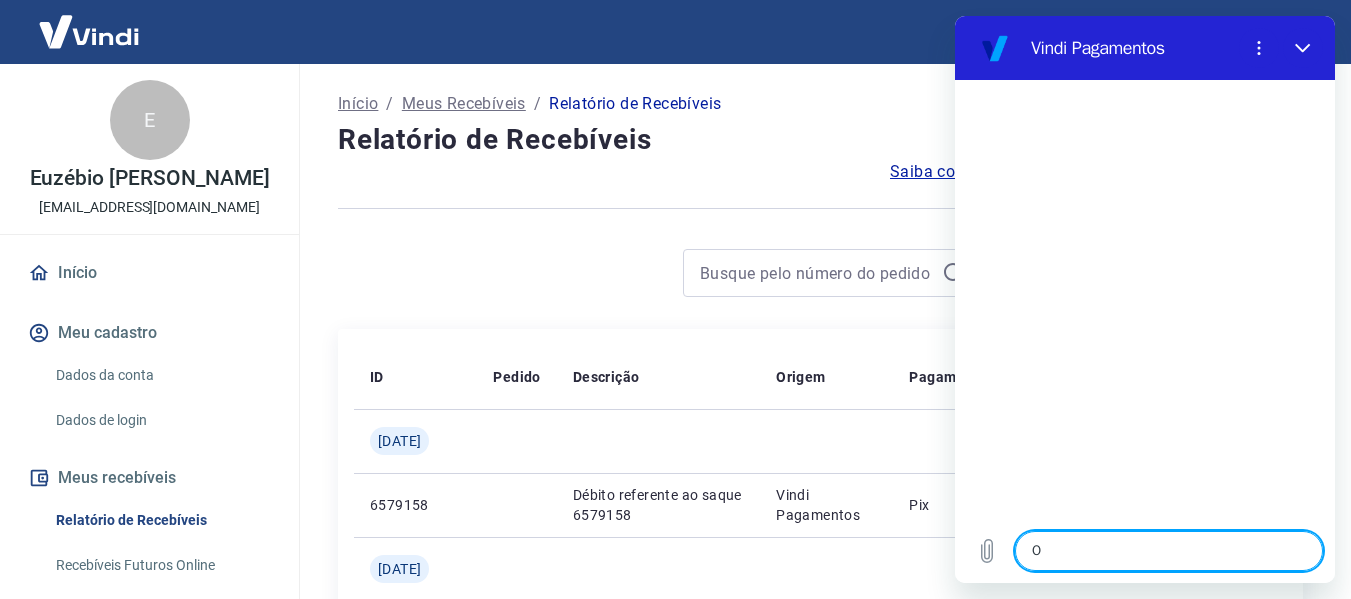type on "x" 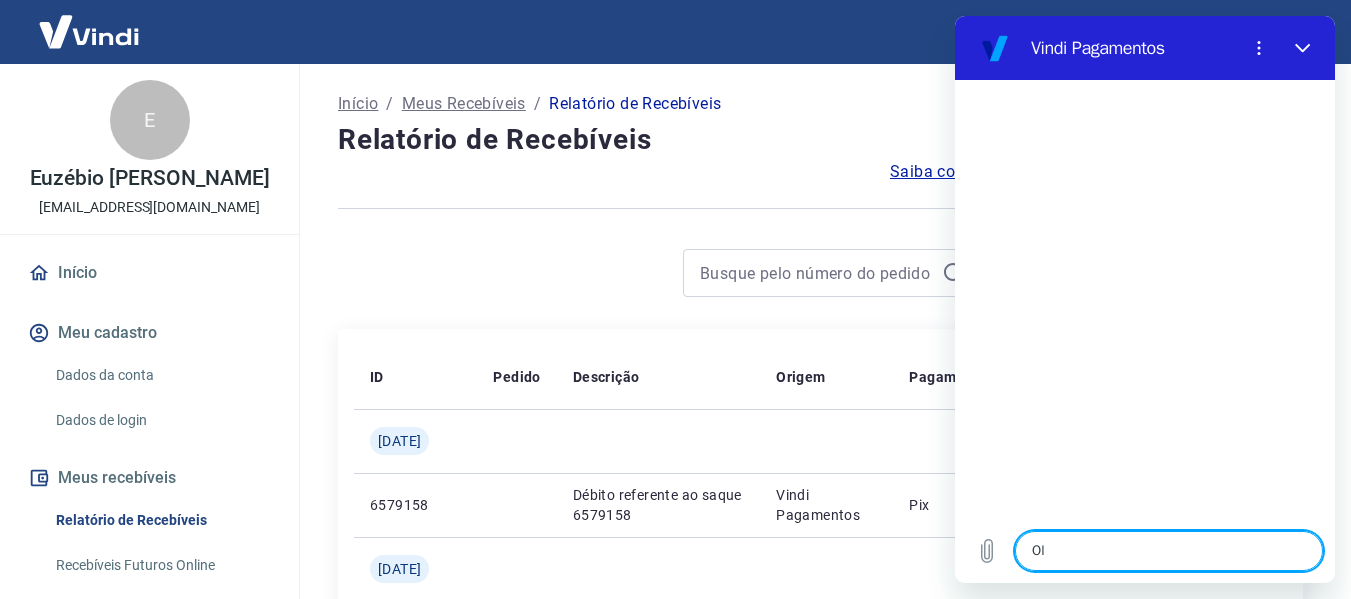 type on "x" 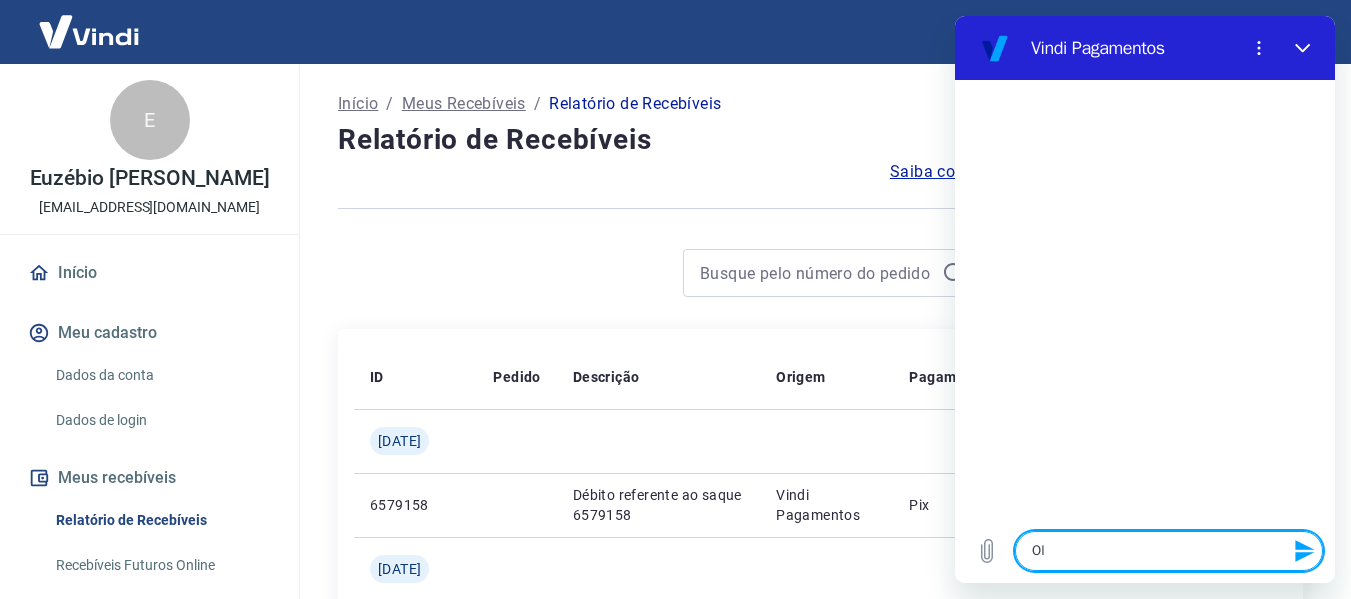 type on "Olá" 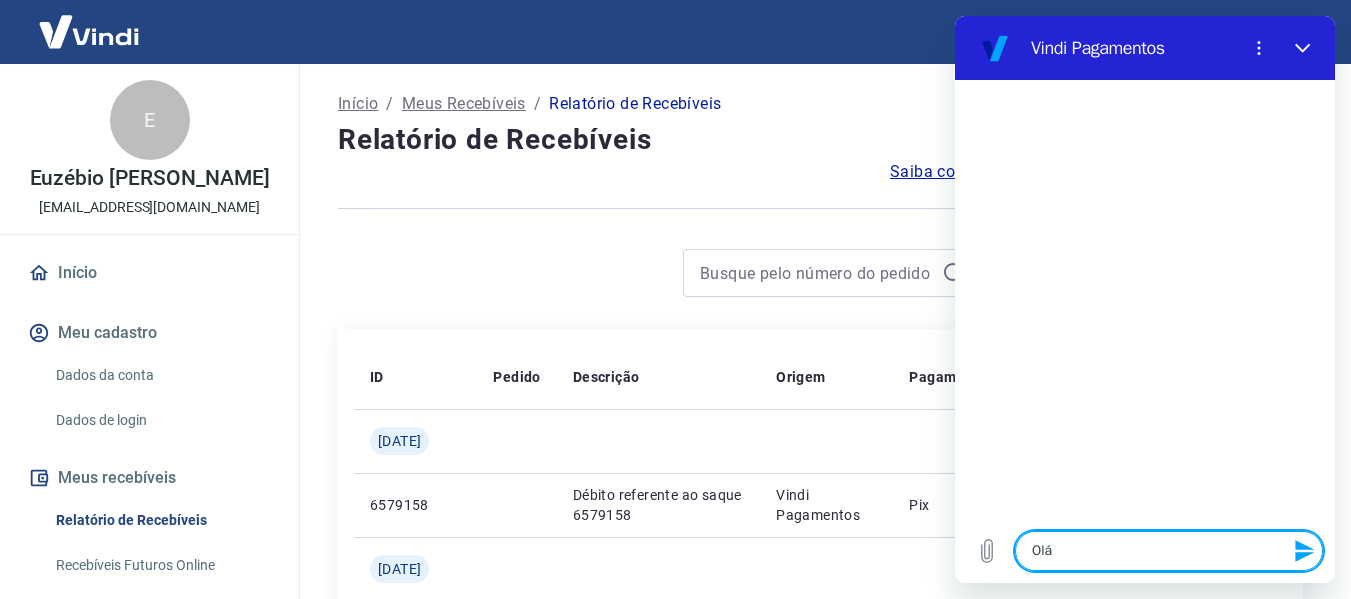 type on "x" 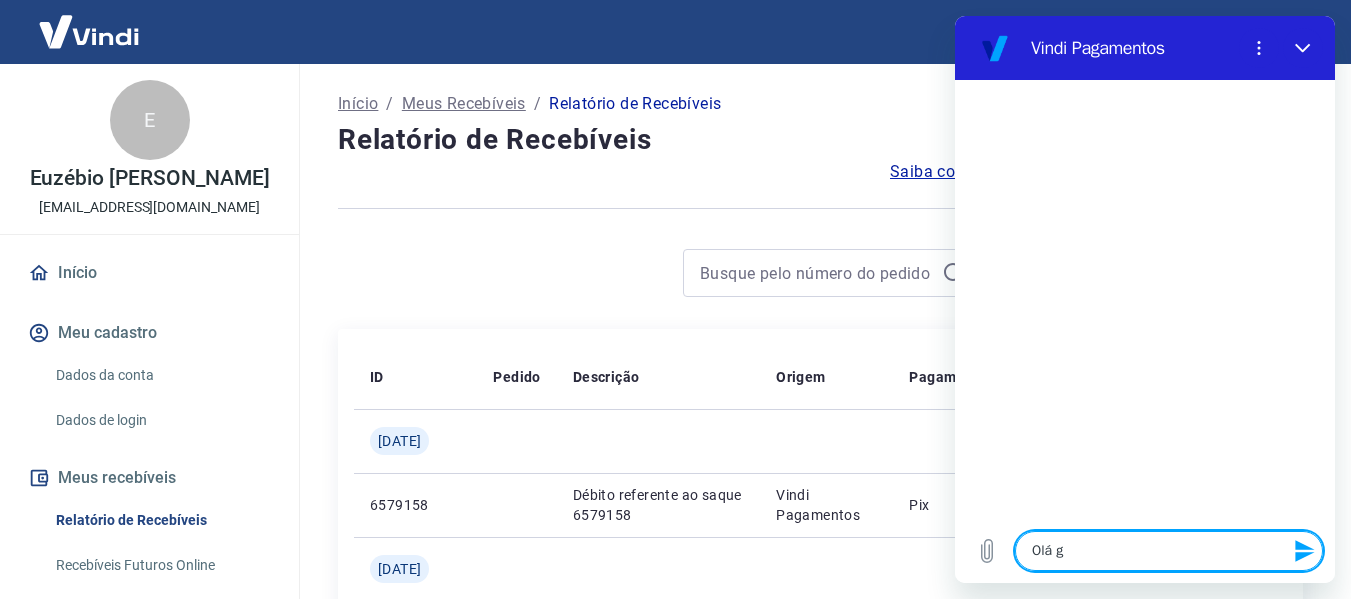 type on "x" 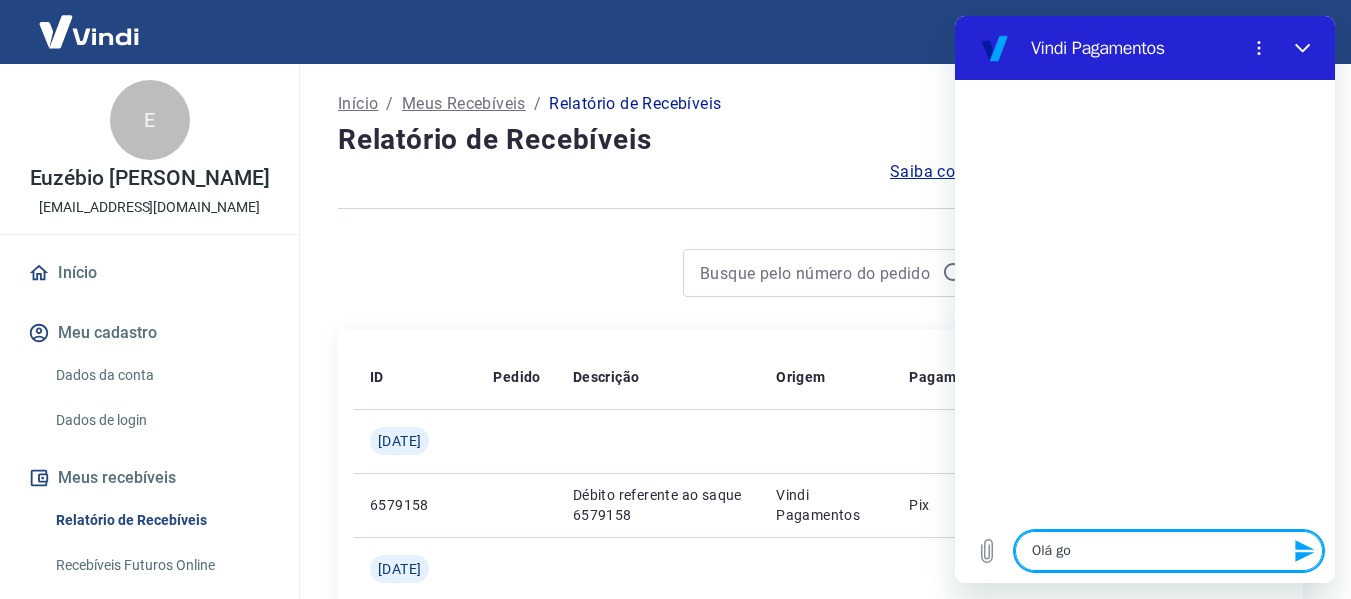 type on "x" 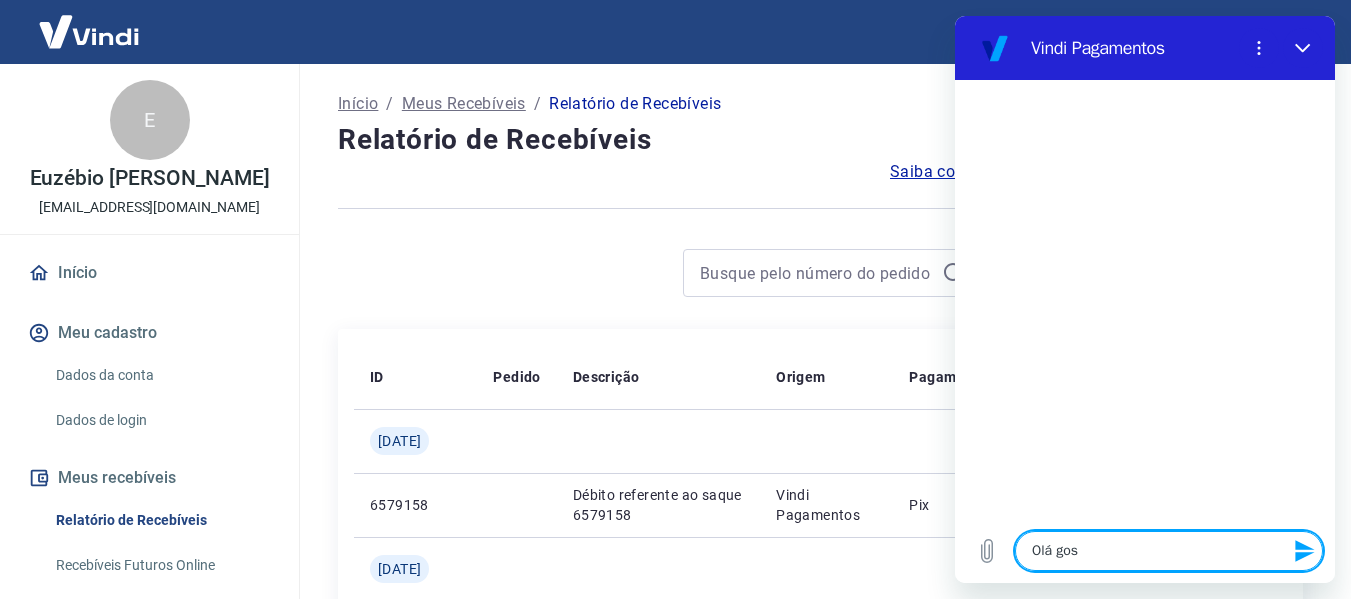 type on "x" 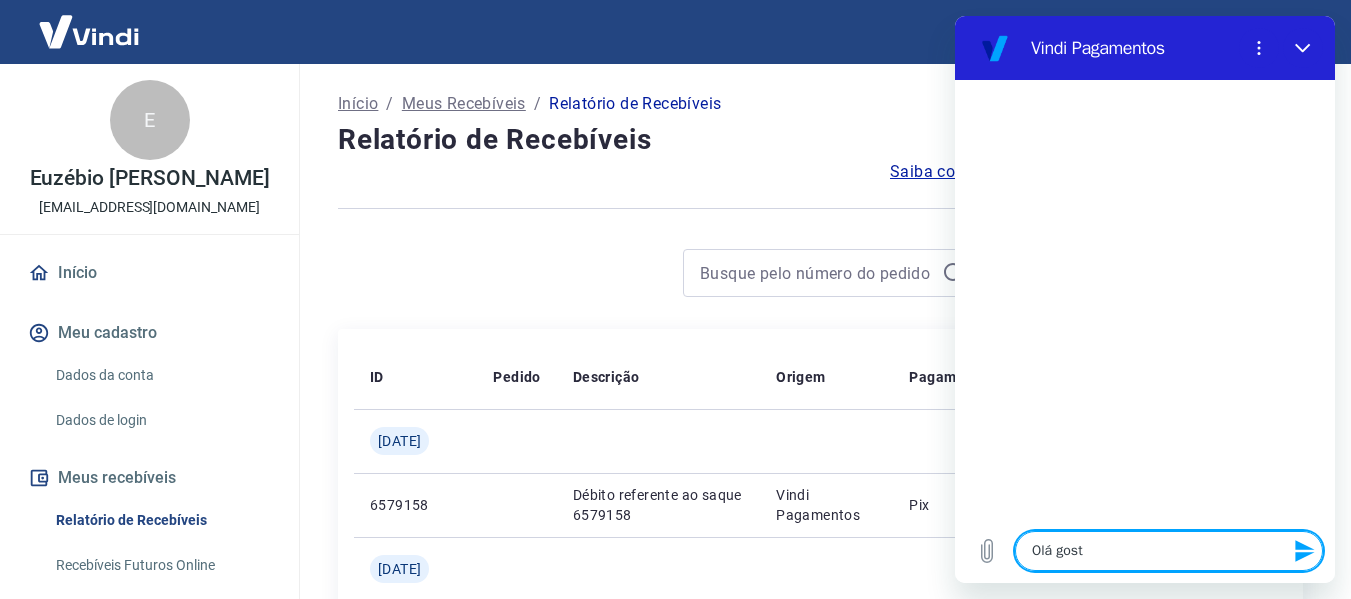 type on "x" 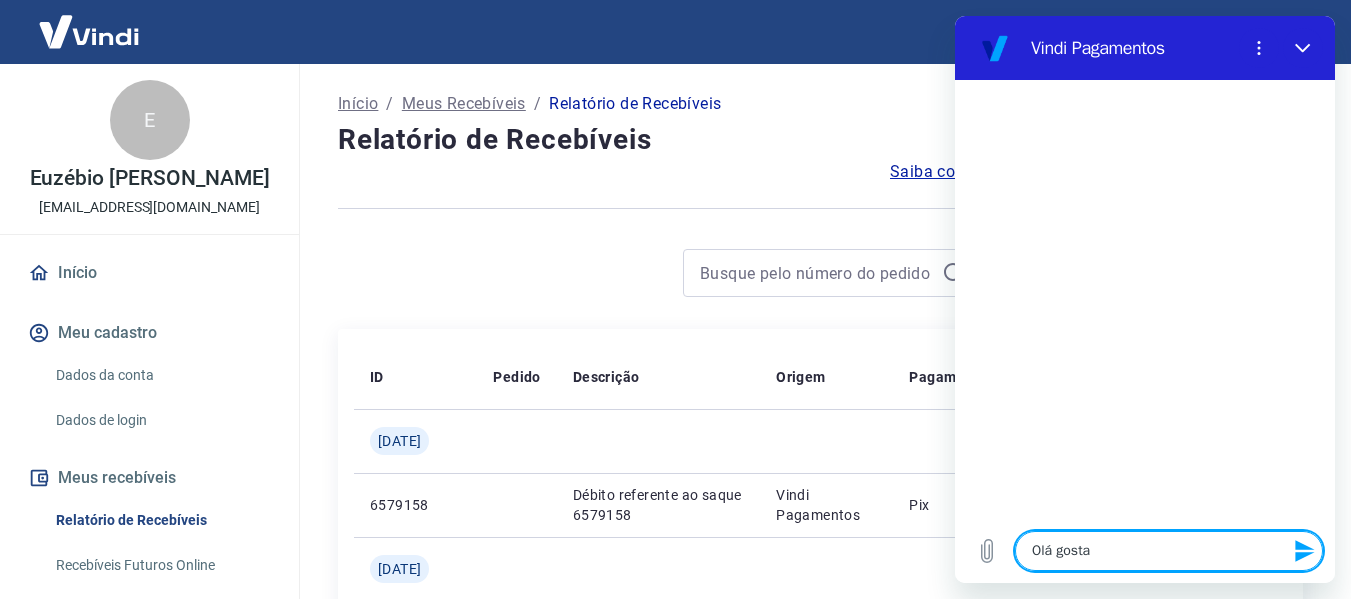 type on "x" 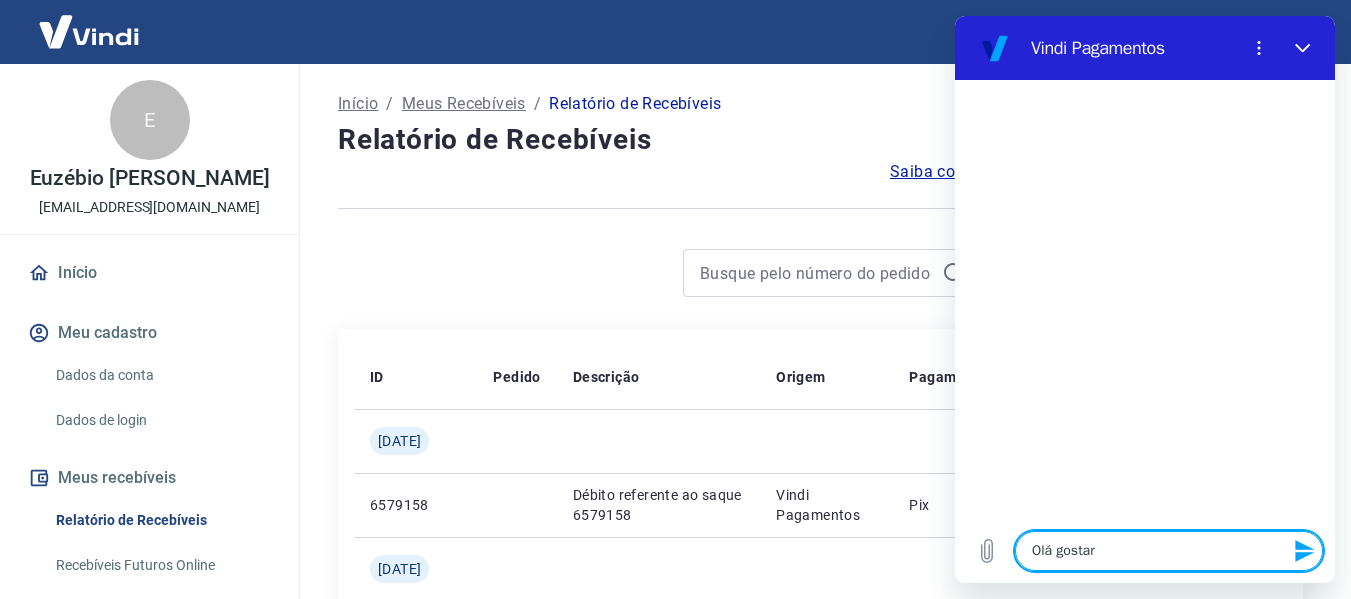 type on "x" 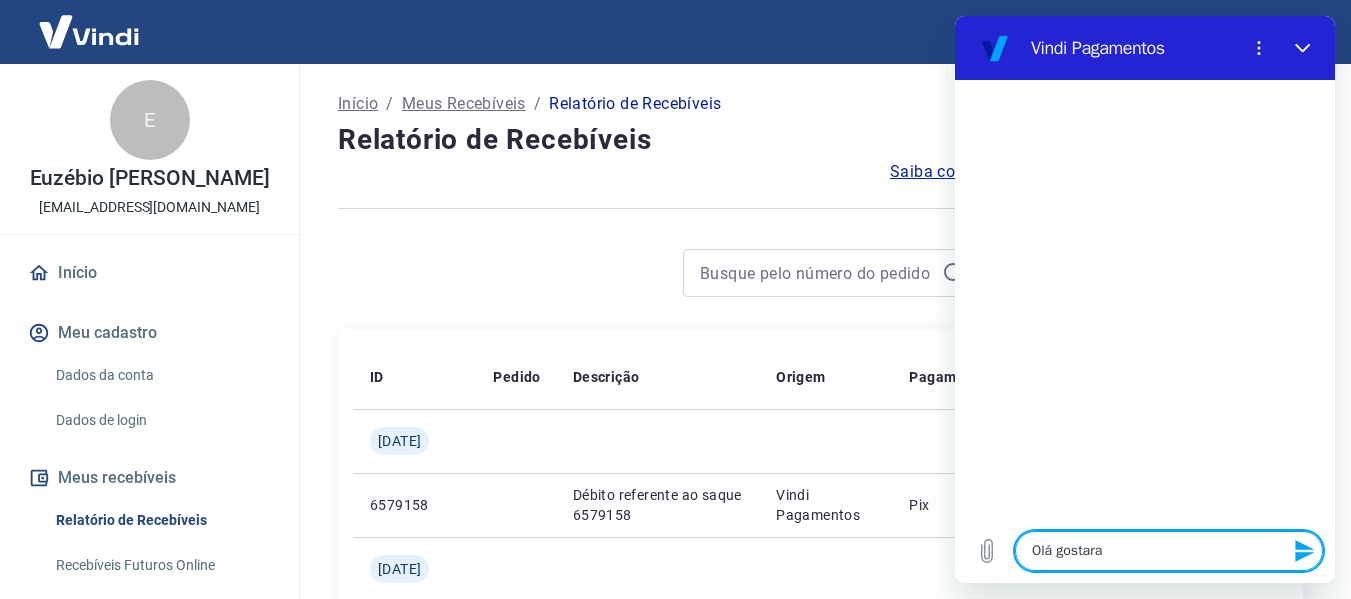 type on "x" 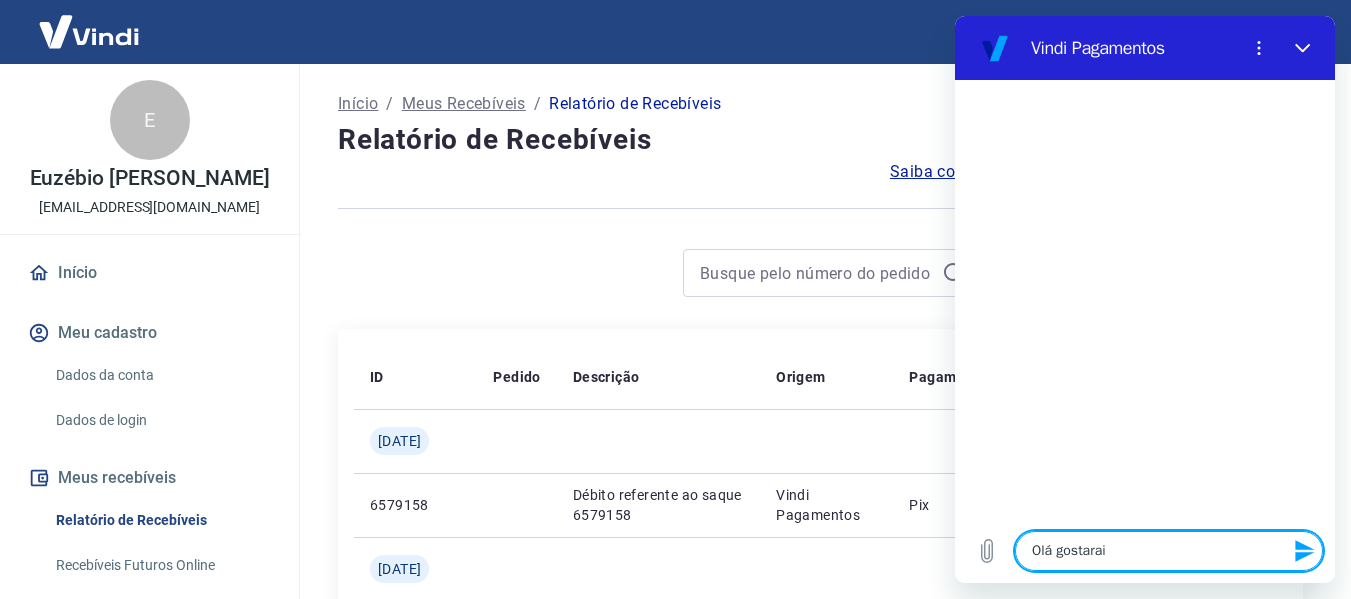 type on "x" 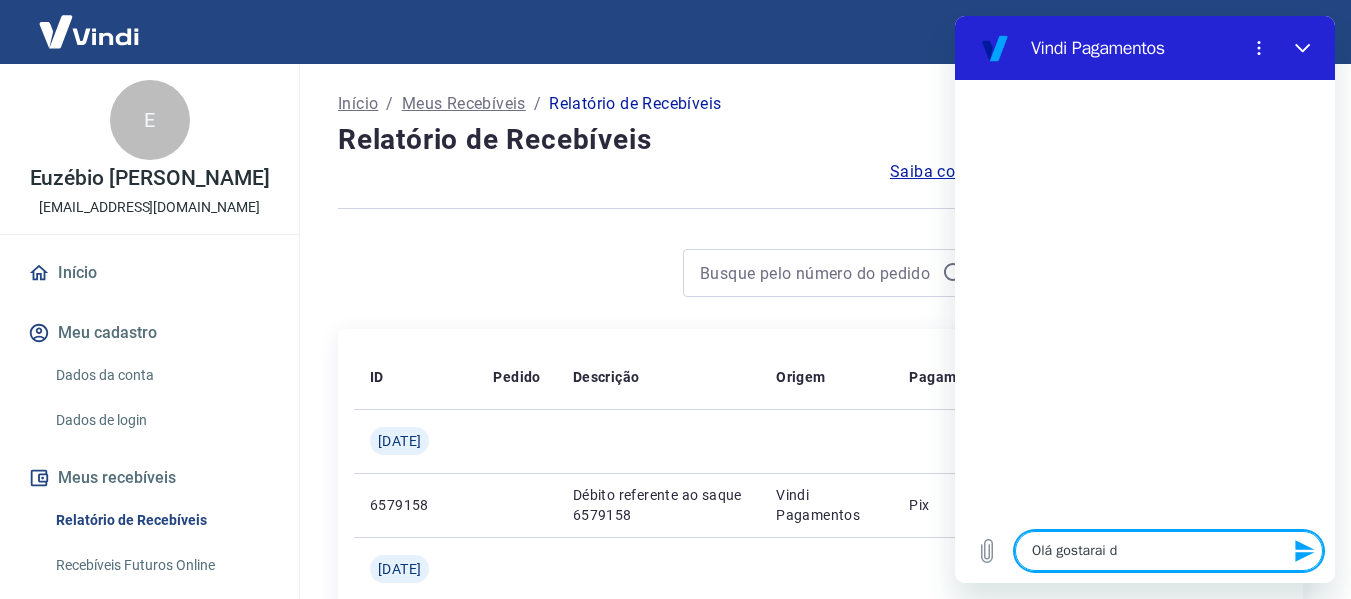 type on "x" 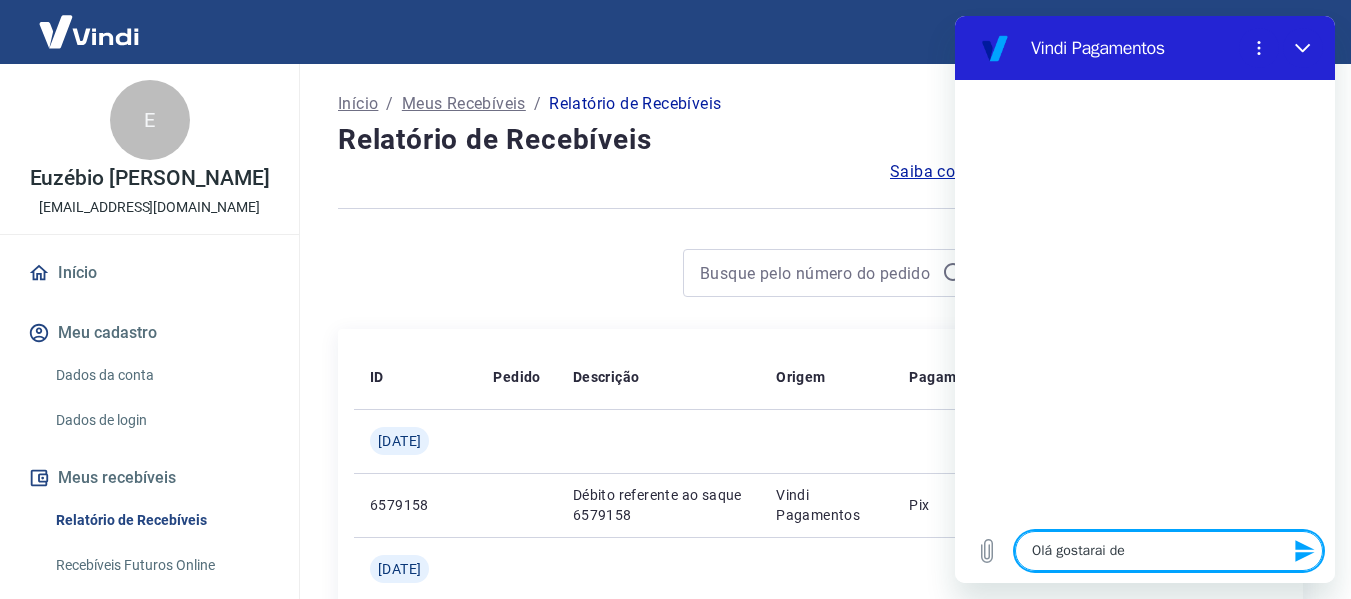 type on "x" 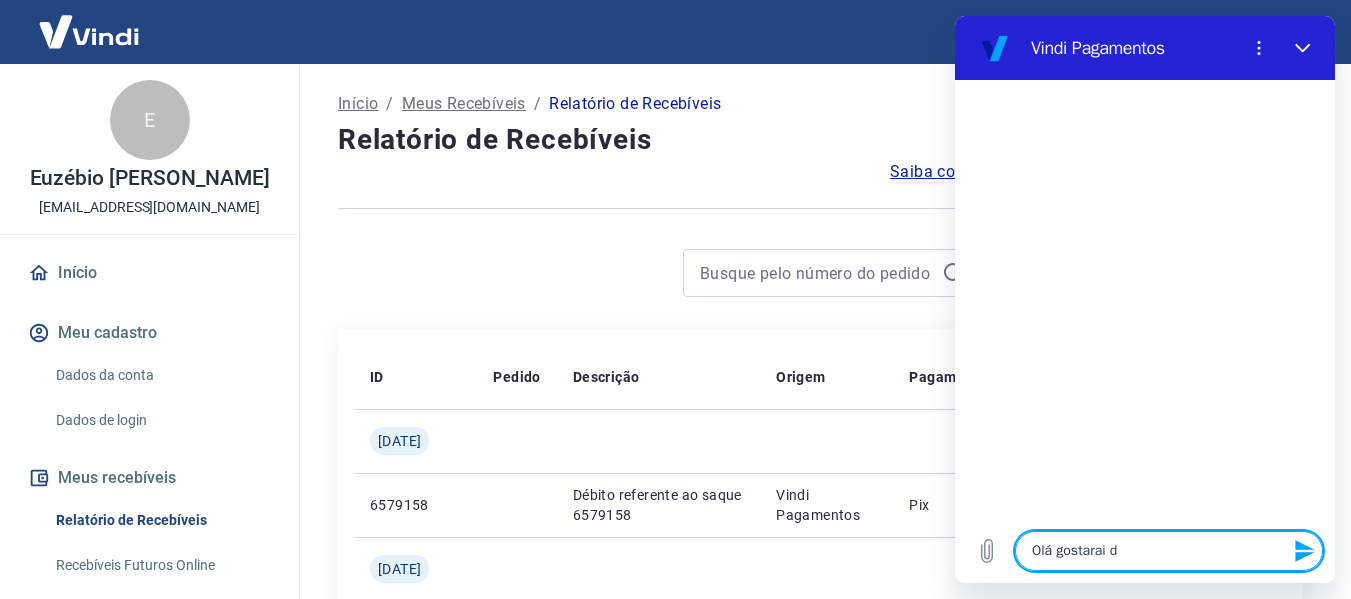 type on "Olá gostarai" 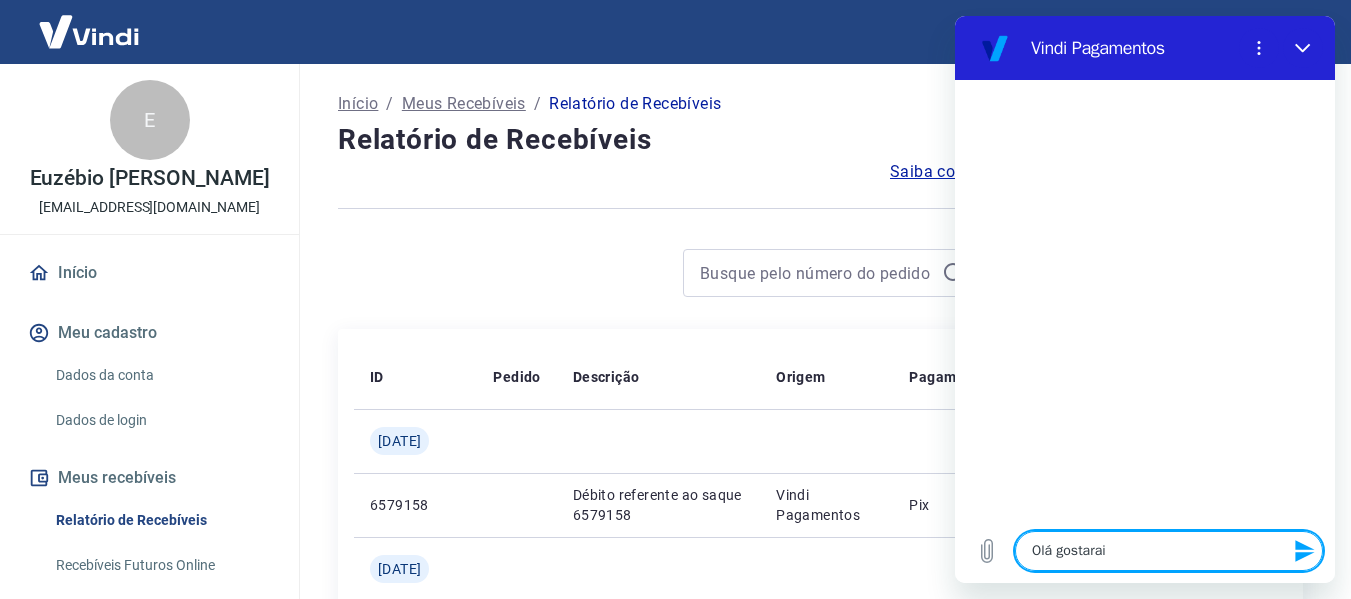 type on "Olá gostarai" 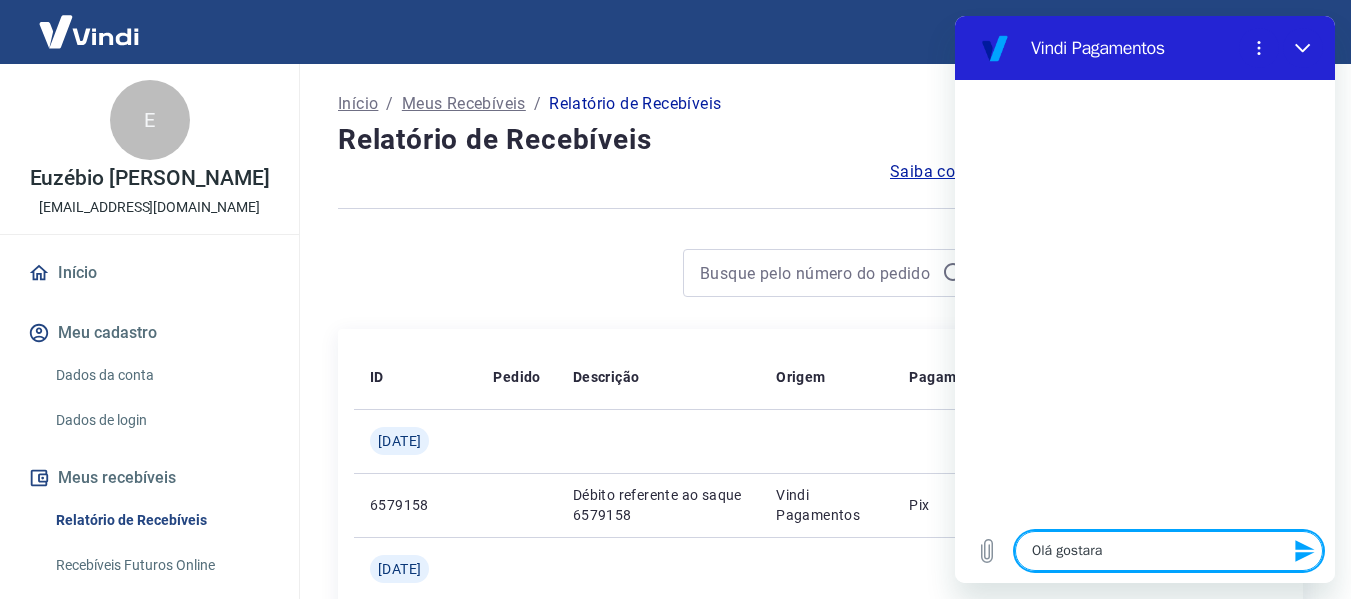 type on "x" 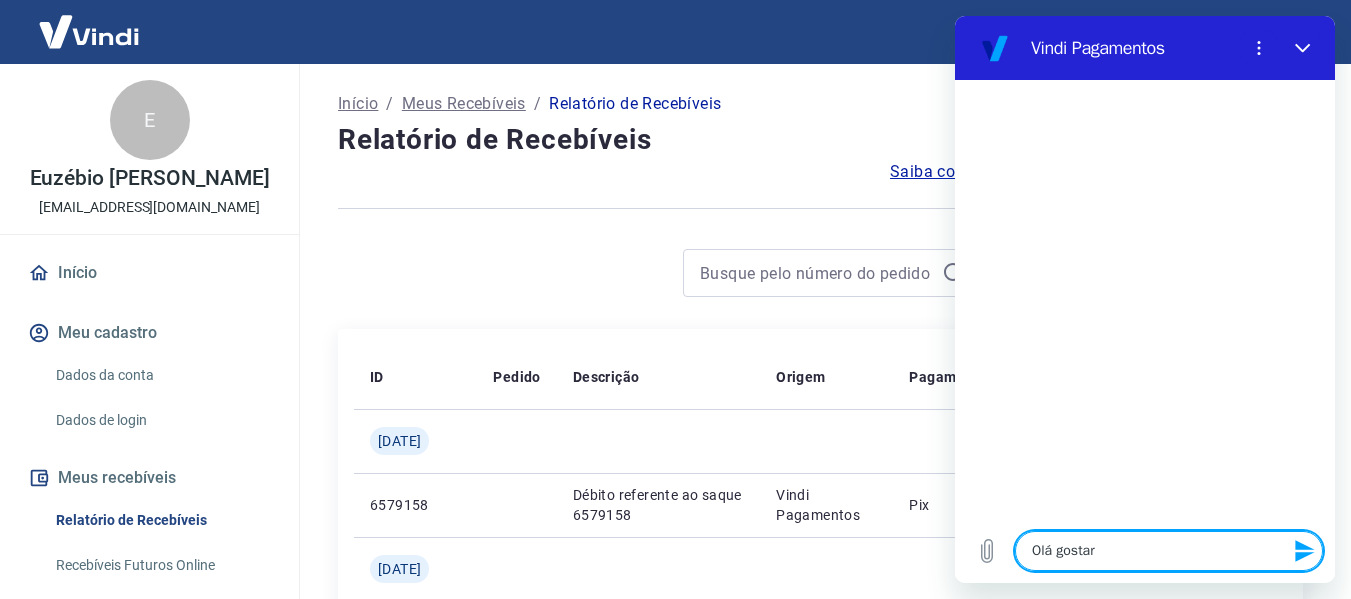 type on "Olá gostari" 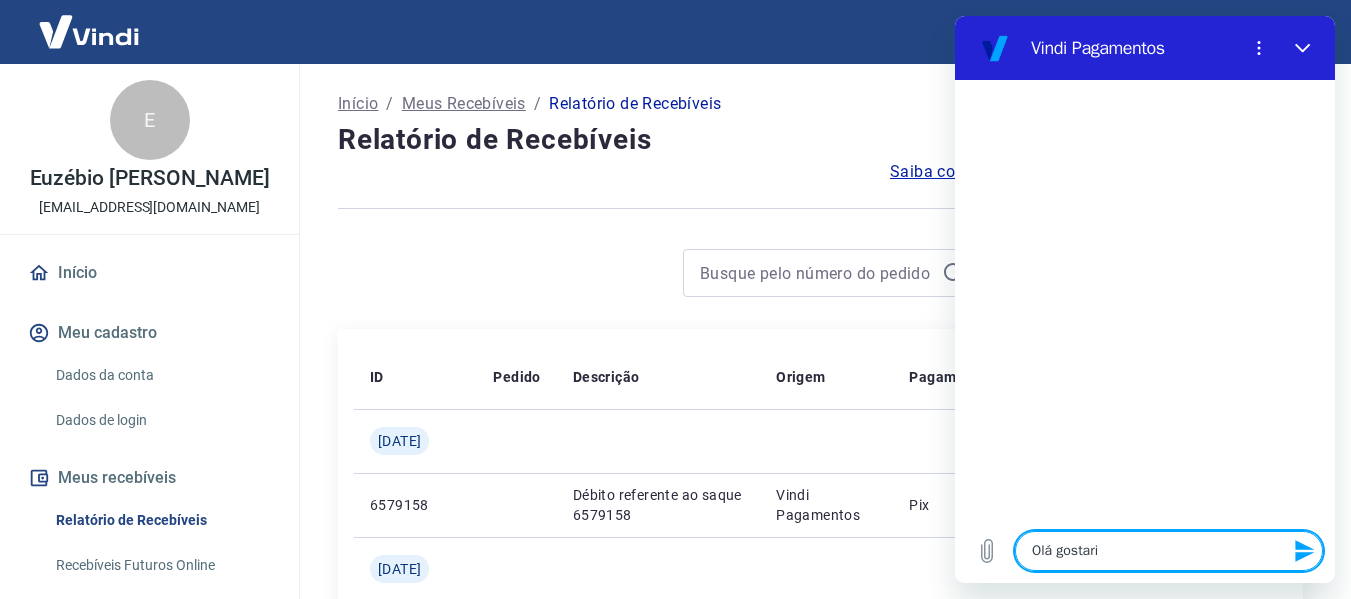 type on "x" 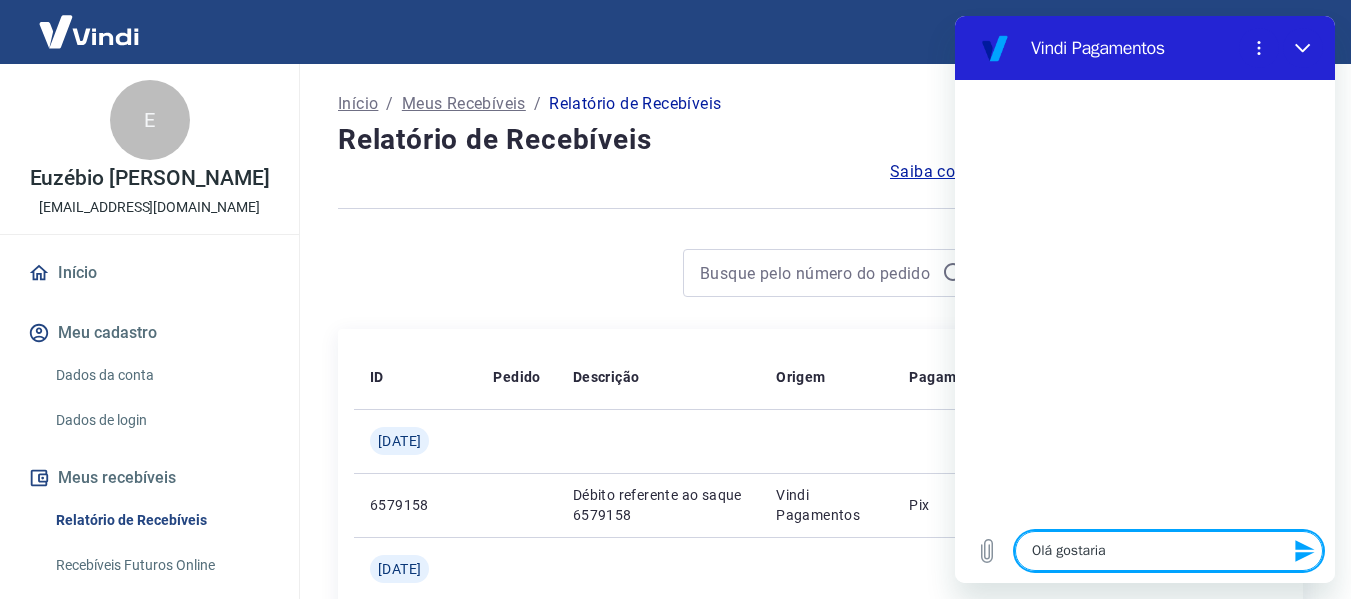 type on "x" 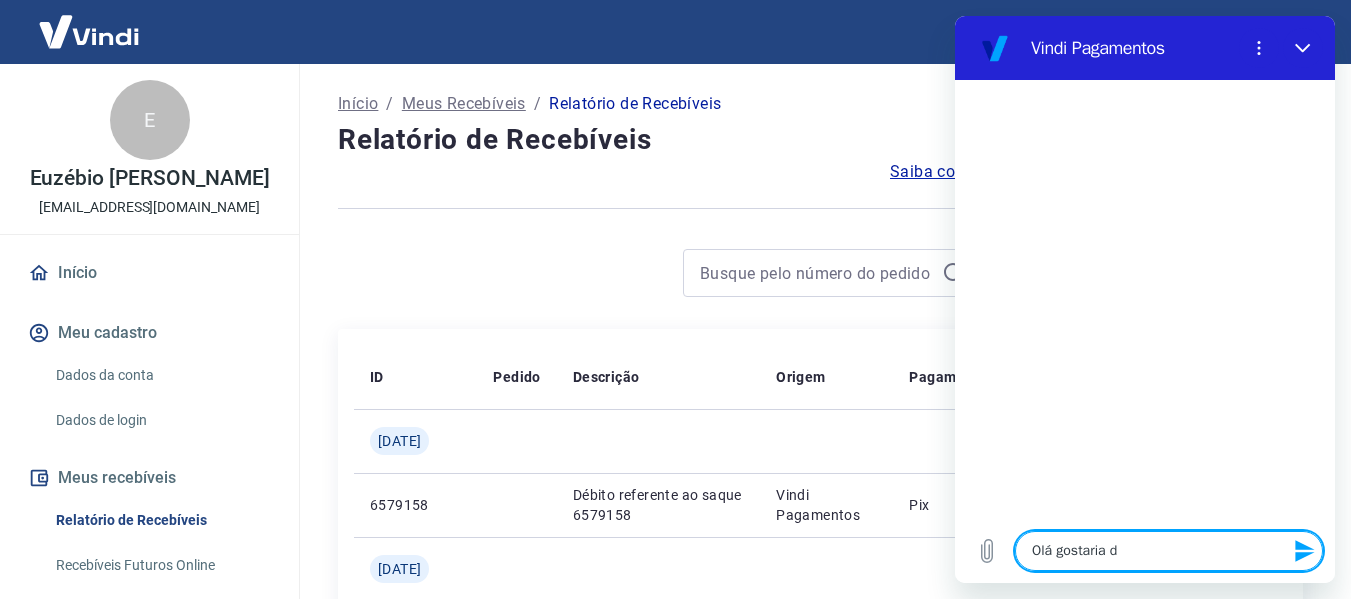 type on "x" 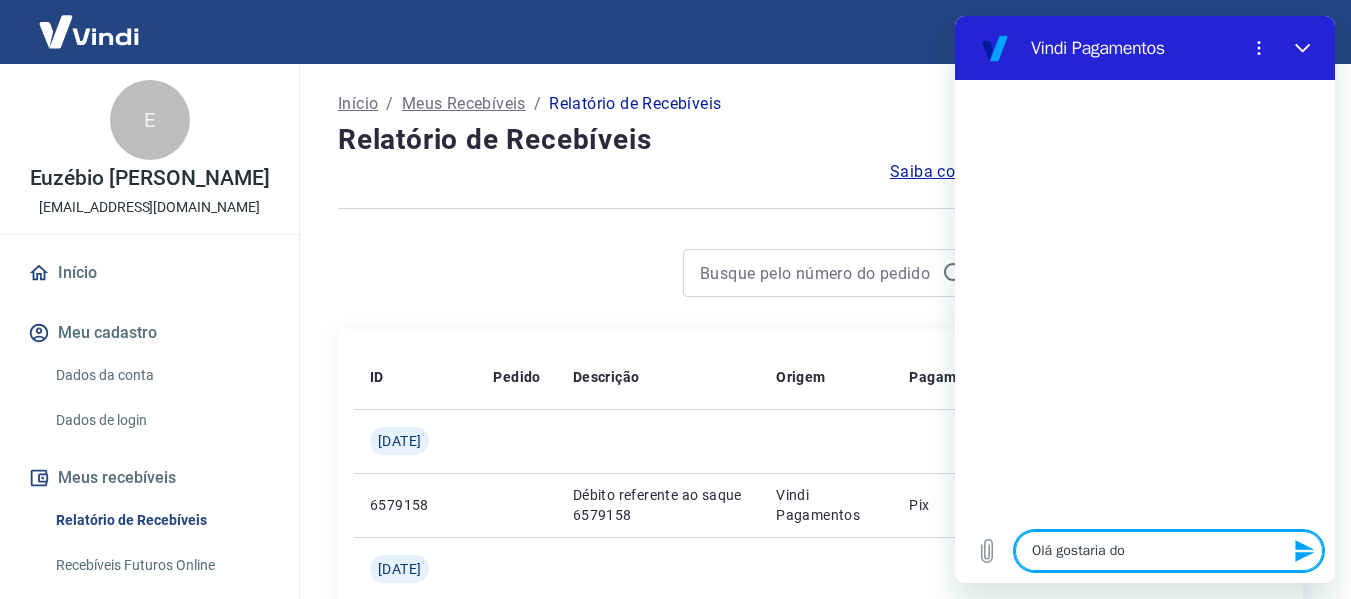 type on "x" 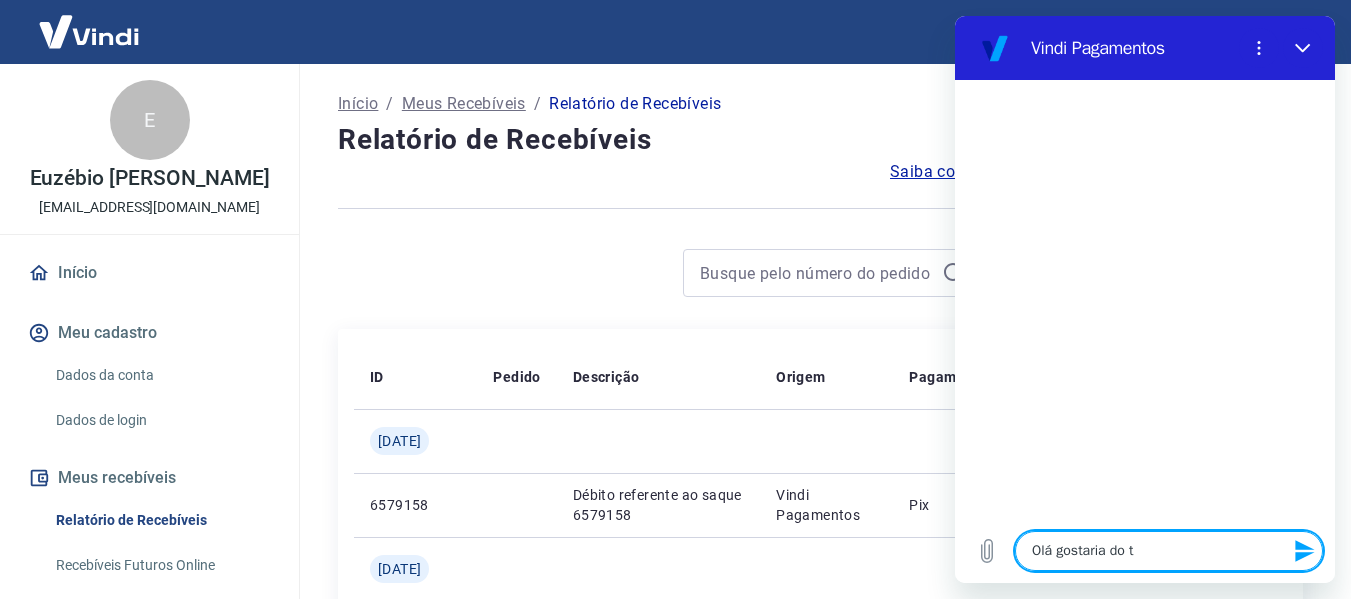 type on "x" 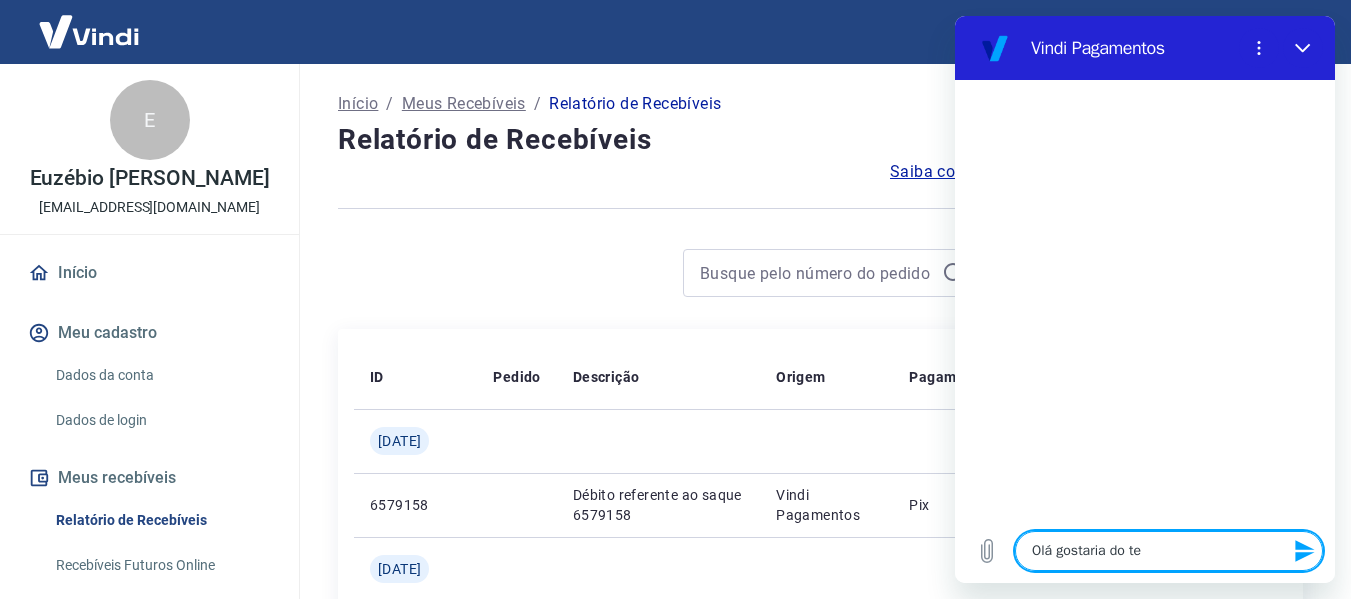 type on "x" 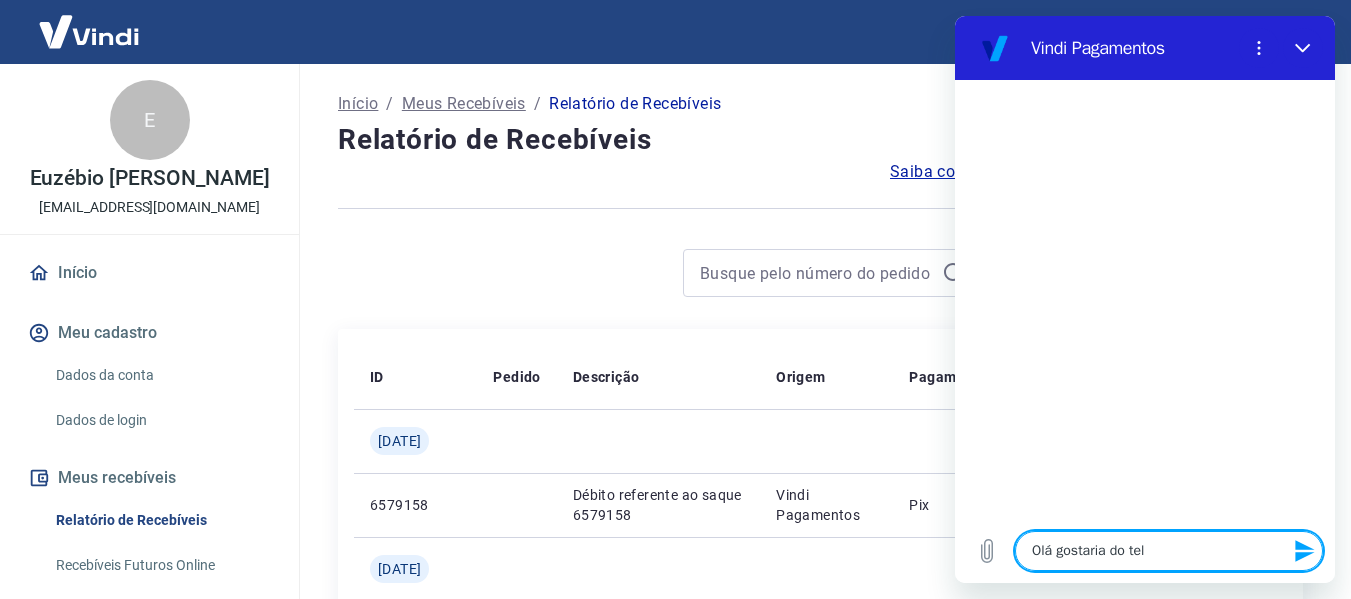 type on "x" 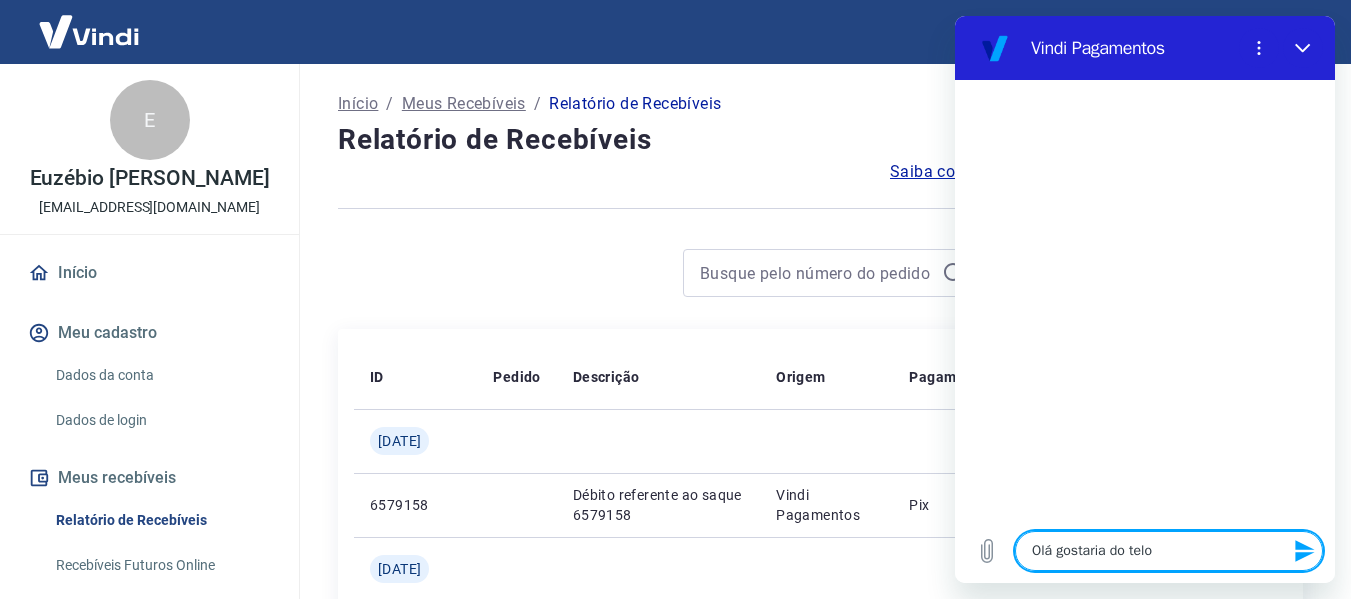 type on "x" 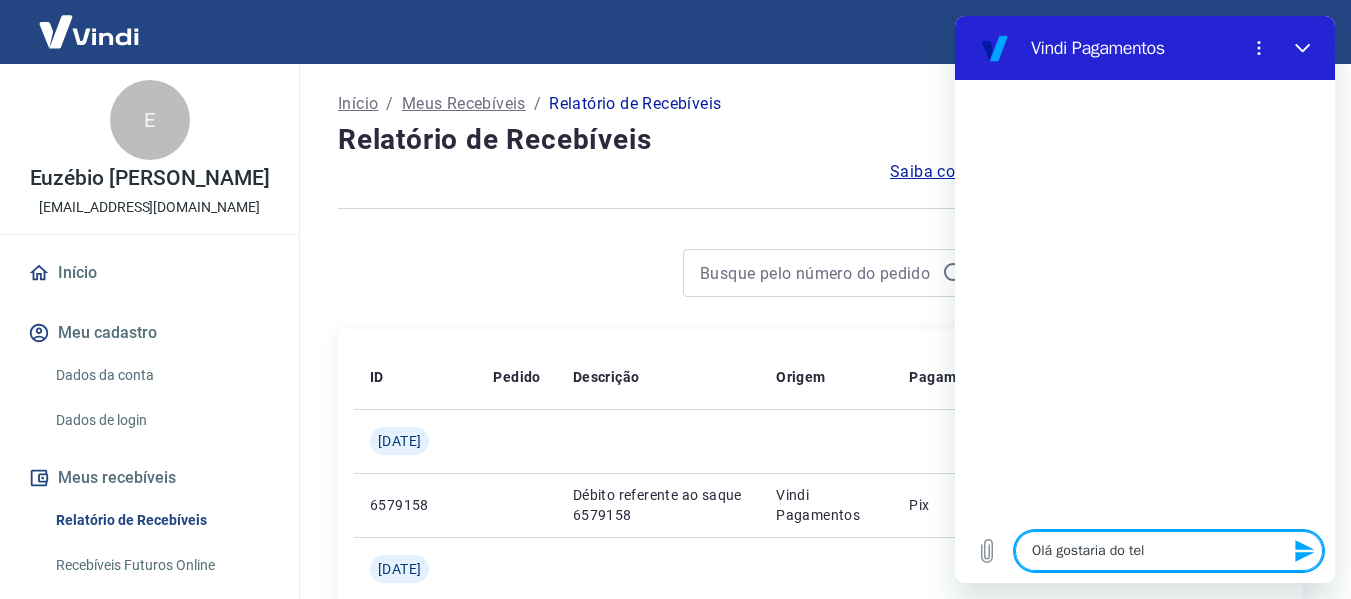 type on "Olá gostaria do tele" 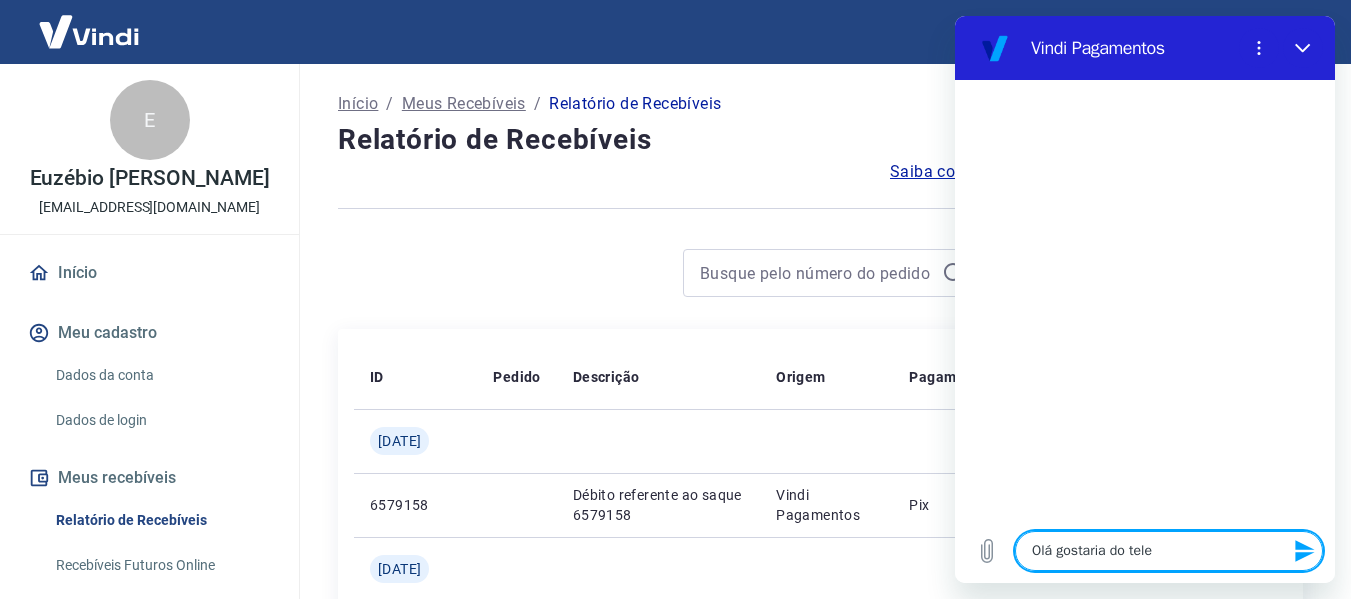type on "x" 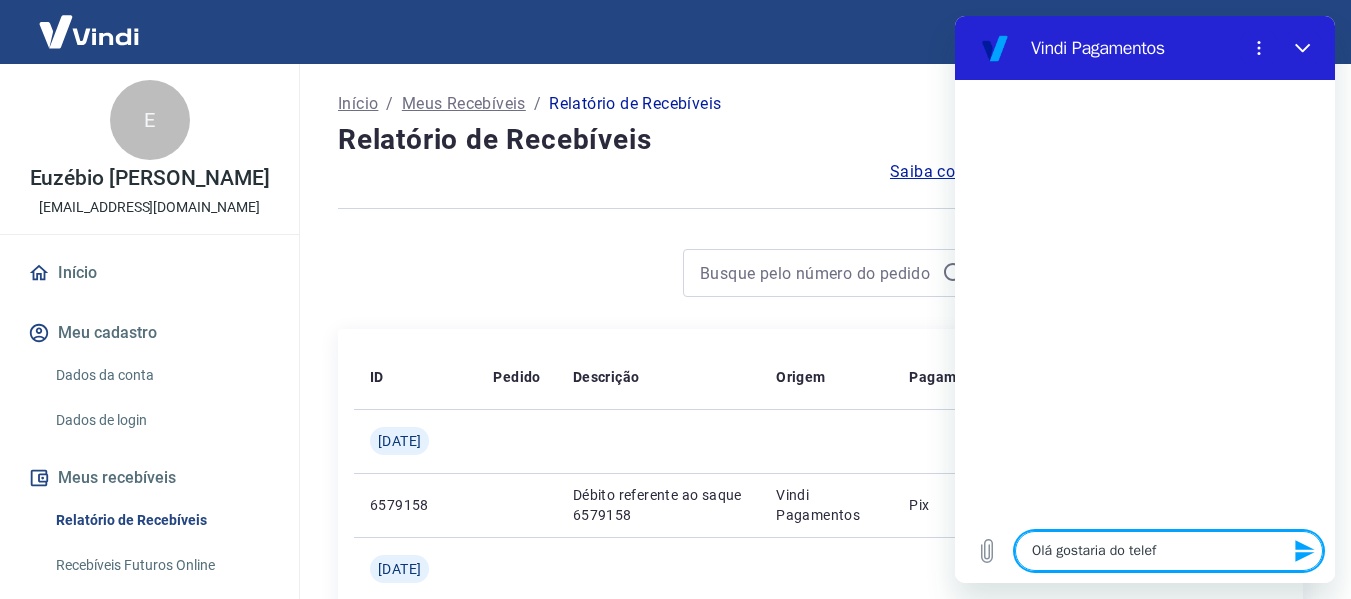 type on "x" 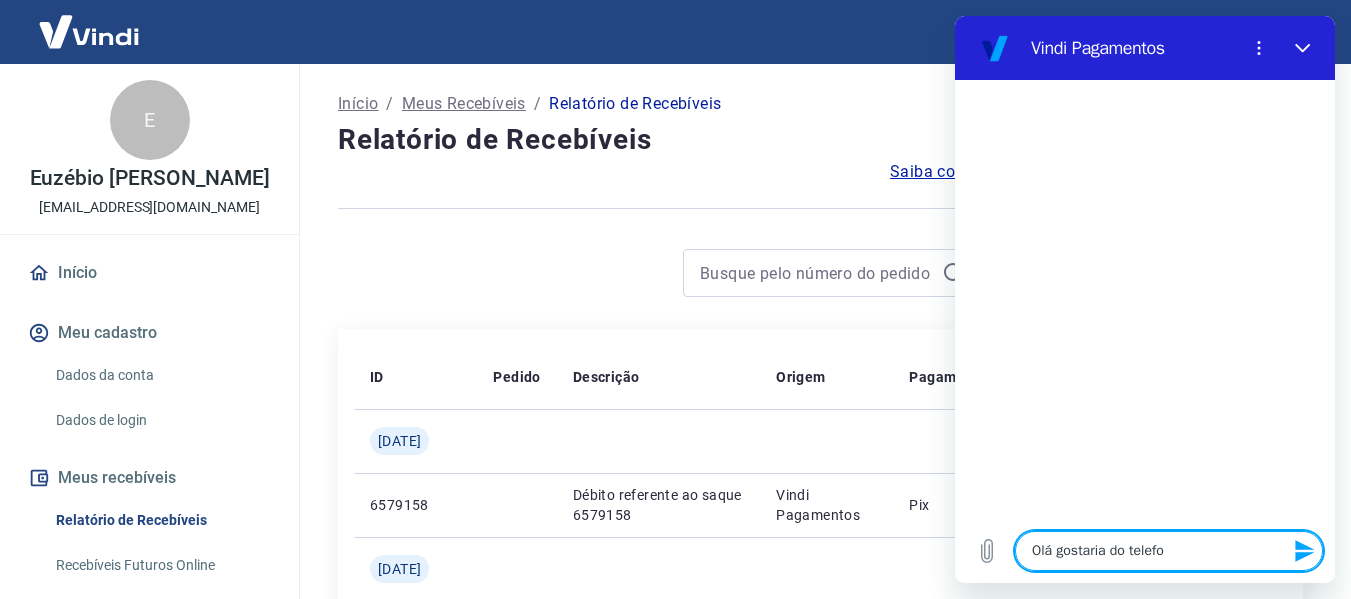 type on "x" 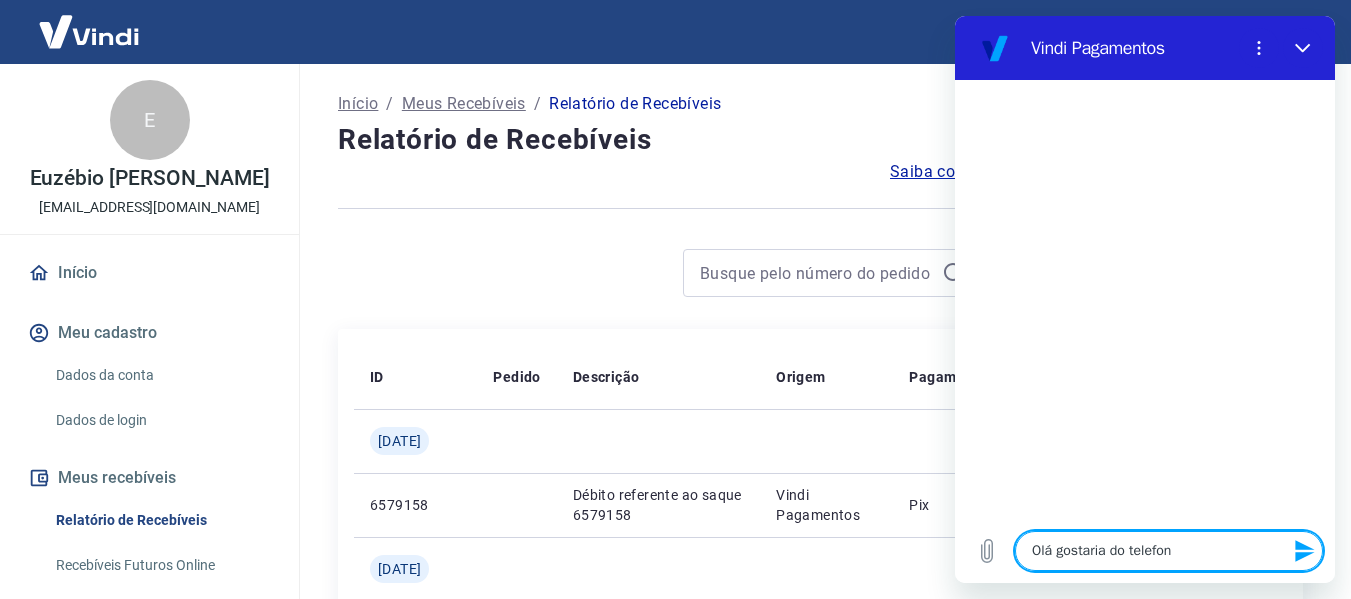 type on "x" 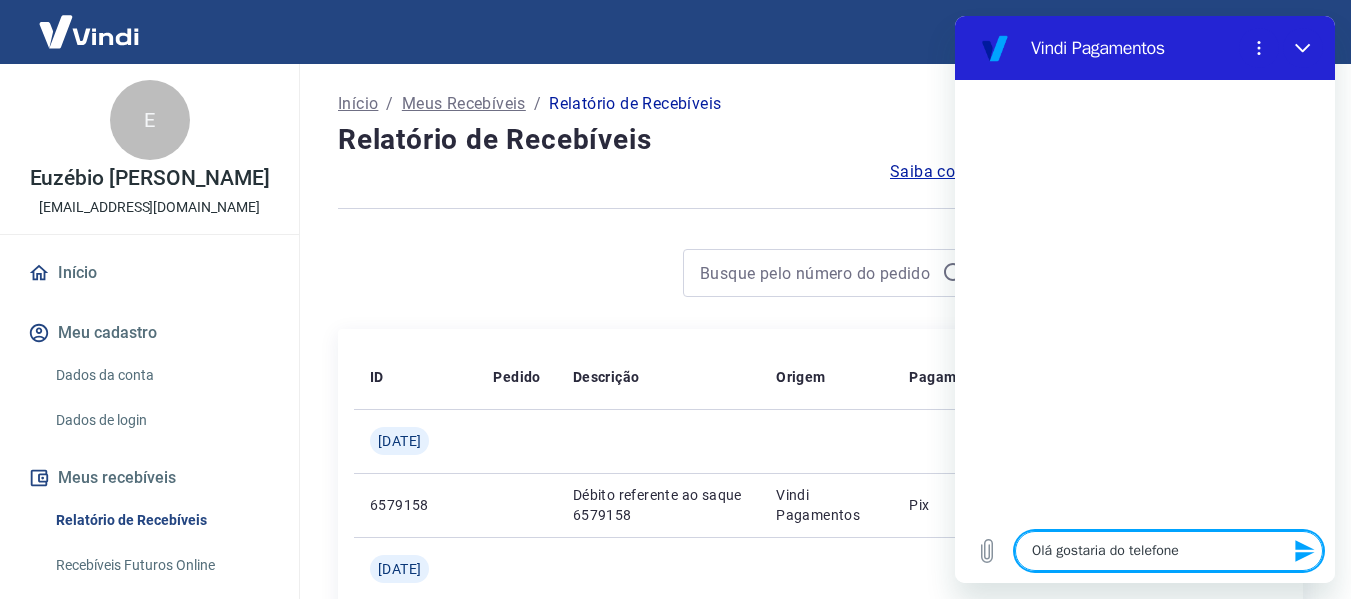 type on "x" 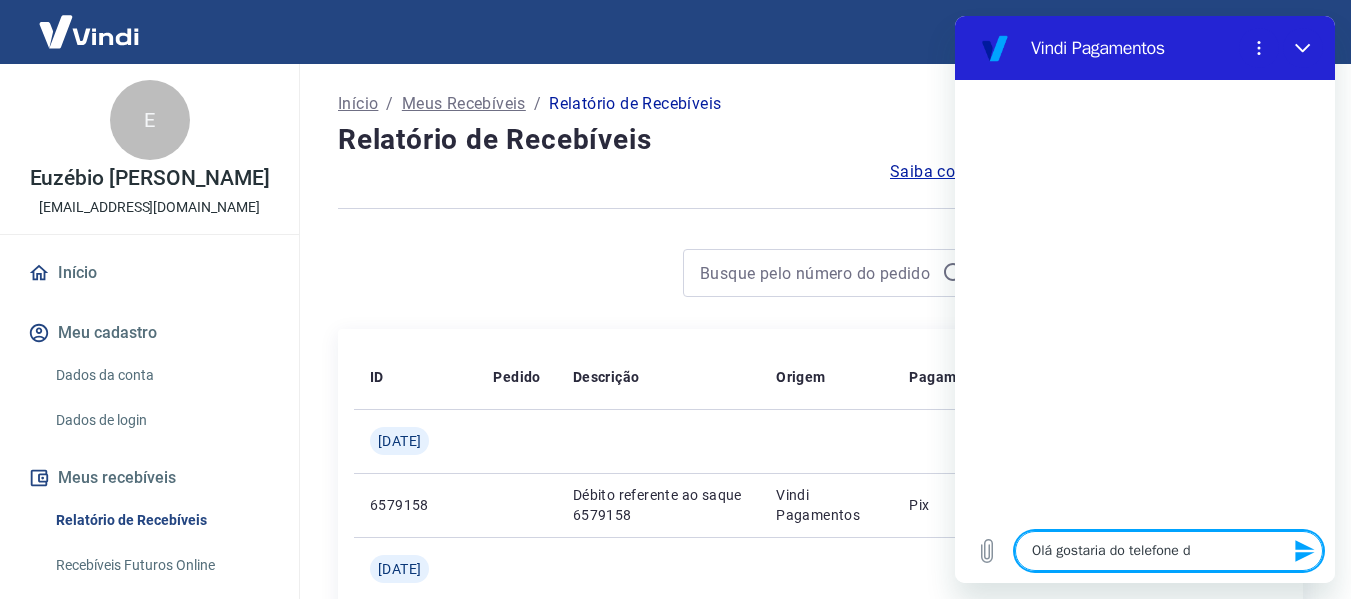 type on "x" 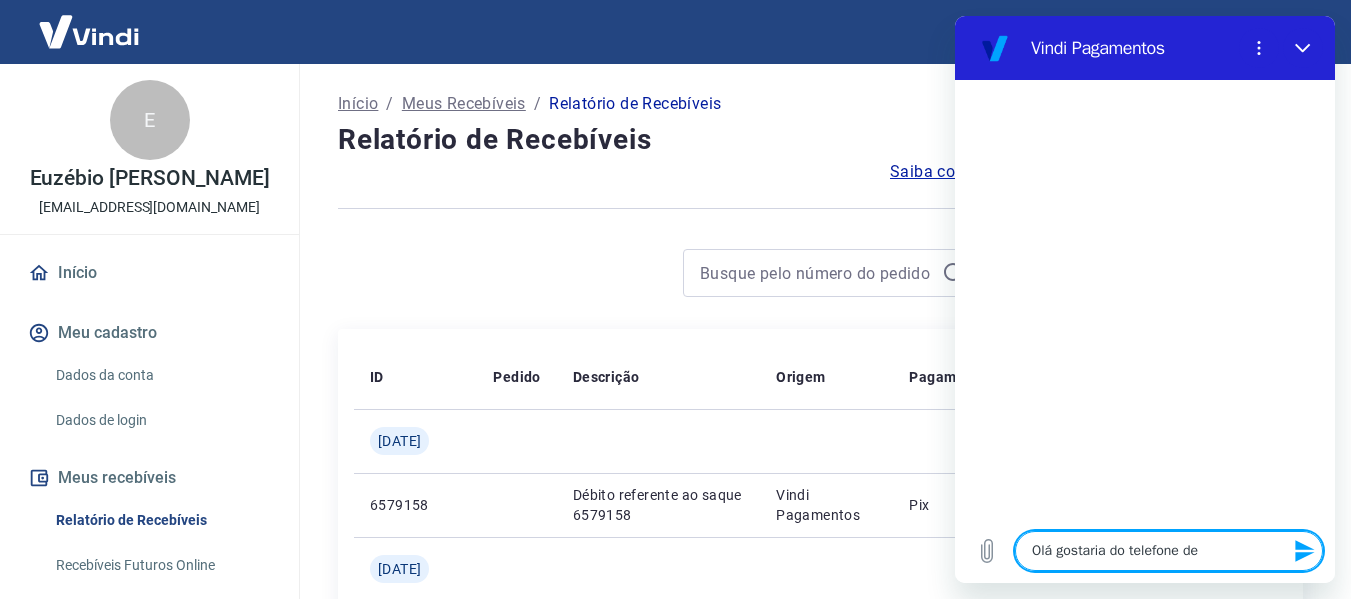 type on "x" 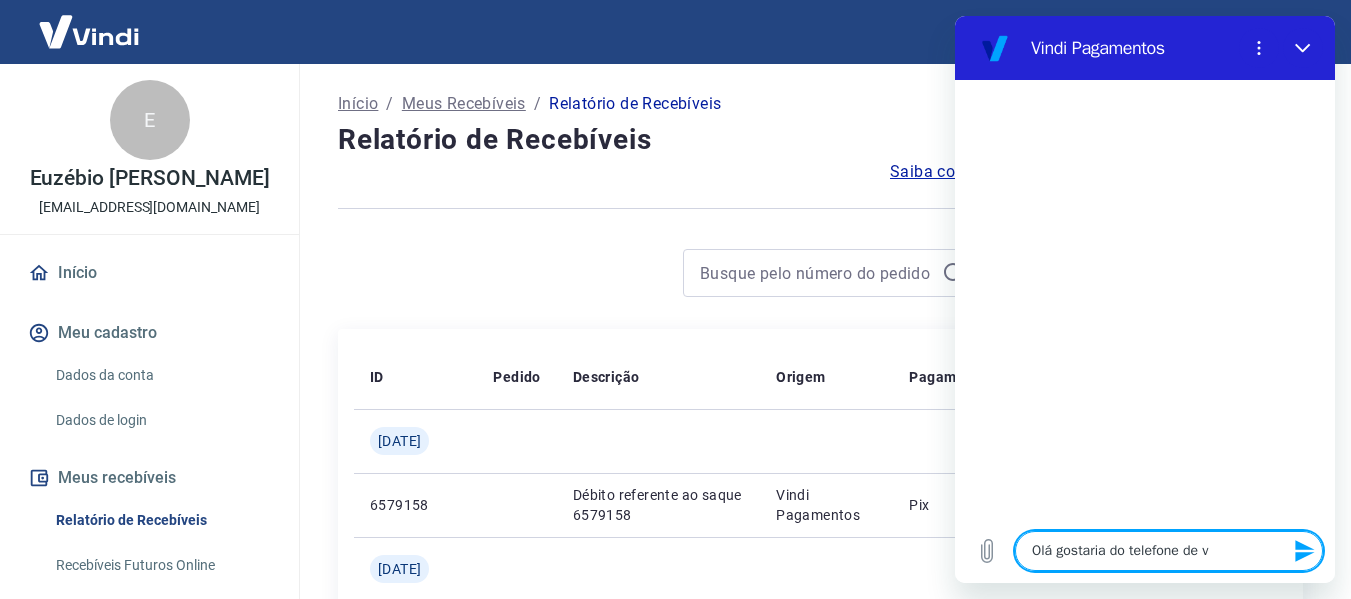 type on "x" 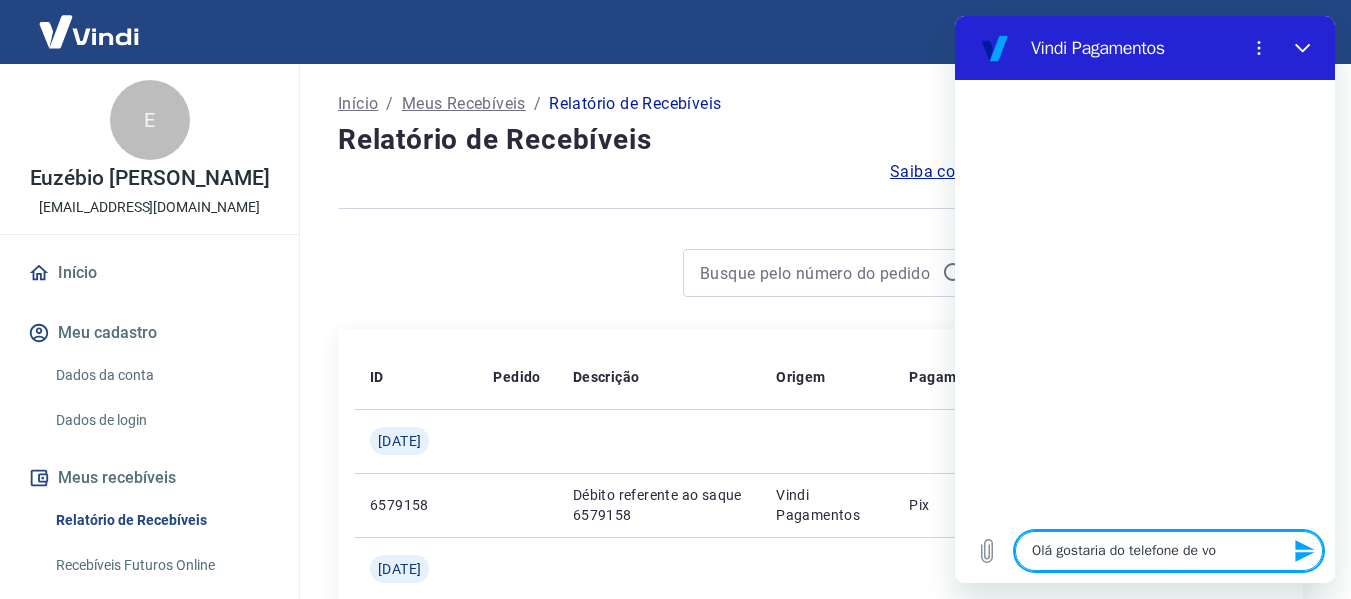 type on "x" 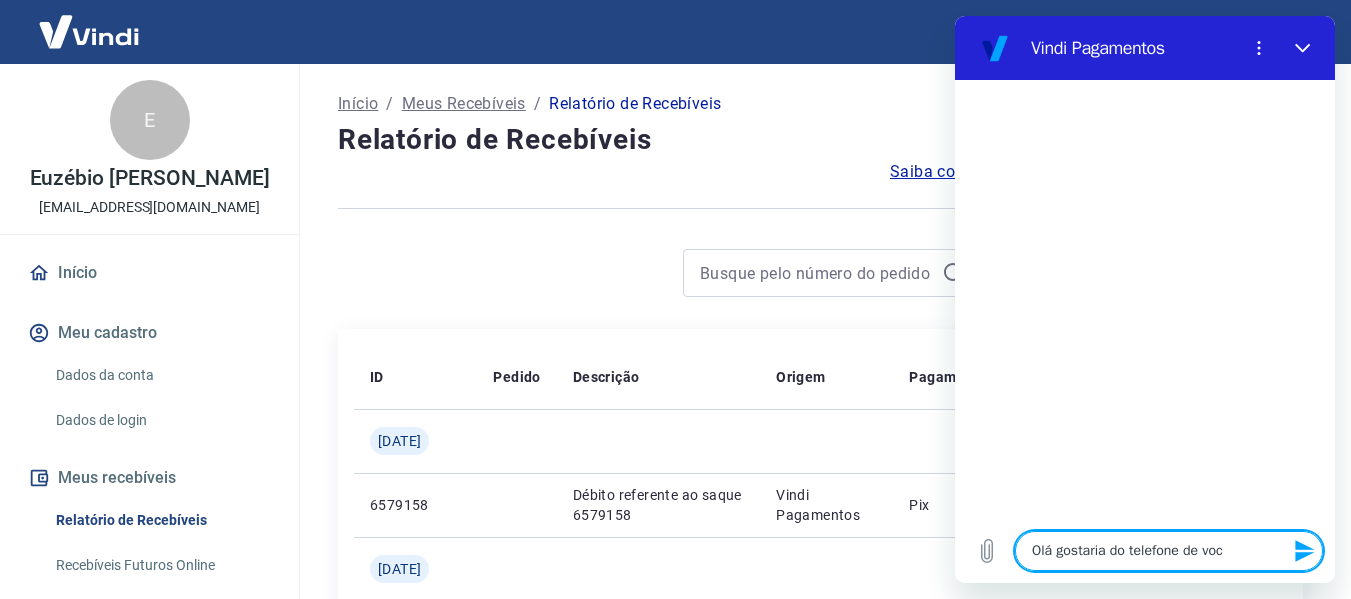 type on "x" 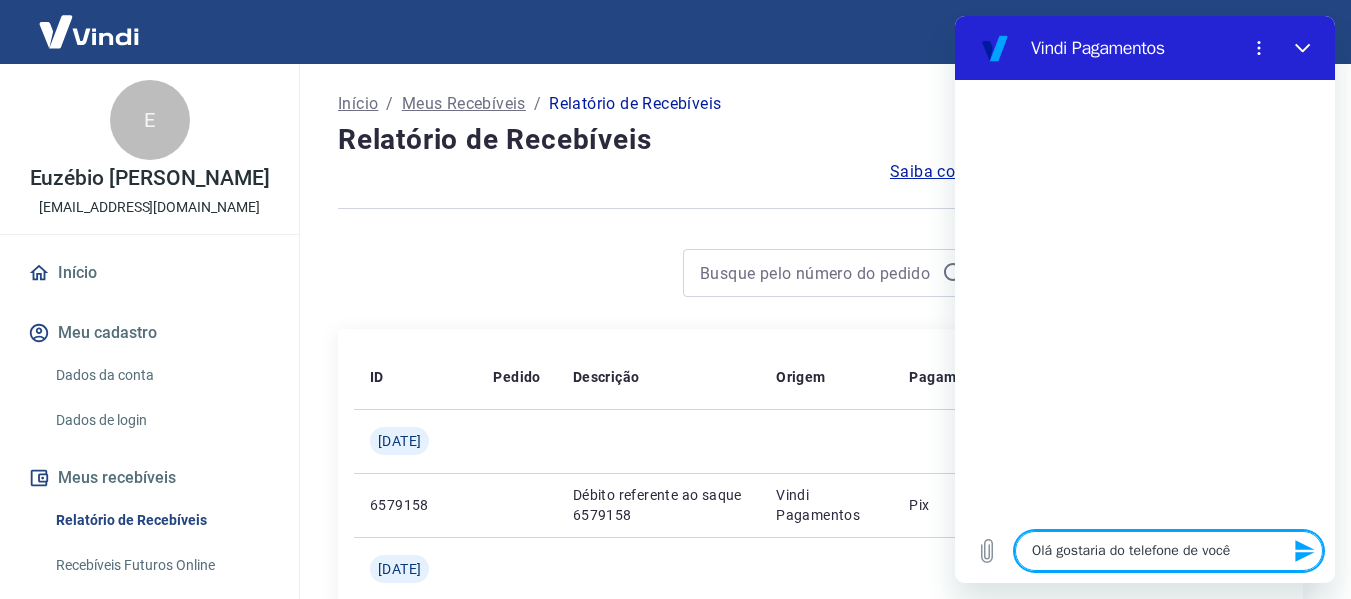 type on "x" 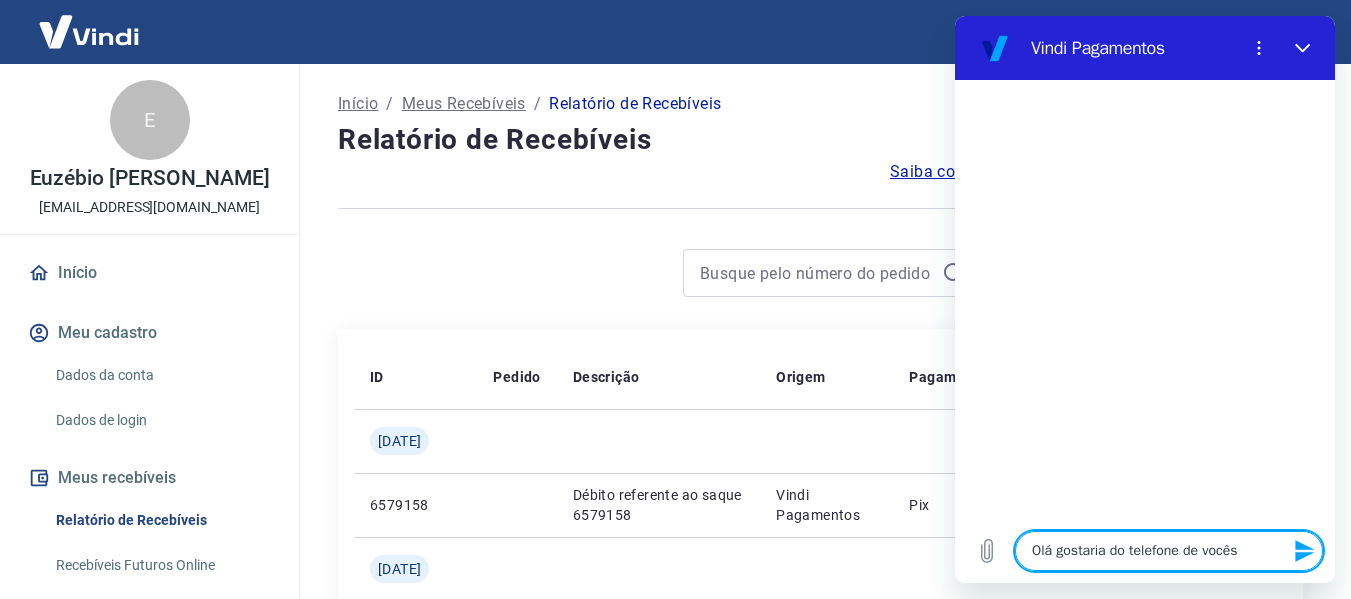 type on "x" 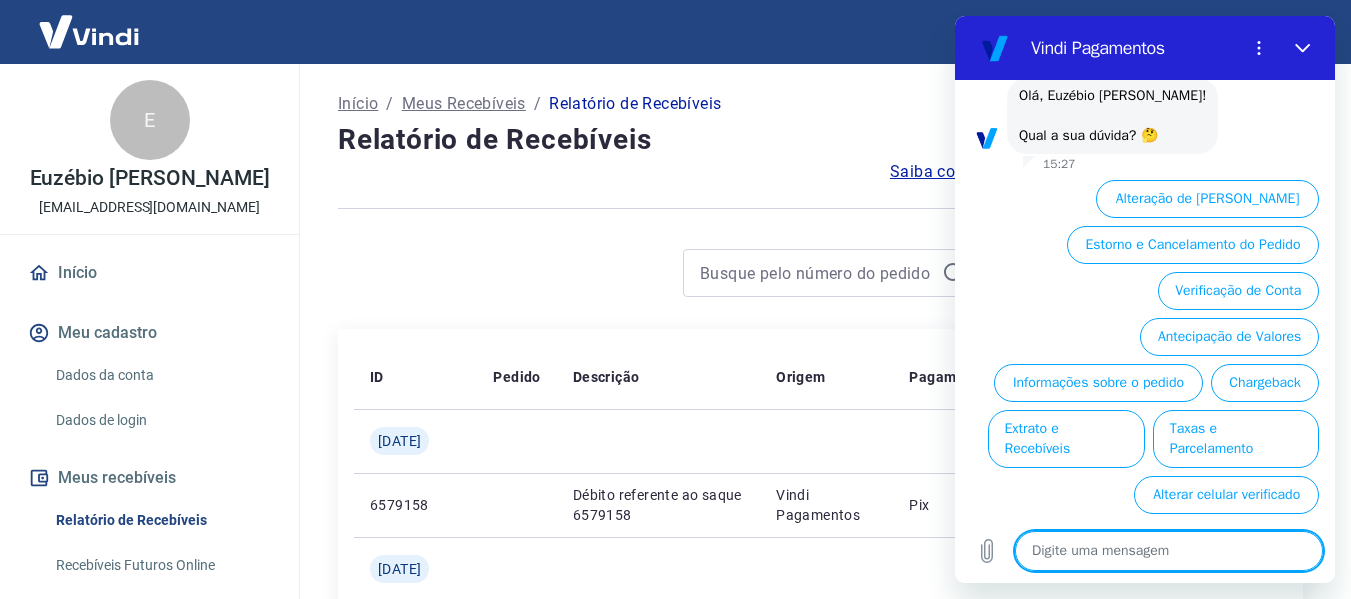 scroll, scrollTop: 134, scrollLeft: 0, axis: vertical 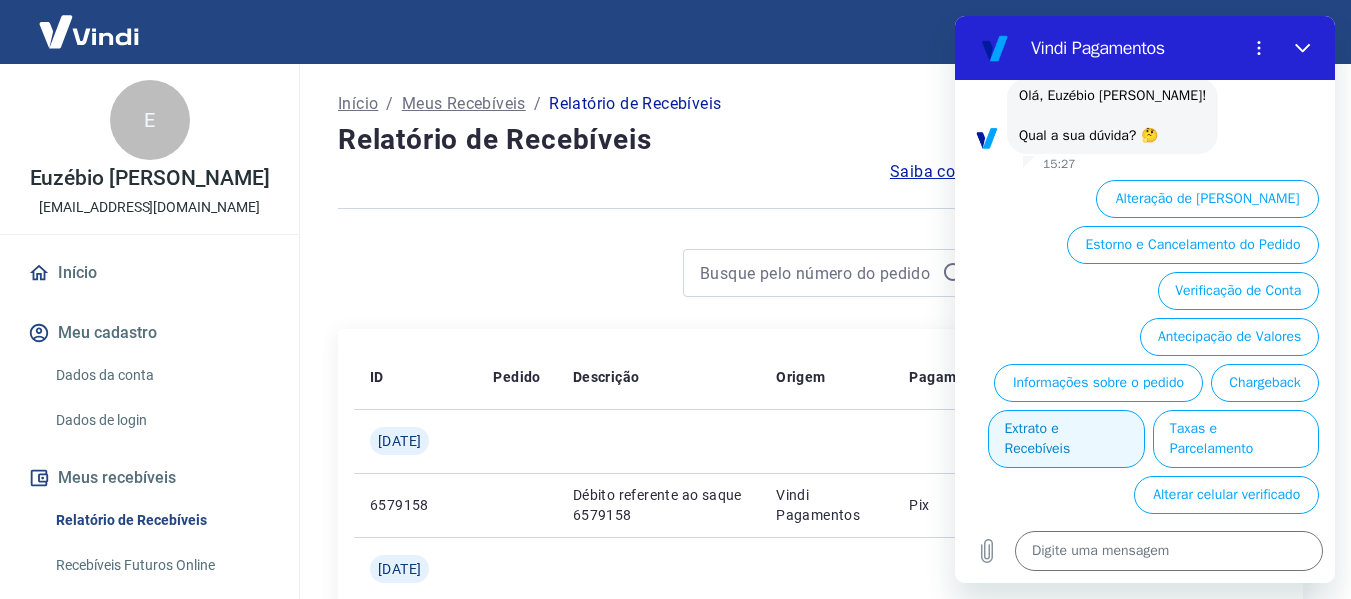 click on "Extrato e Recebíveis" at bounding box center [1066, 439] 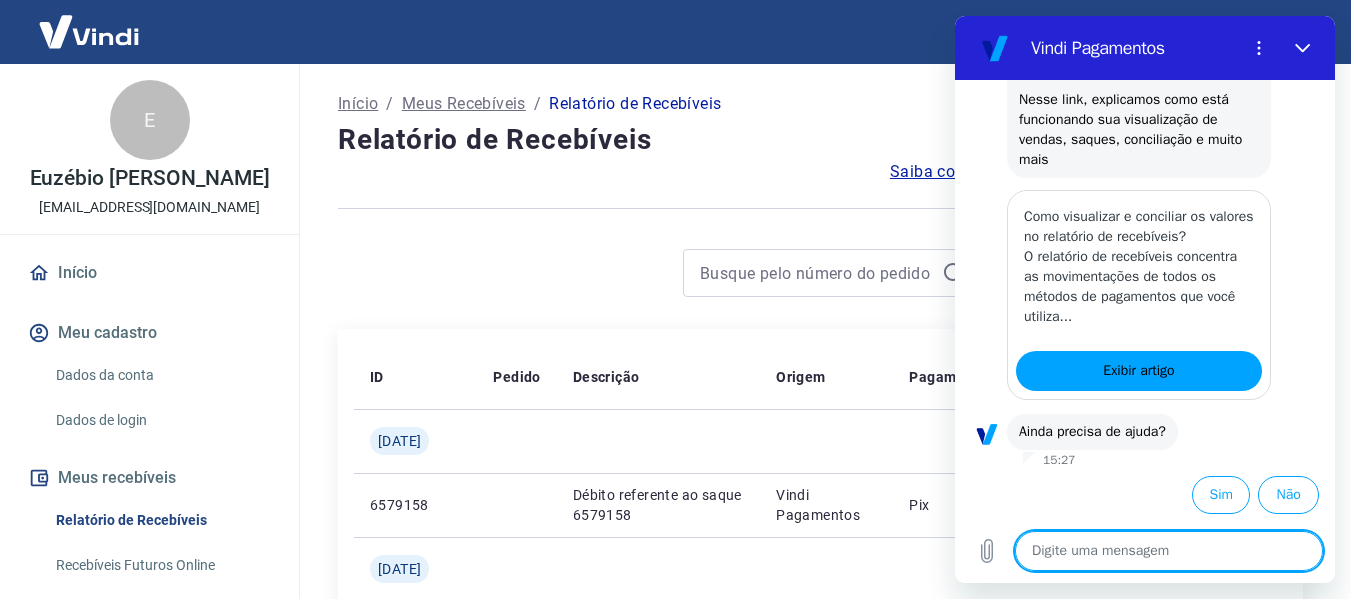scroll, scrollTop: 358, scrollLeft: 0, axis: vertical 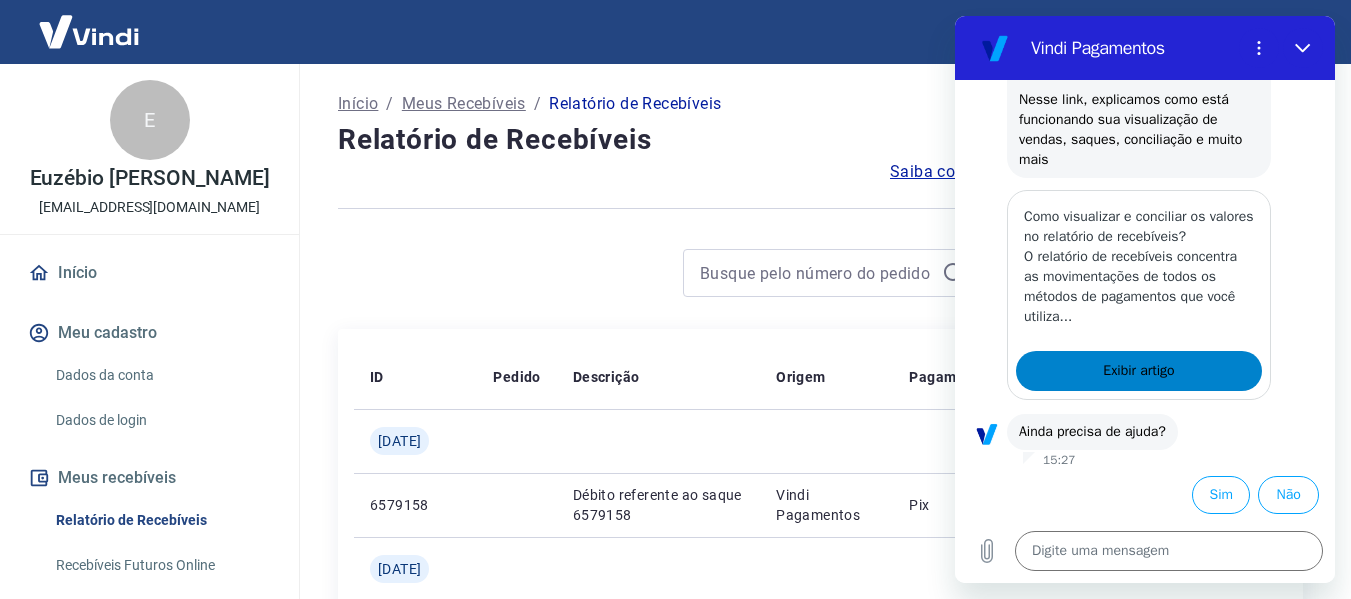click on "Exibir artigo" at bounding box center (1138, 371) 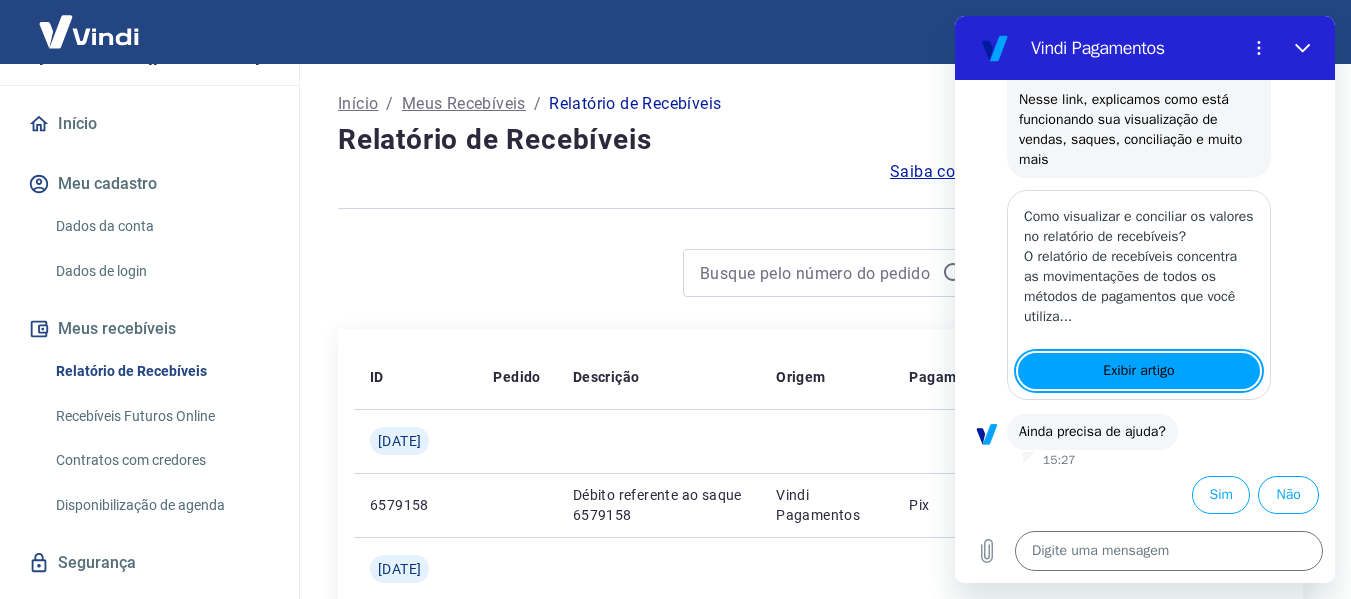 scroll, scrollTop: 195, scrollLeft: 0, axis: vertical 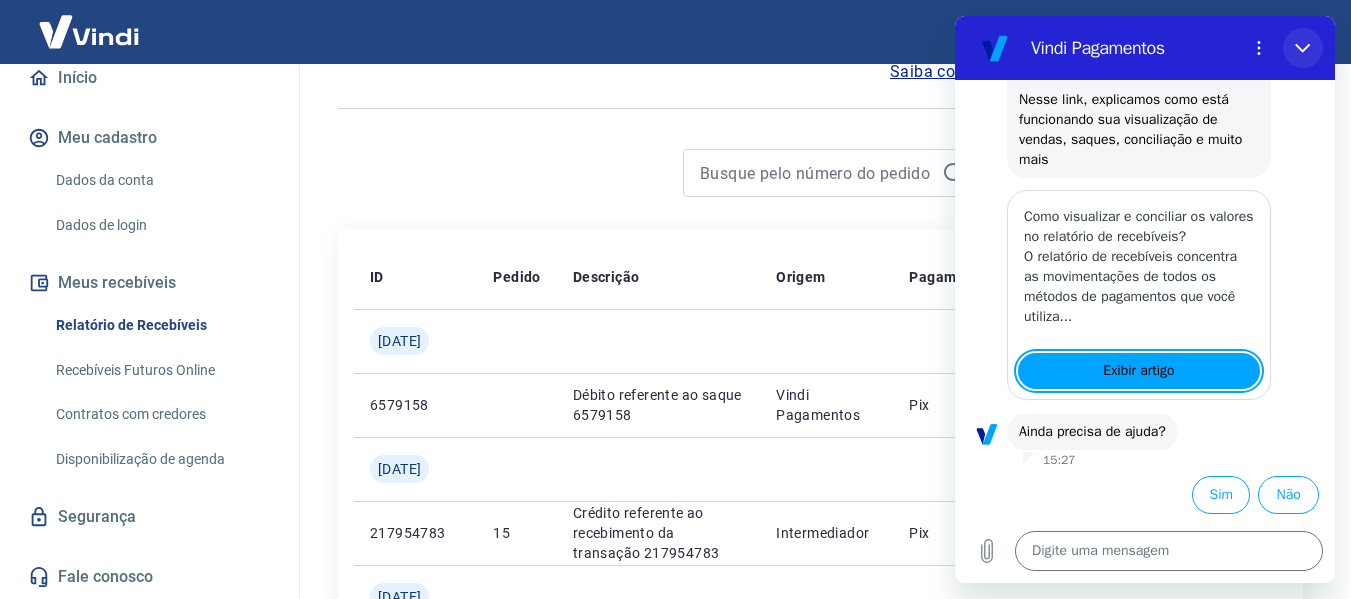 click at bounding box center (1303, 48) 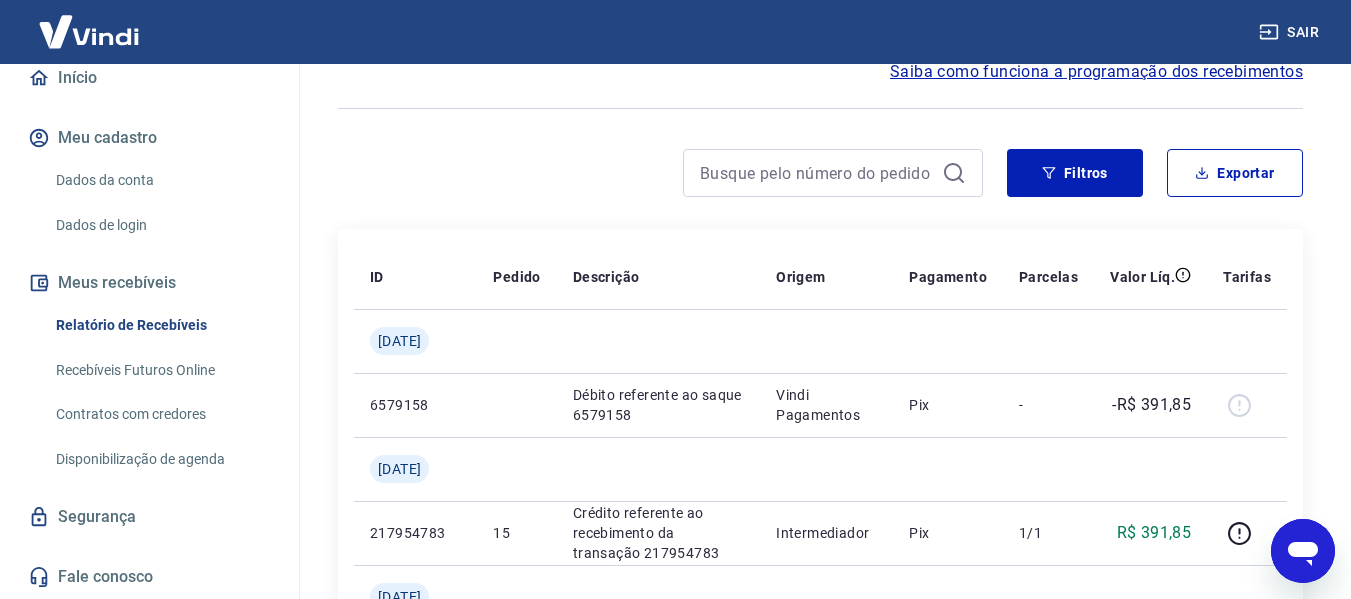 scroll, scrollTop: 0, scrollLeft: 0, axis: both 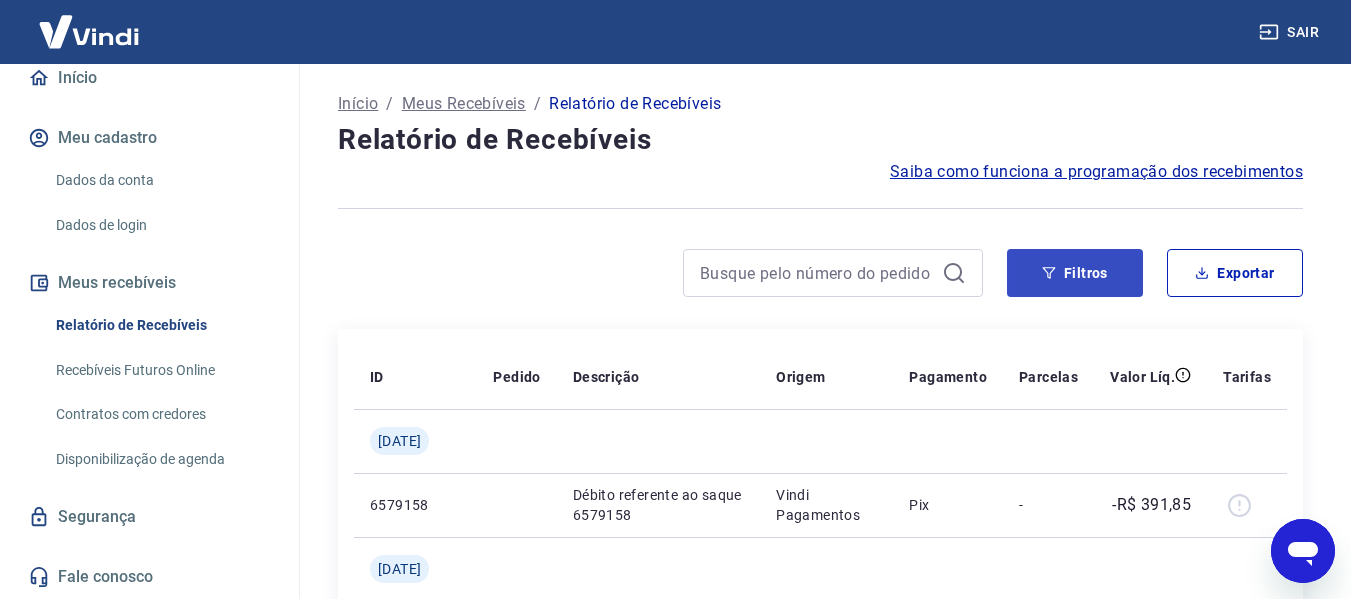 click on "Filtros" at bounding box center [1075, 273] 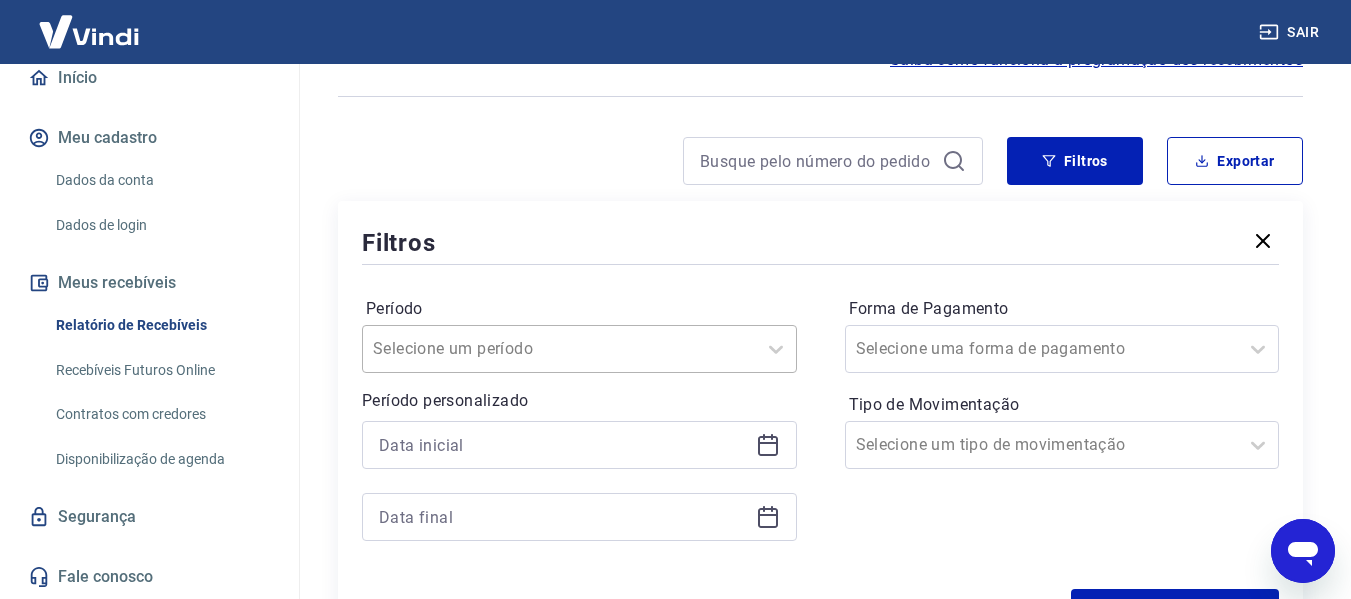 scroll, scrollTop: 100, scrollLeft: 0, axis: vertical 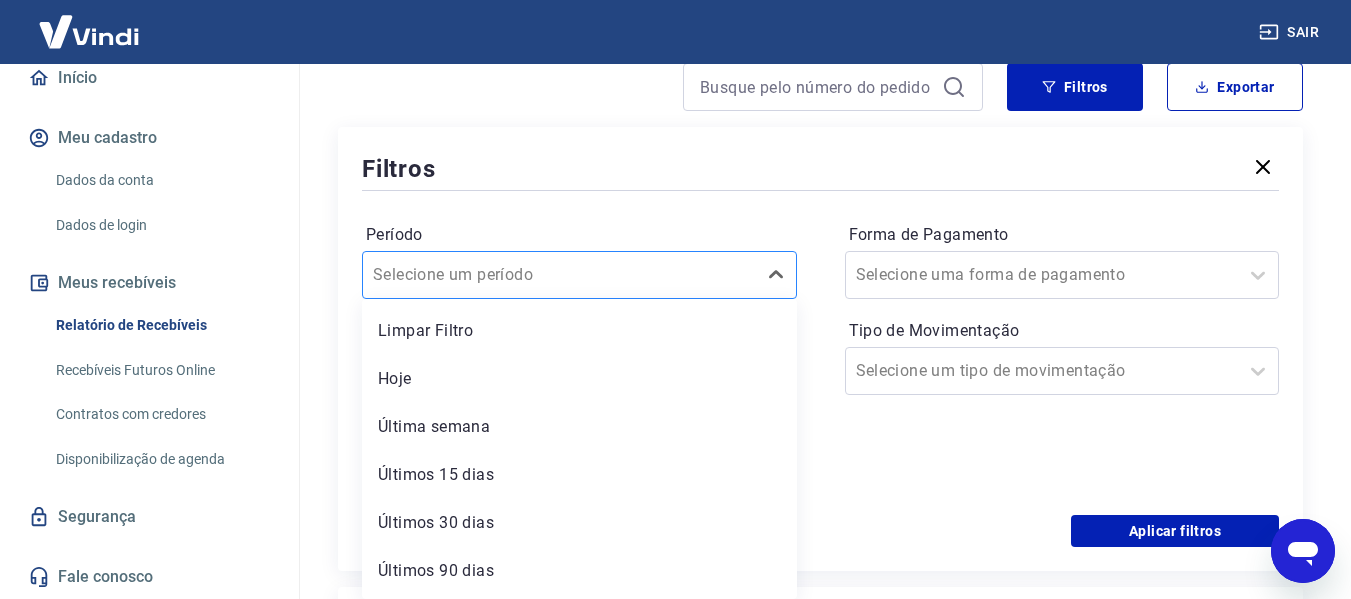 click on "option Hoje focused, 2 of 7. 7 results available. Use Up and Down to choose options, press Enter to select the currently focused option, press Escape to exit the menu, press Tab to select the option and exit the menu. Selecione um período Limpar Filtro Hoje Última semana Últimos 15 dias Últimos 30 dias Últimos 90 dias Últimos 6 meses" at bounding box center (579, 275) 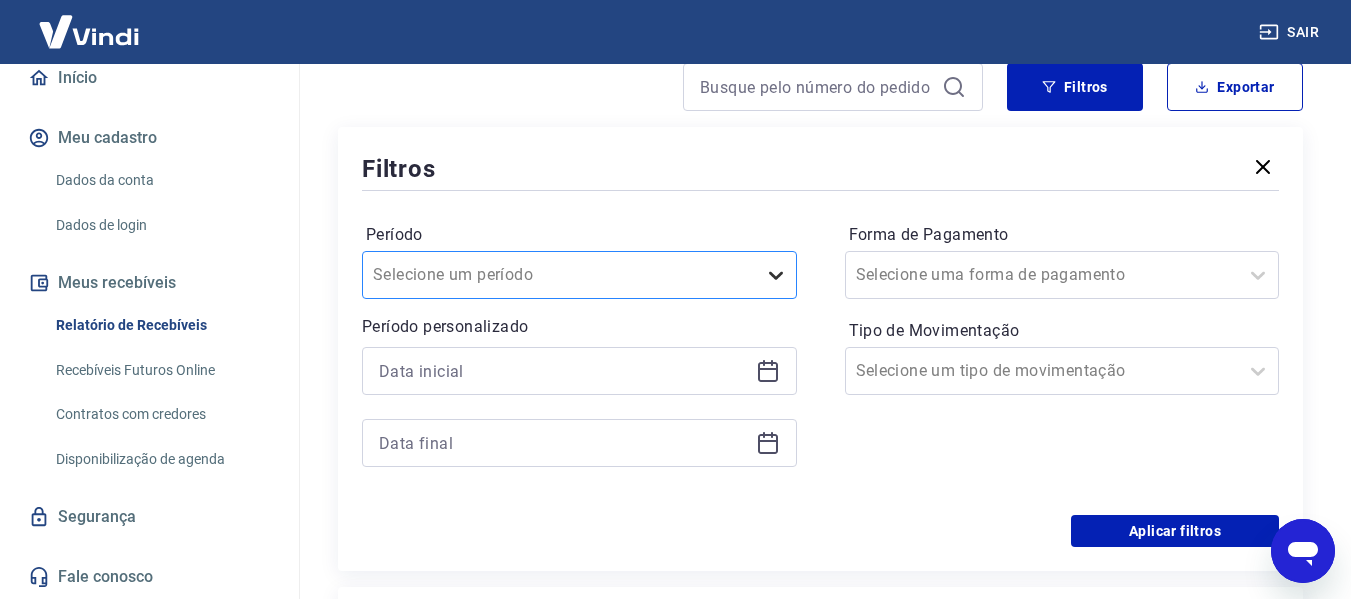 click at bounding box center (776, 275) 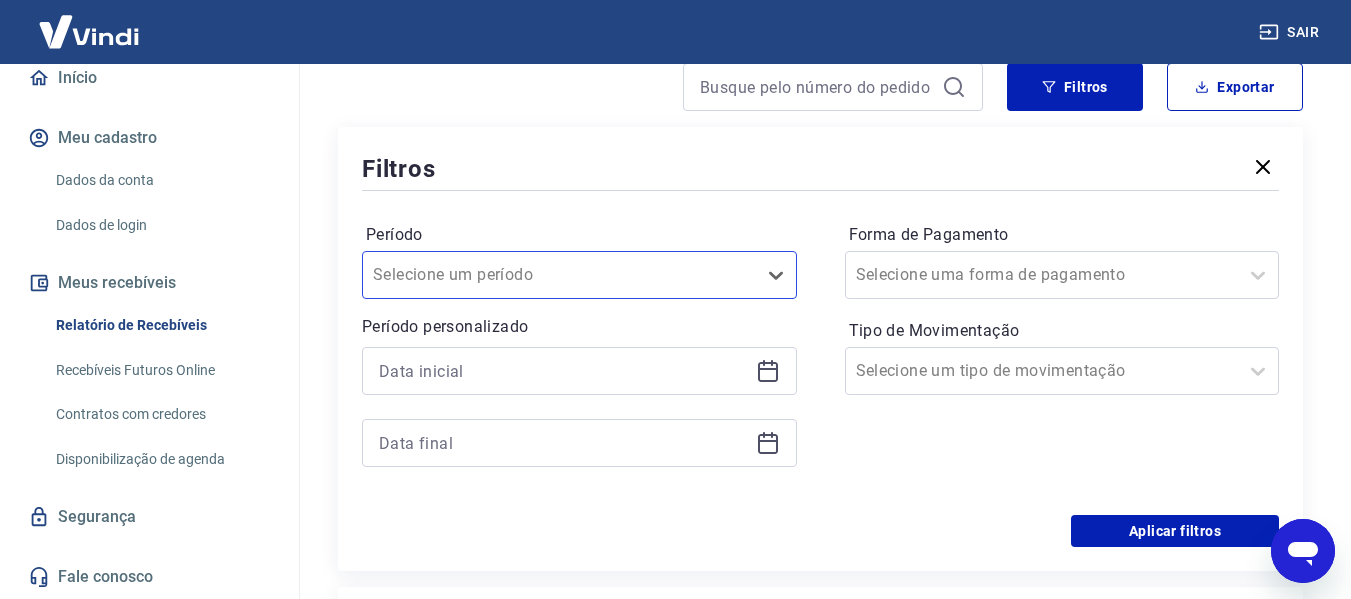 click 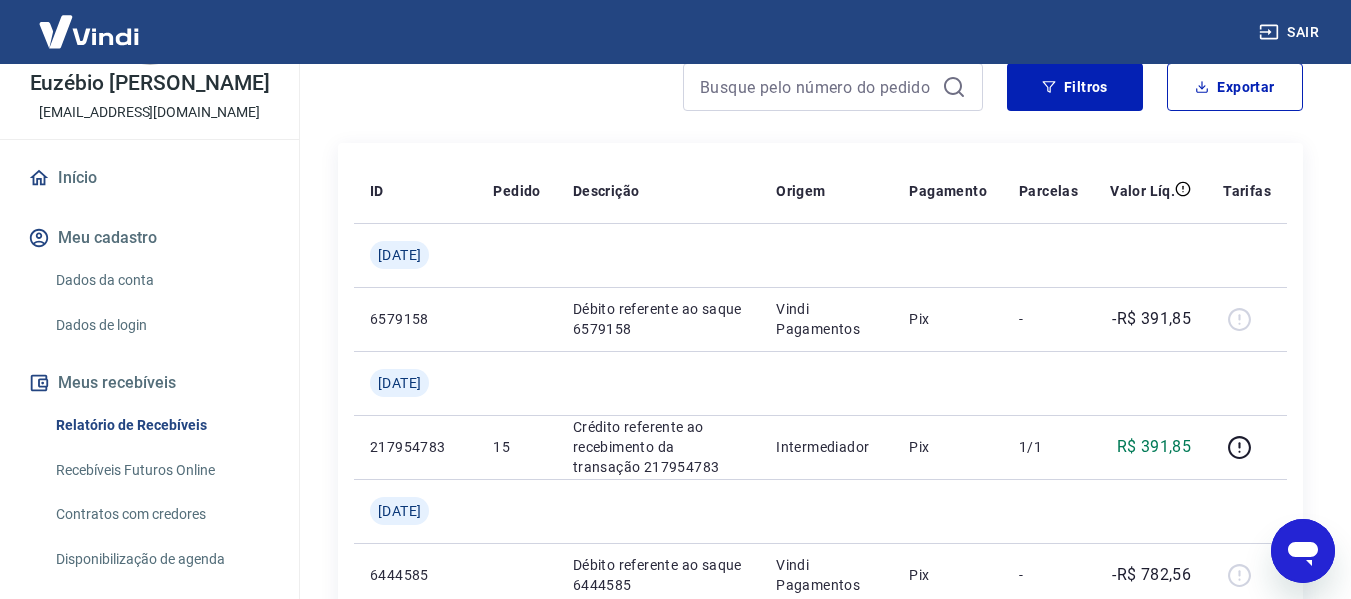 scroll, scrollTop: 0, scrollLeft: 0, axis: both 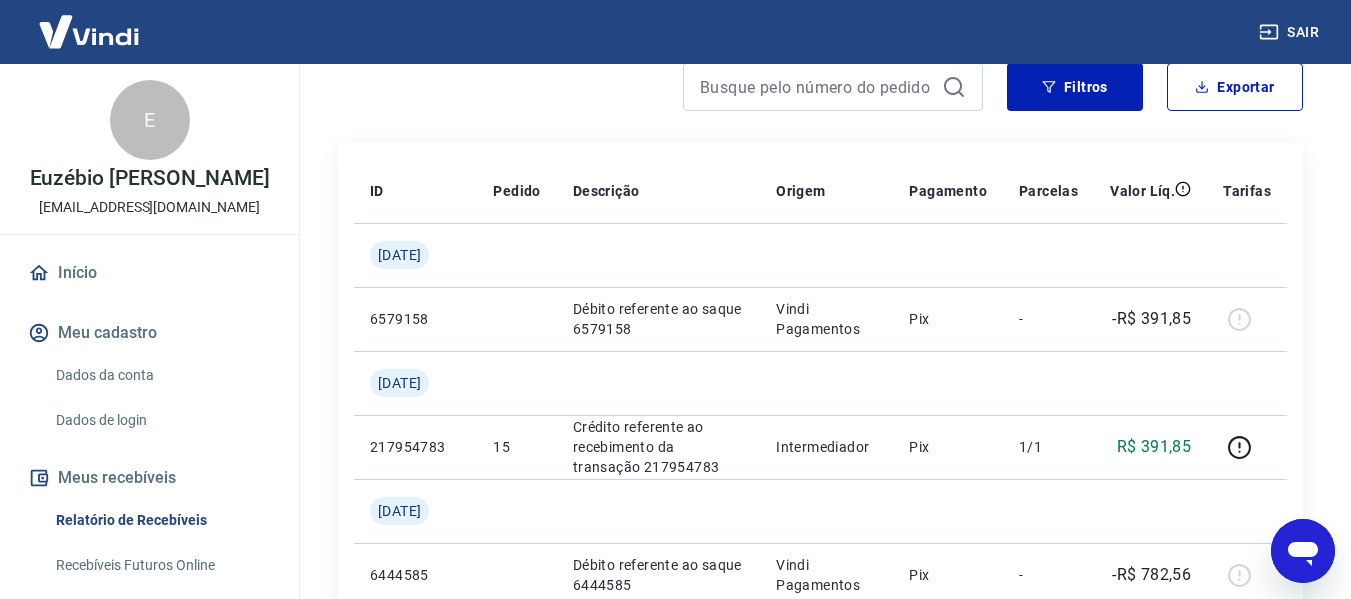 click on "Início" at bounding box center (149, 273) 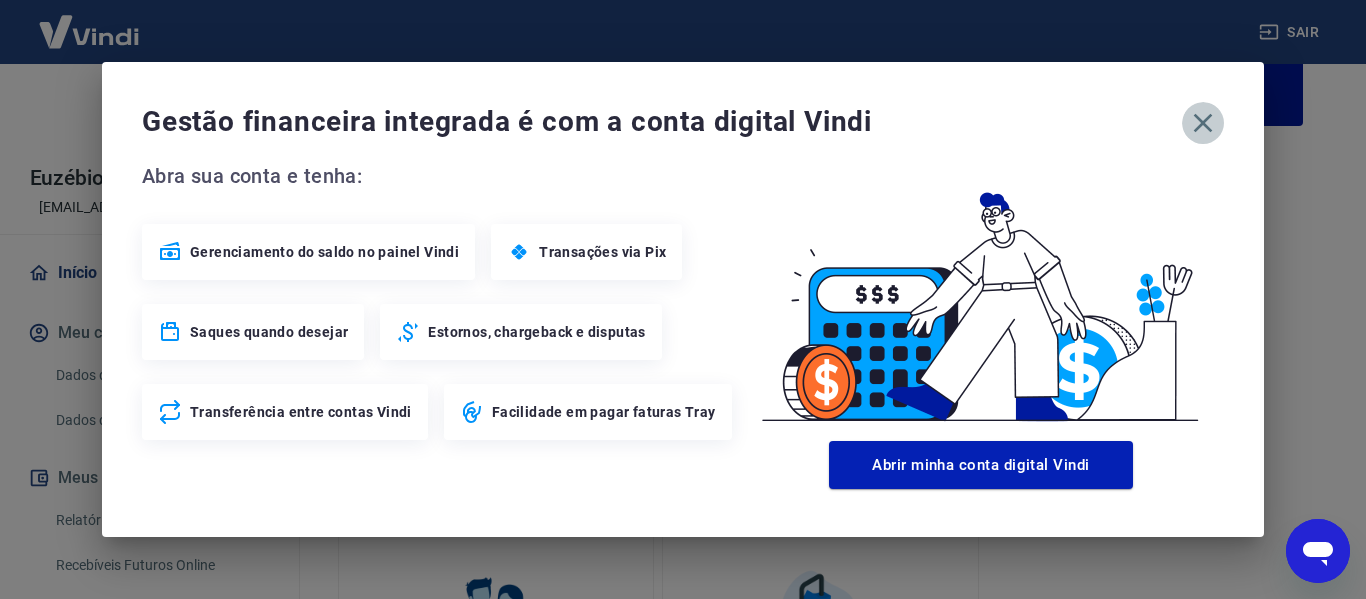 click 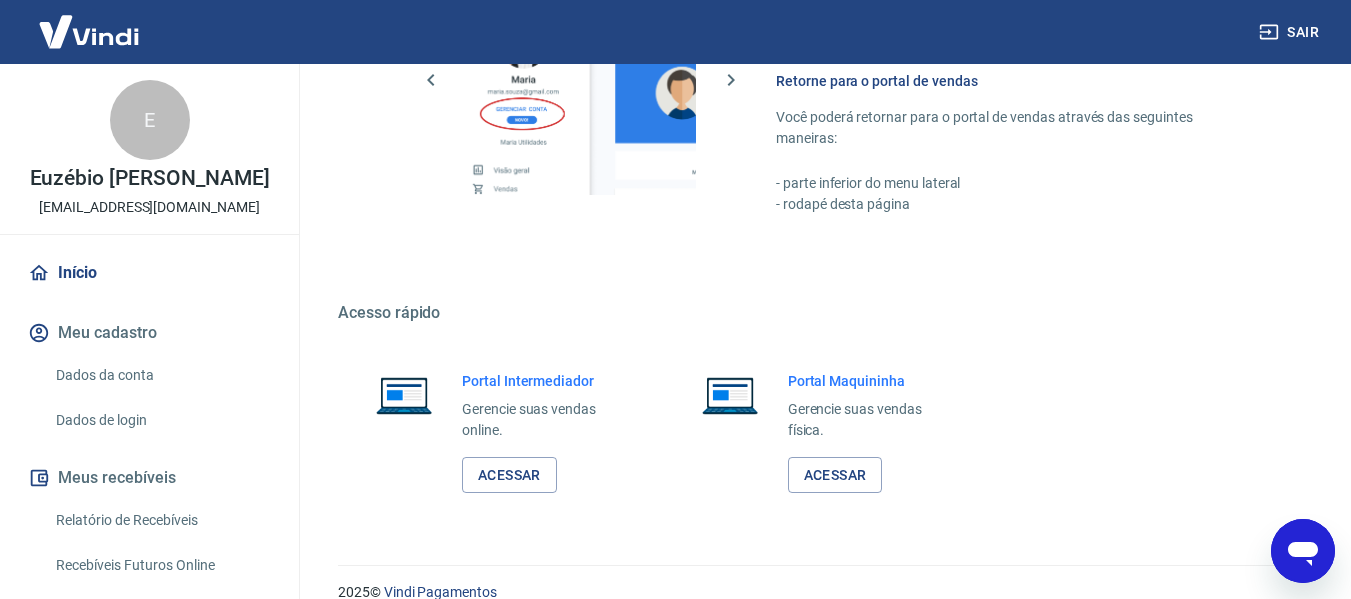 scroll, scrollTop: 1249, scrollLeft: 0, axis: vertical 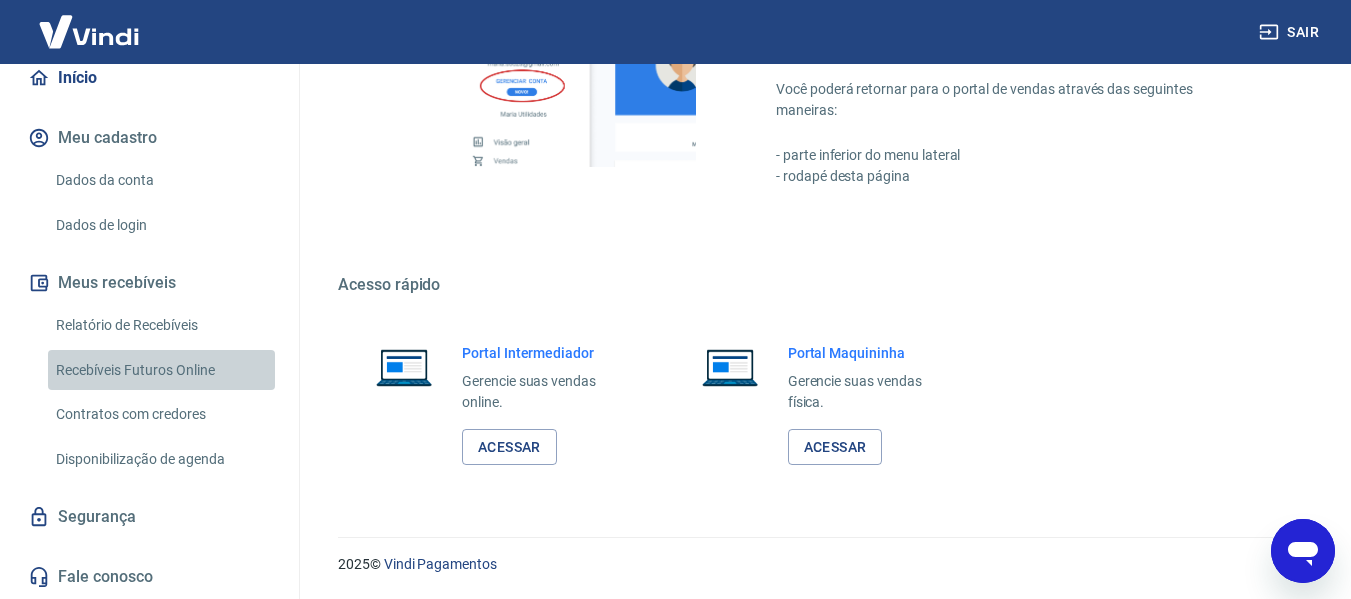 click on "Recebíveis Futuros Online" at bounding box center [161, 370] 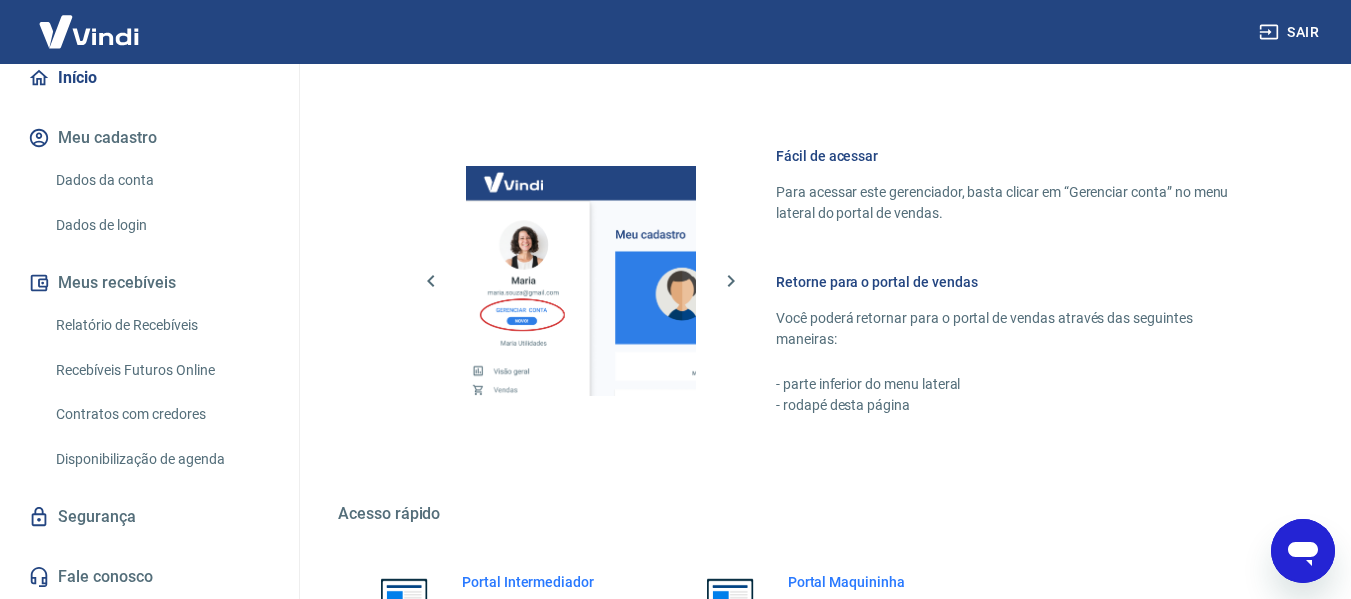scroll, scrollTop: 949, scrollLeft: 0, axis: vertical 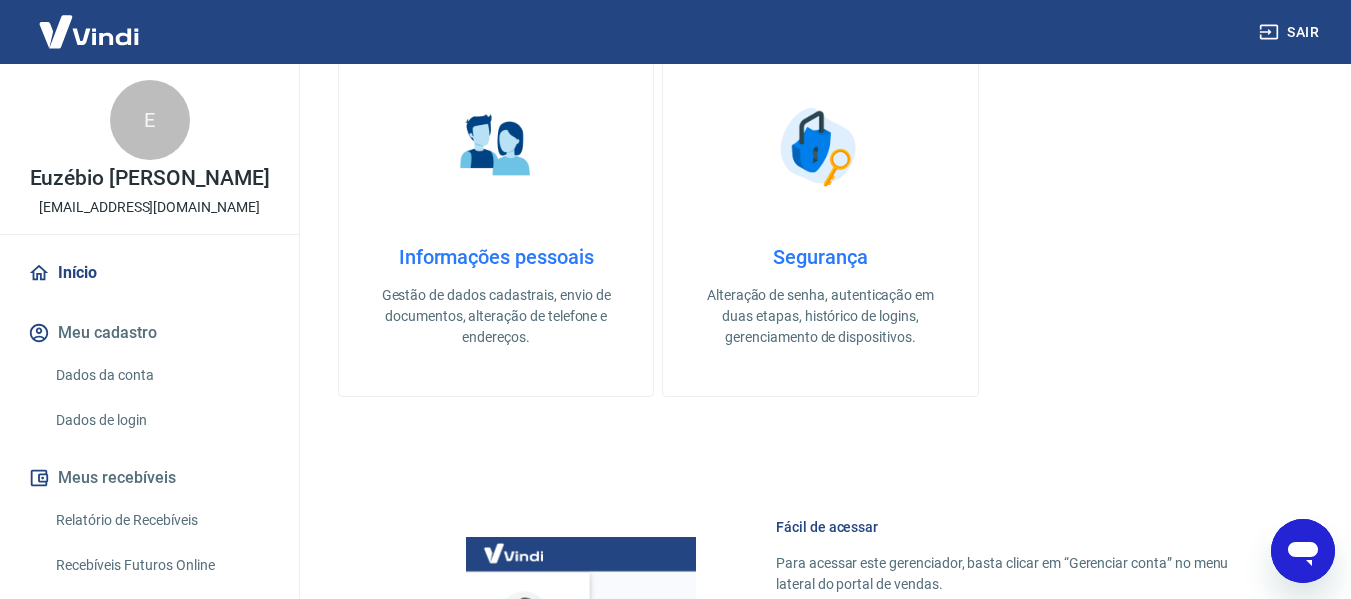 click on "Relatório de Recebíveis" at bounding box center [161, 520] 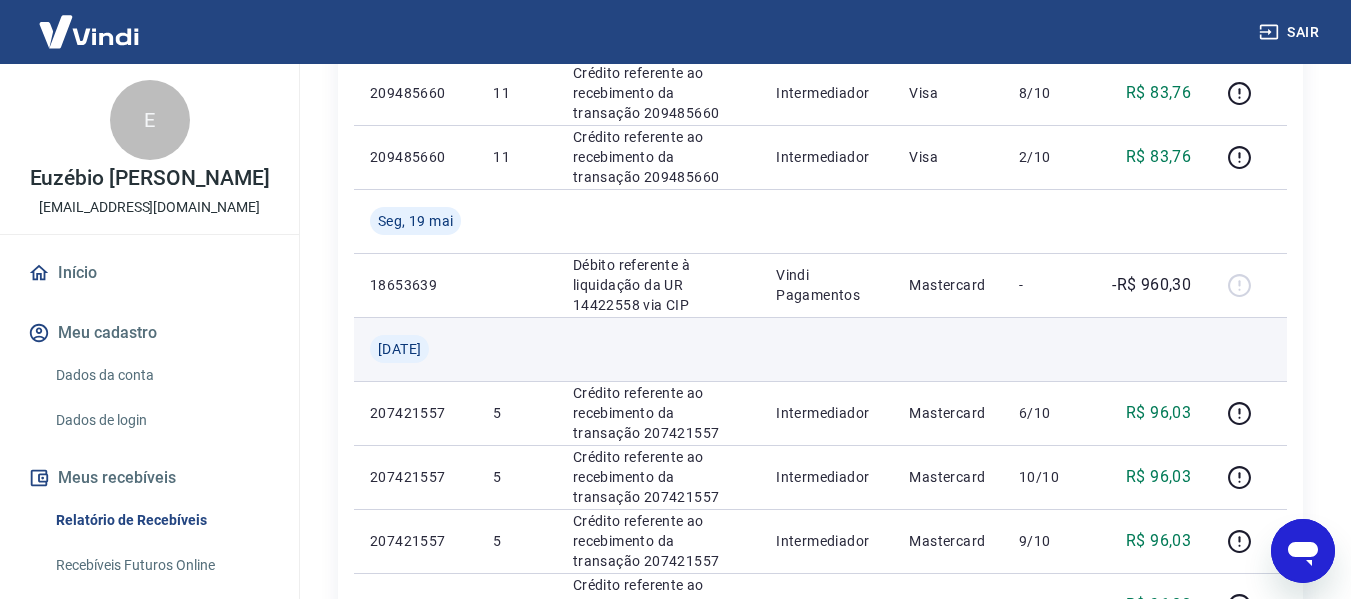 scroll, scrollTop: 1400, scrollLeft: 0, axis: vertical 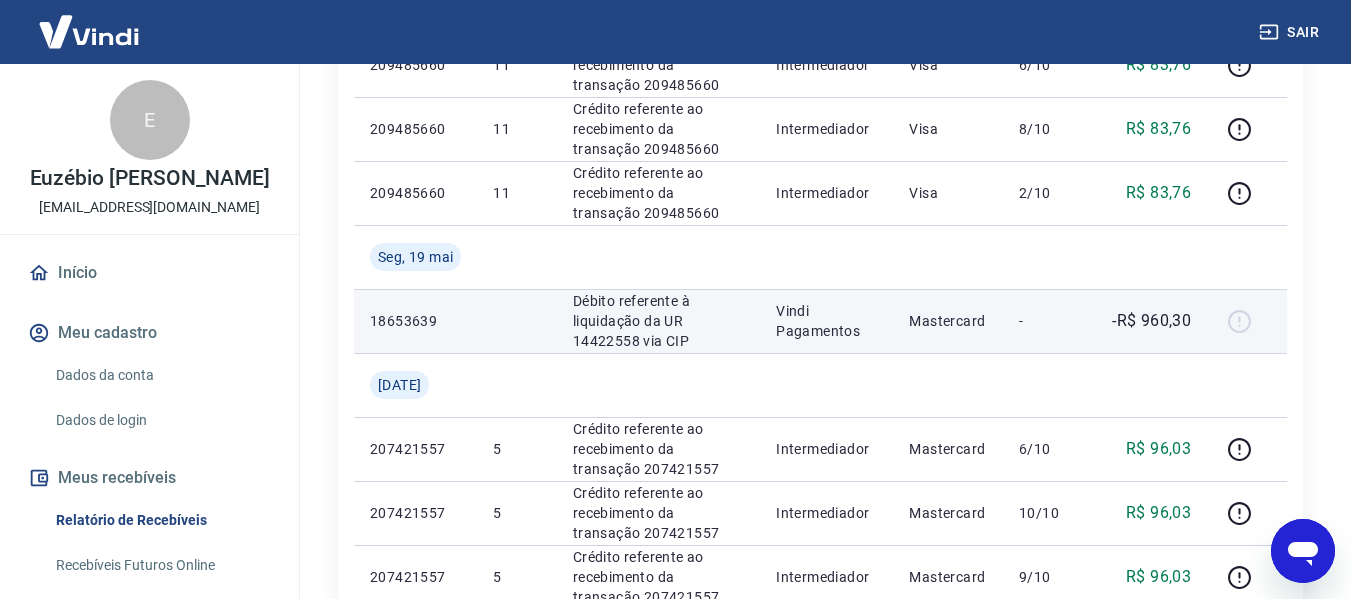 click on "18653639" at bounding box center [415, 321] 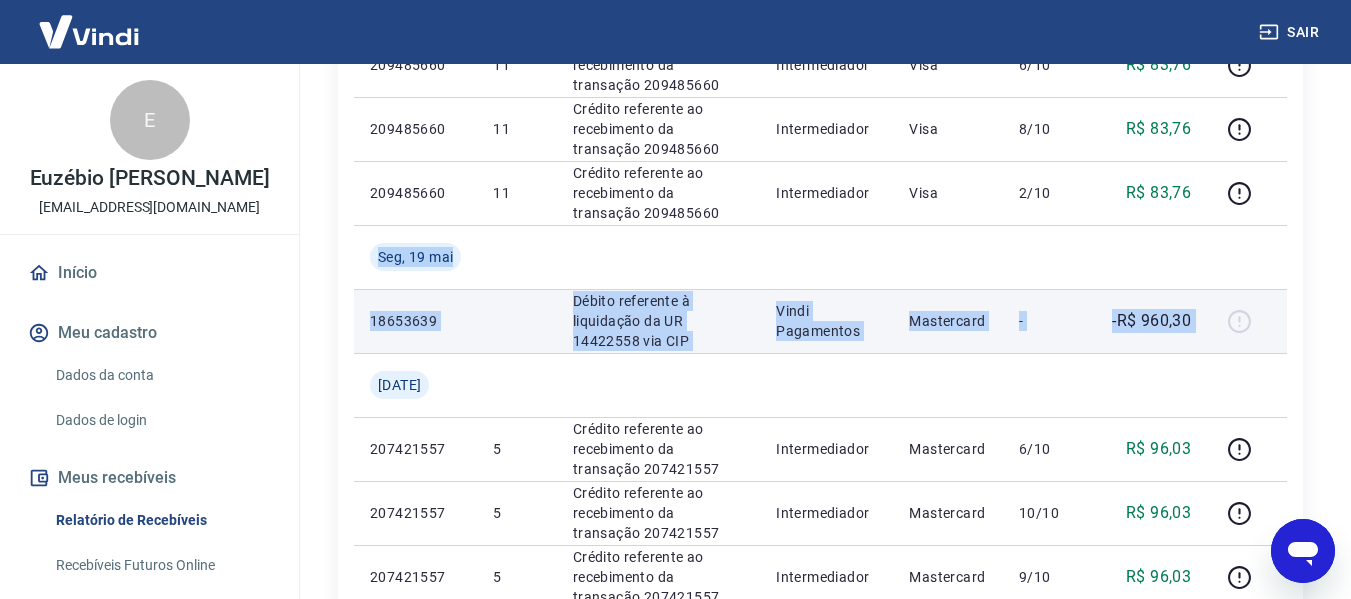 drag, startPoint x: 355, startPoint y: 249, endPoint x: 1286, endPoint y: 313, distance: 933.1972 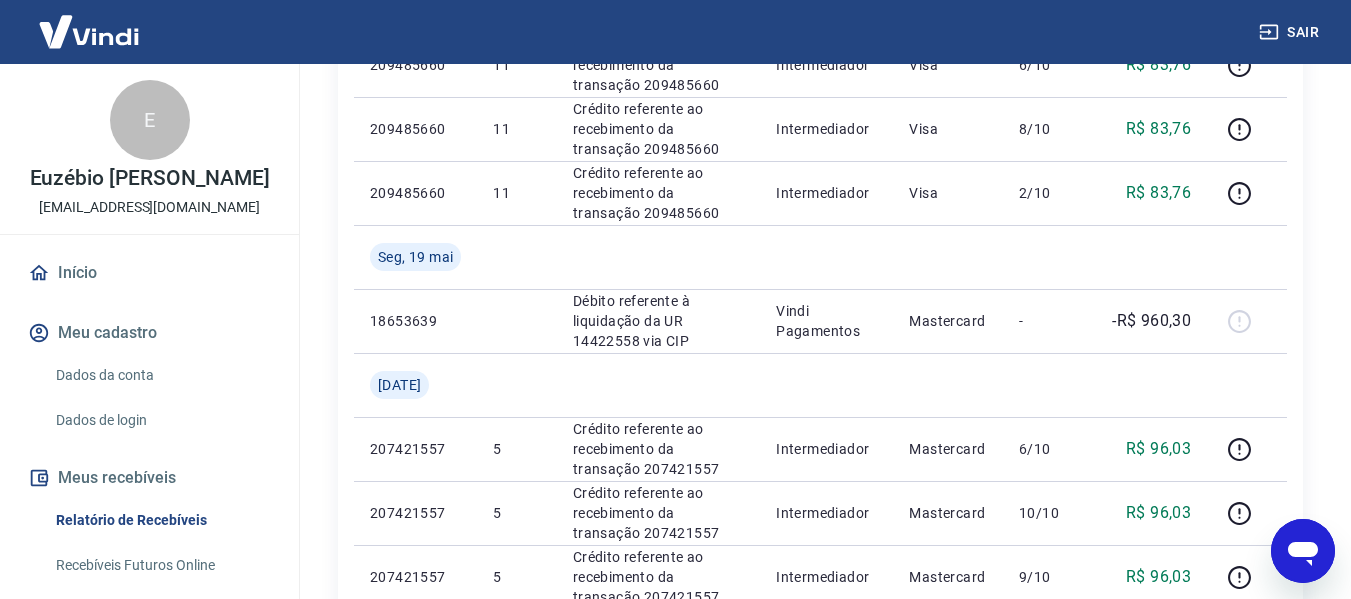 click on "Início / Meus Recebíveis / Relatório de Recebíveis Relatório de Recebíveis Saiba como funciona a programação dos recebimentos Saiba como funciona a programação dos recebimentos Filtros Exportar ID Pedido Descrição Origem Pagamento Parcelas Valor Líq. Tarifas Seg, 14 jul 6579158 Débito referente ao saque 6579158 Vindi Pagamentos Pix - -R$ 391,85 Dom, 13 jul 217954783 15 Crédito referente ao recebimento da transação 217954783 Intermediador Pix 1/1 R$ 391,85 Seg, 16 jun 6444585 Débito referente ao saque 6444585 Vindi Pagamentos Pix - -R$ 782,56 214073987 13 Crédito referente ao recebimento da transação 214073987 Intermediador Pix 1/1 R$ 782,56 Sex, 30 mai 18873638 Débito referente à liquidação da UR 14614083 via CIP Vindi Pagamentos Visa - -R$ 837,60 209485660 11 Crédito referente ao recebimento da transação 209485660 Intermediador Visa 3/10 R$ 83,76 209485660 11 Crédito referente ao recebimento da transação 209485660 Intermediador Visa 5/10 R$ 83,76 209485660 11 Visa 1/10 -" at bounding box center [820, -210] 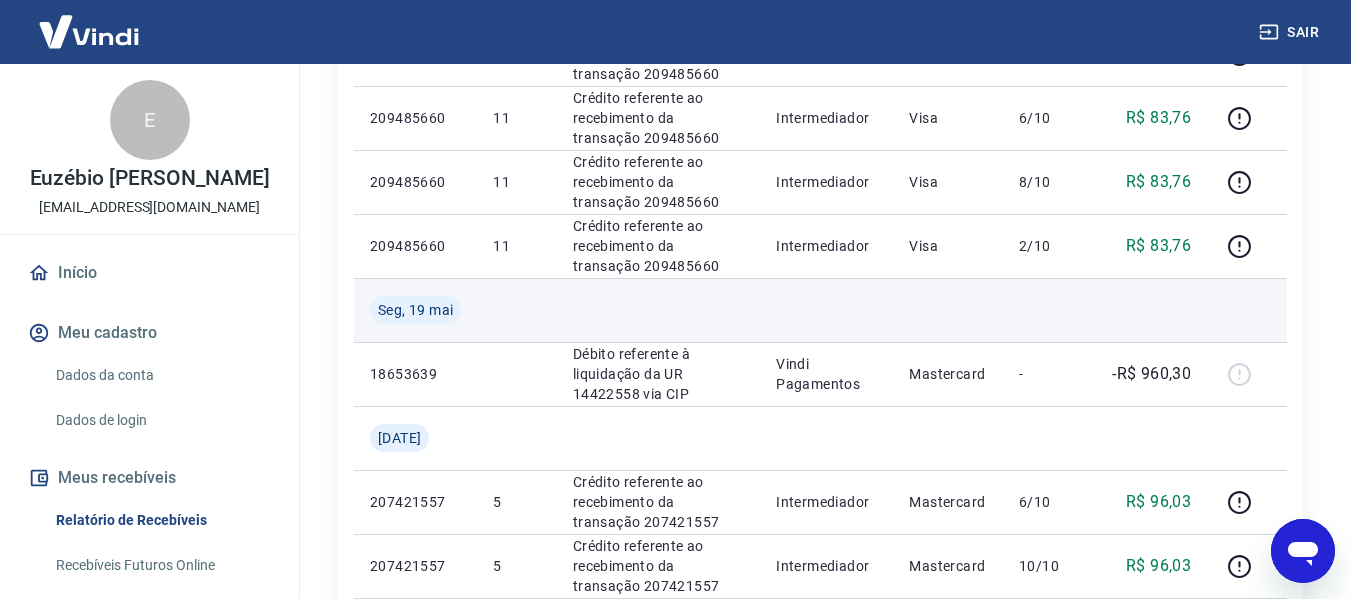 scroll, scrollTop: 1300, scrollLeft: 0, axis: vertical 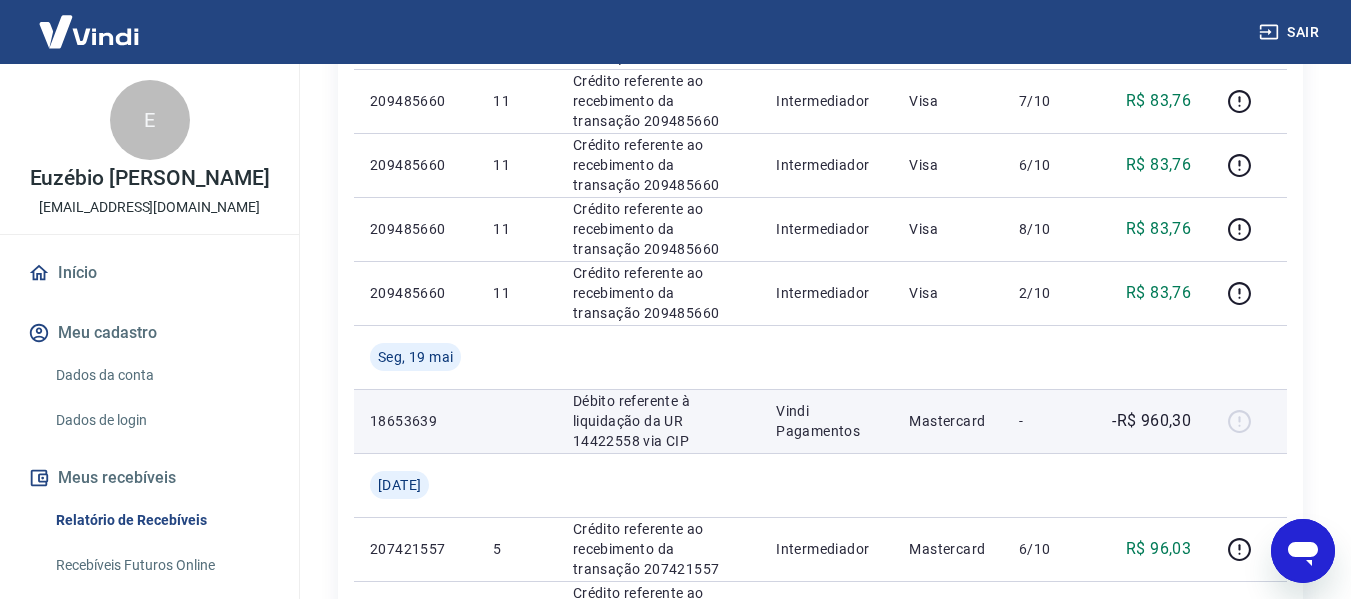 click on "Débito referente à liquidação da UR 14422558 via CIP" at bounding box center (658, 421) 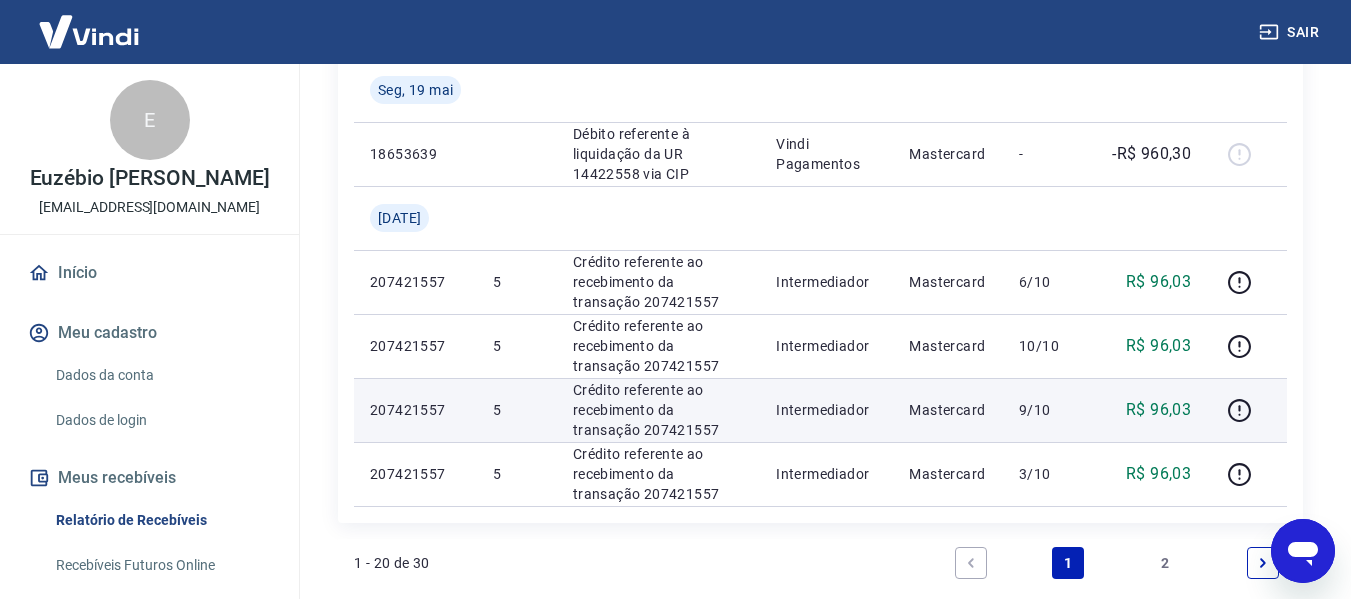 scroll, scrollTop: 1603, scrollLeft: 0, axis: vertical 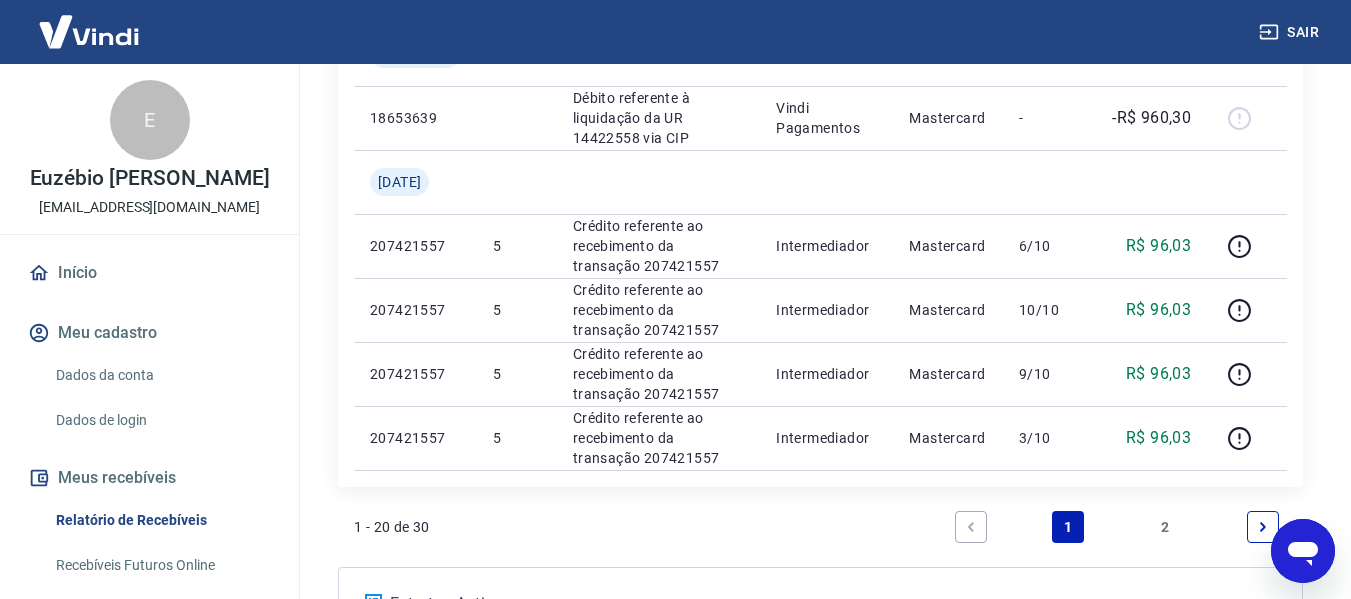 click on "2" at bounding box center (1166, 527) 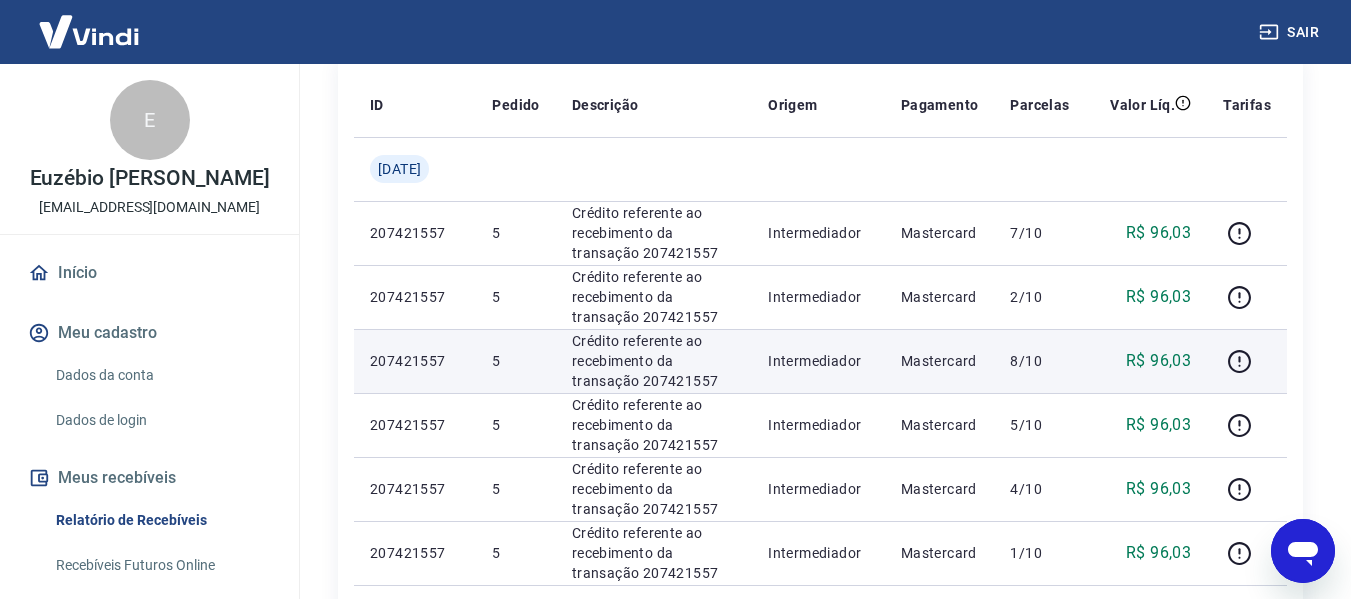 scroll, scrollTop: 800, scrollLeft: 0, axis: vertical 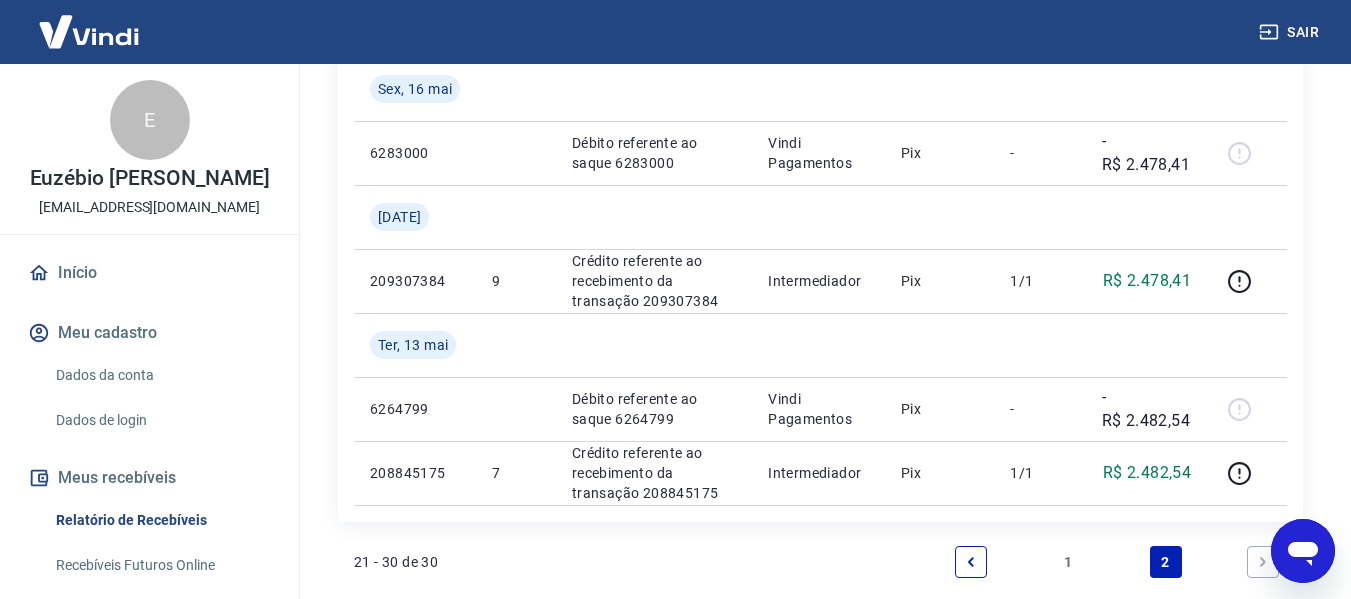 click on "1" at bounding box center [1068, 562] 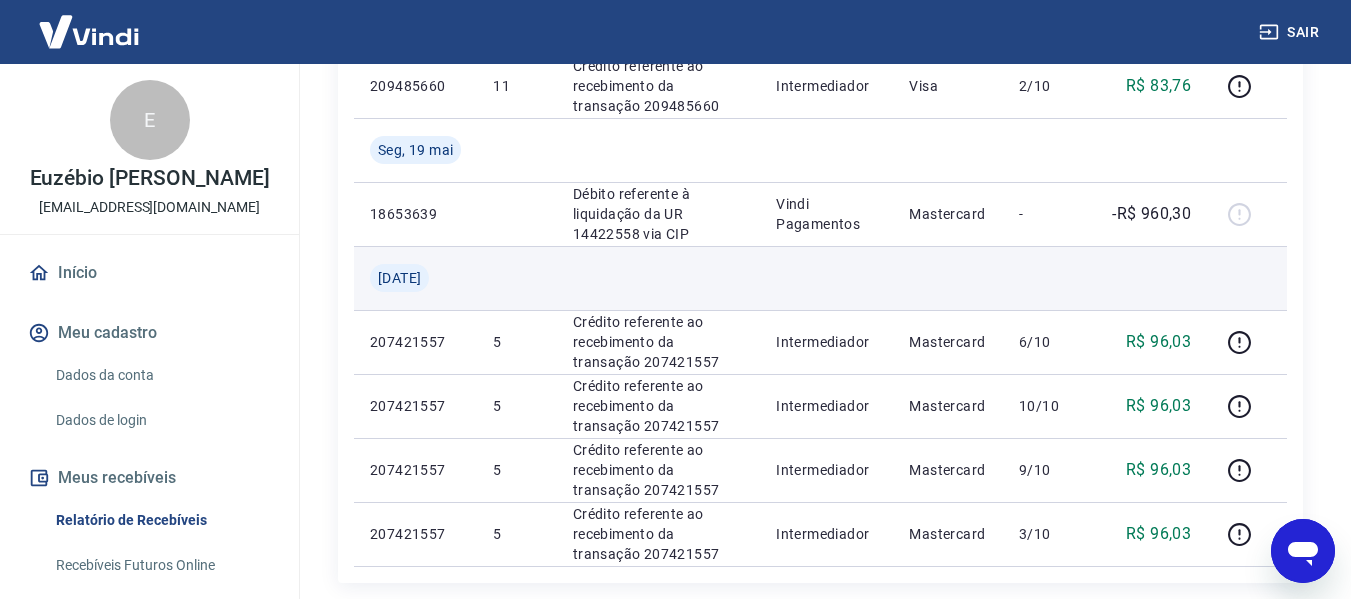 scroll, scrollTop: 1500, scrollLeft: 0, axis: vertical 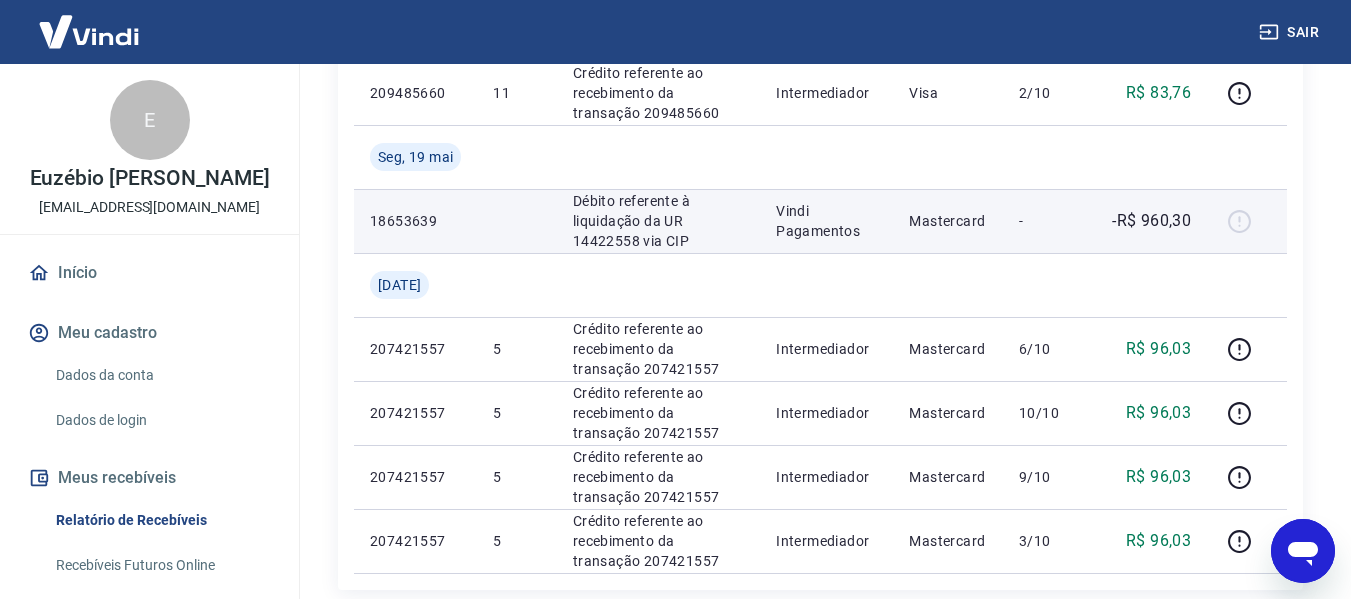 click on "Vindi Pagamentos" at bounding box center (826, 221) 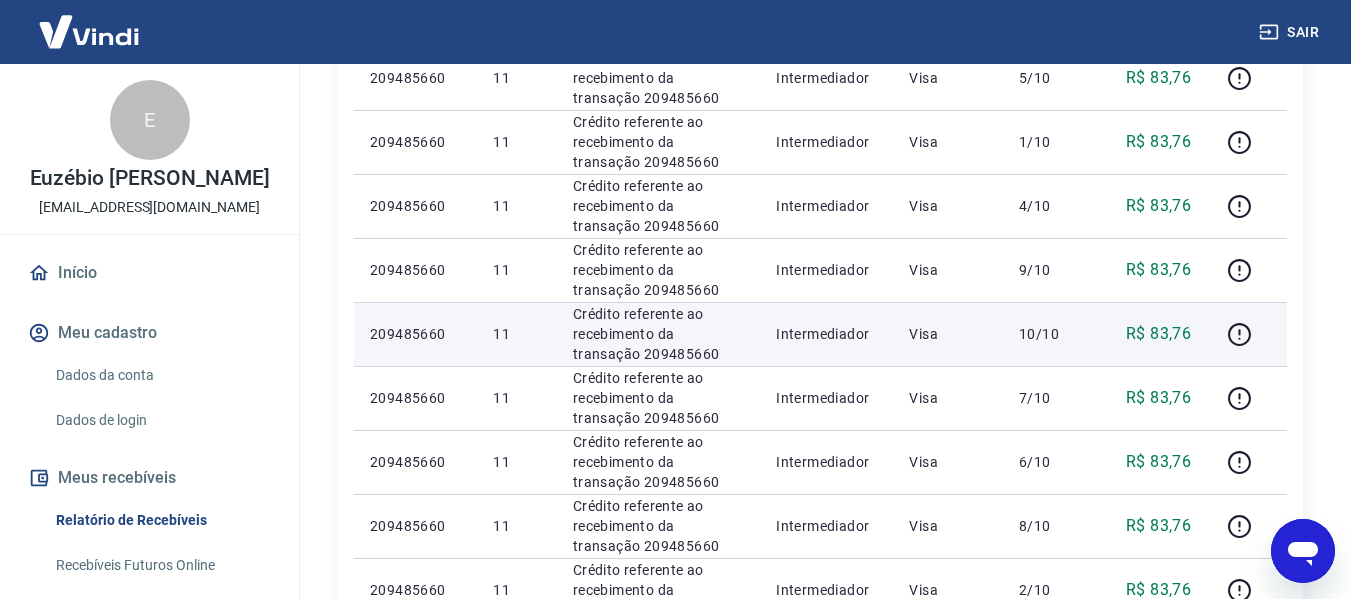scroll, scrollTop: 903, scrollLeft: 0, axis: vertical 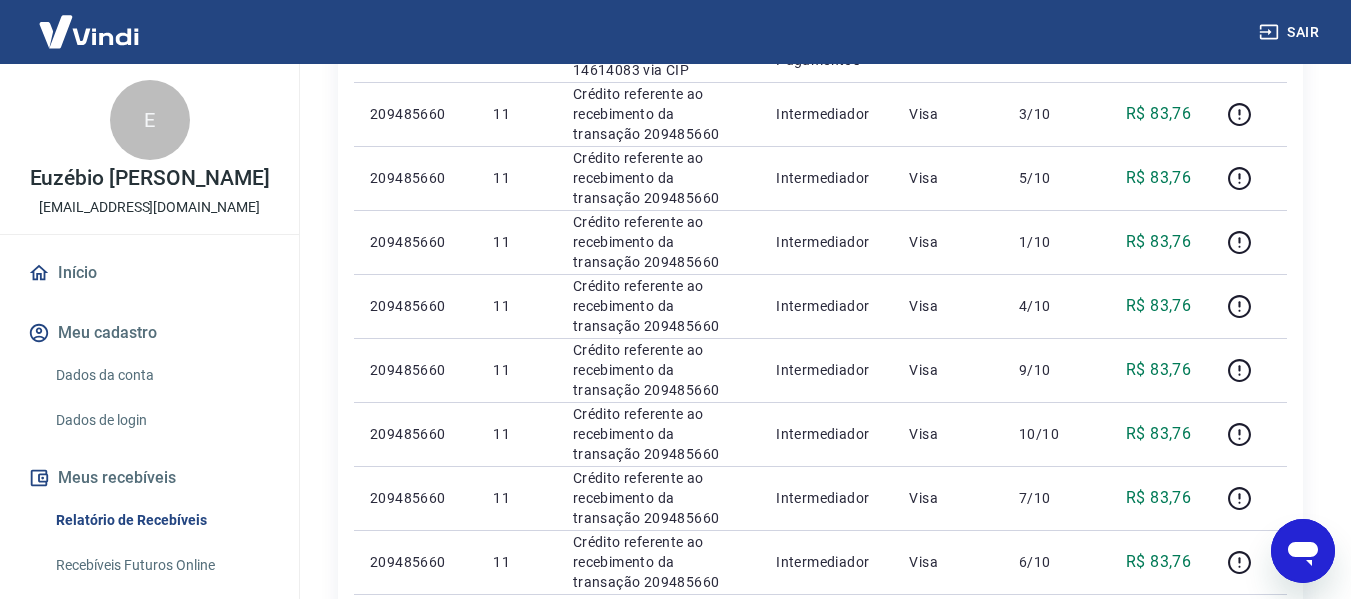 click on "Relatório de Recebíveis" at bounding box center (161, 520) 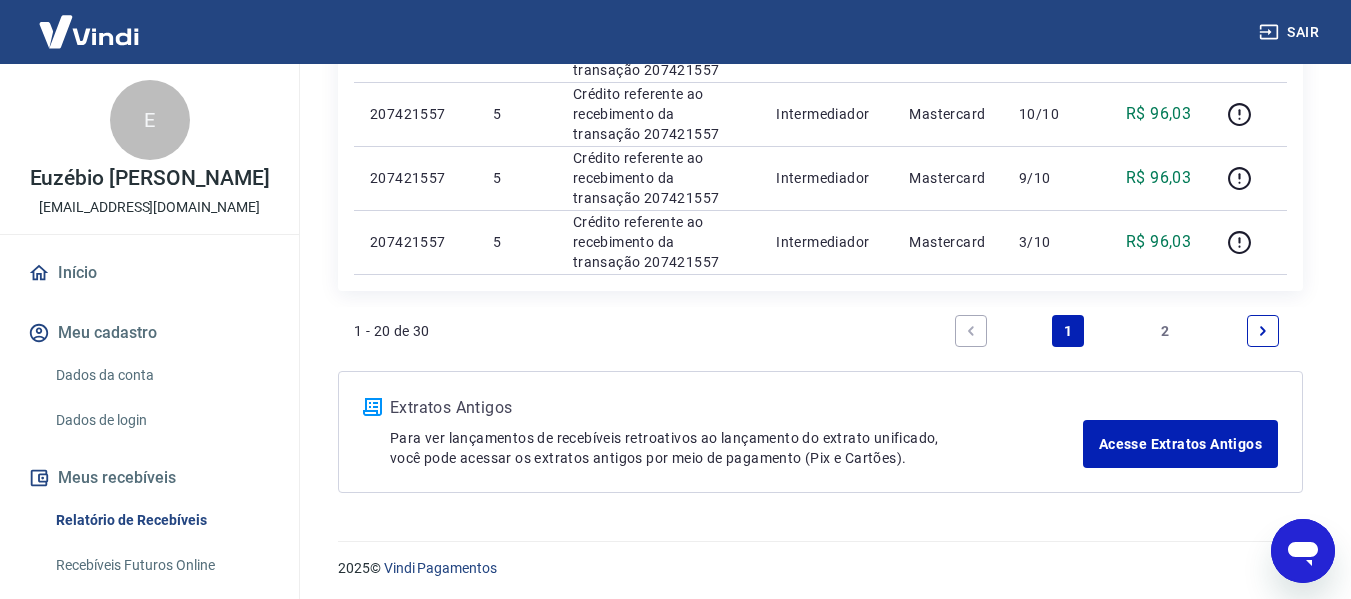 scroll, scrollTop: 1803, scrollLeft: 0, axis: vertical 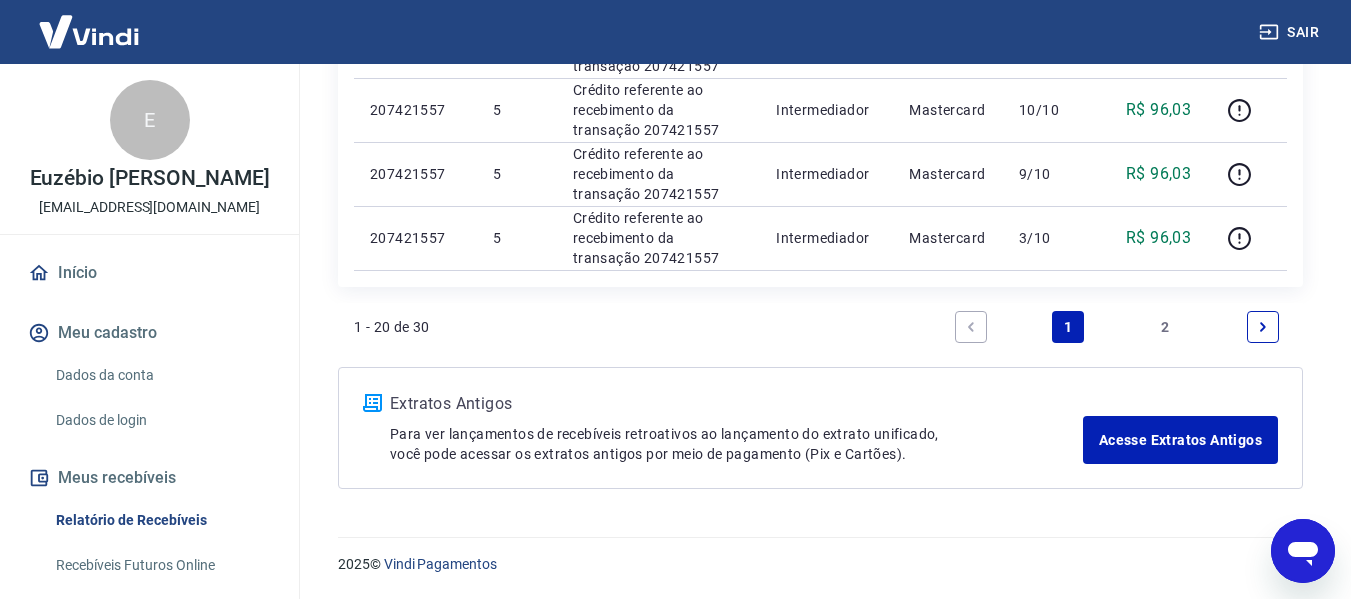 click at bounding box center [971, 327] 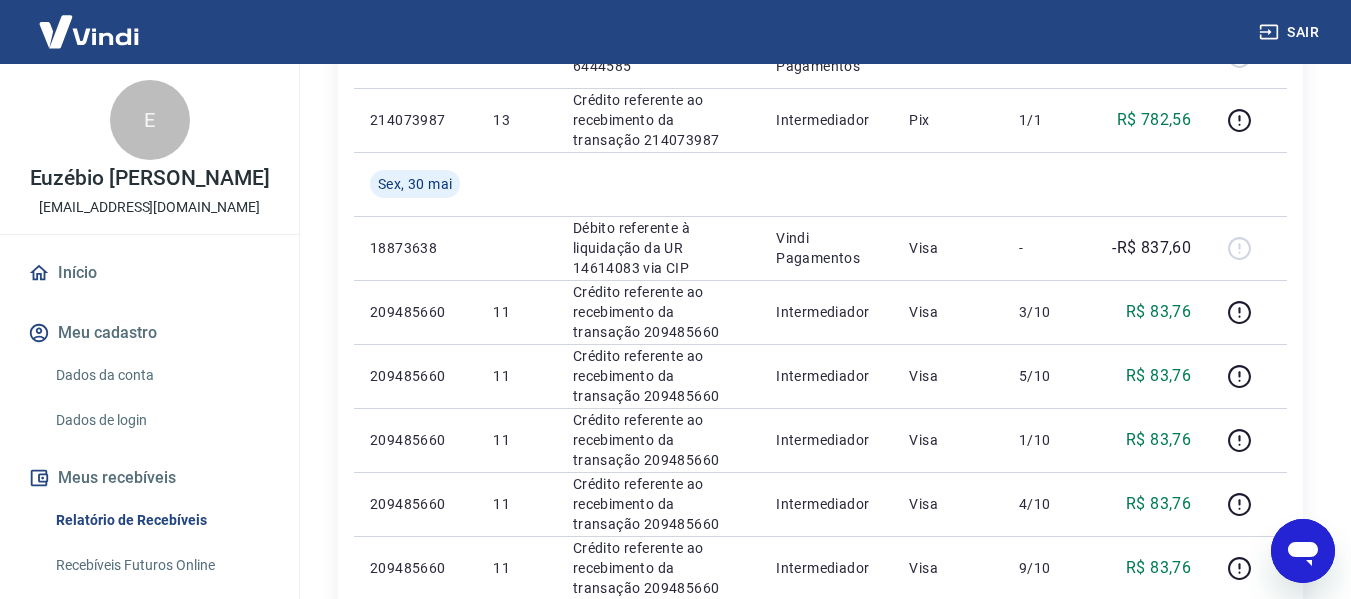 scroll, scrollTop: 703, scrollLeft: 0, axis: vertical 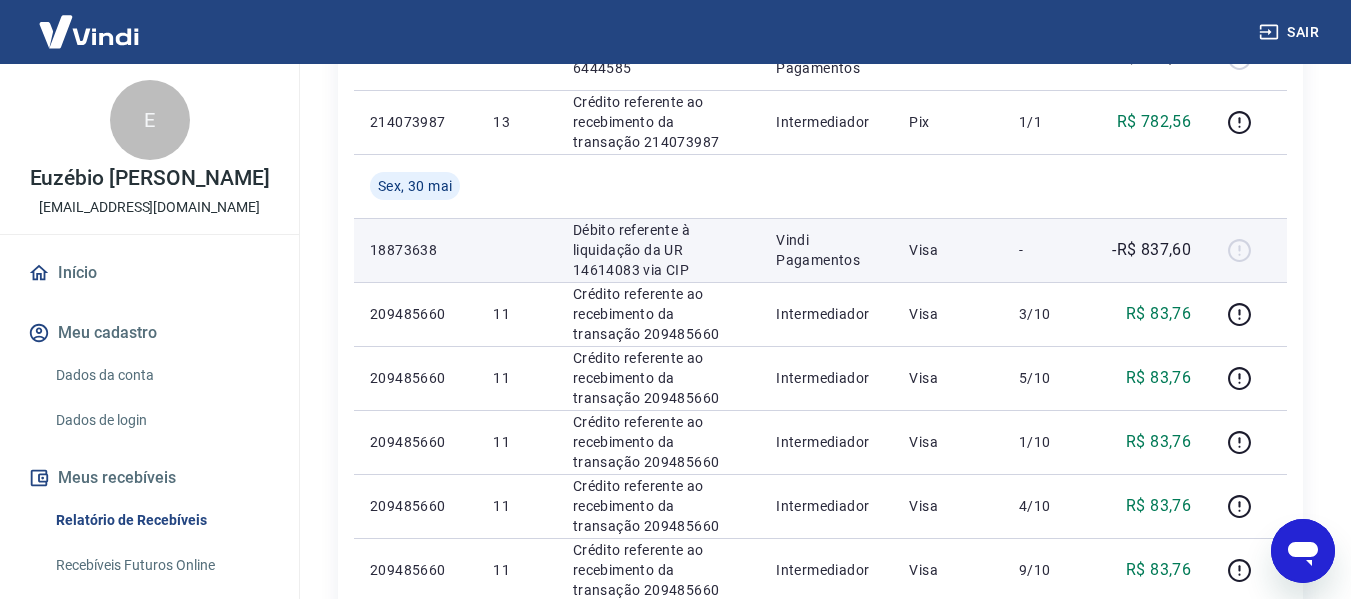click on "-R$ 837,60" at bounding box center (1151, 250) 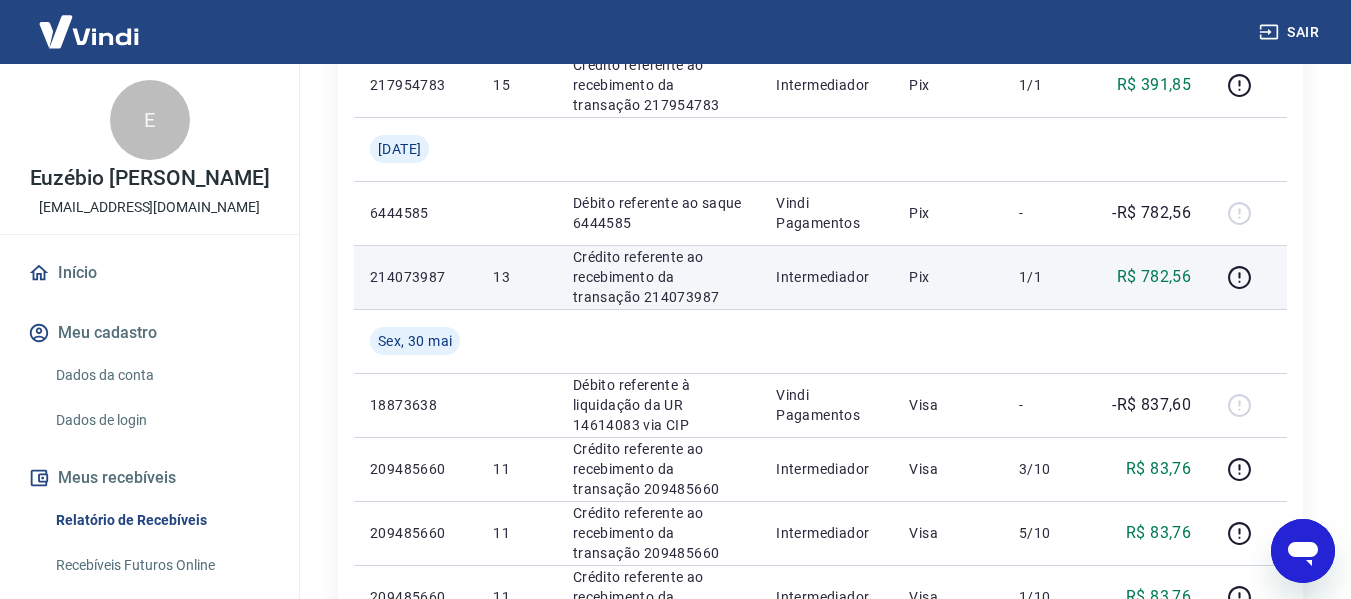 scroll, scrollTop: 503, scrollLeft: 0, axis: vertical 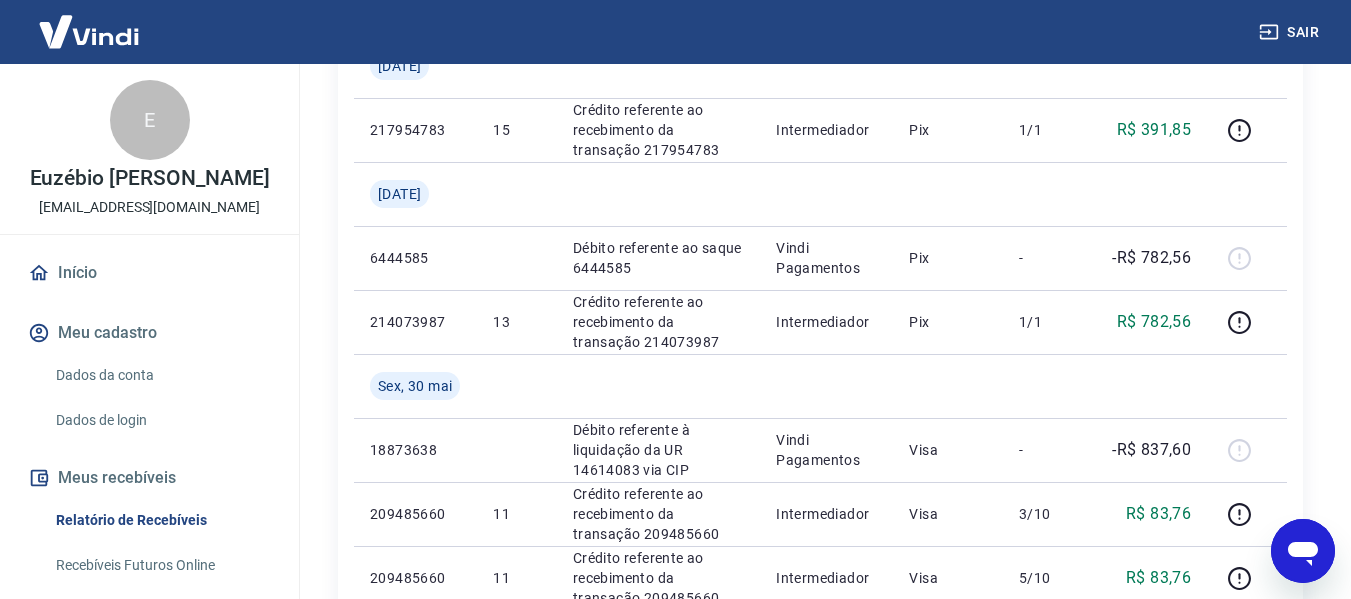 type on "x" 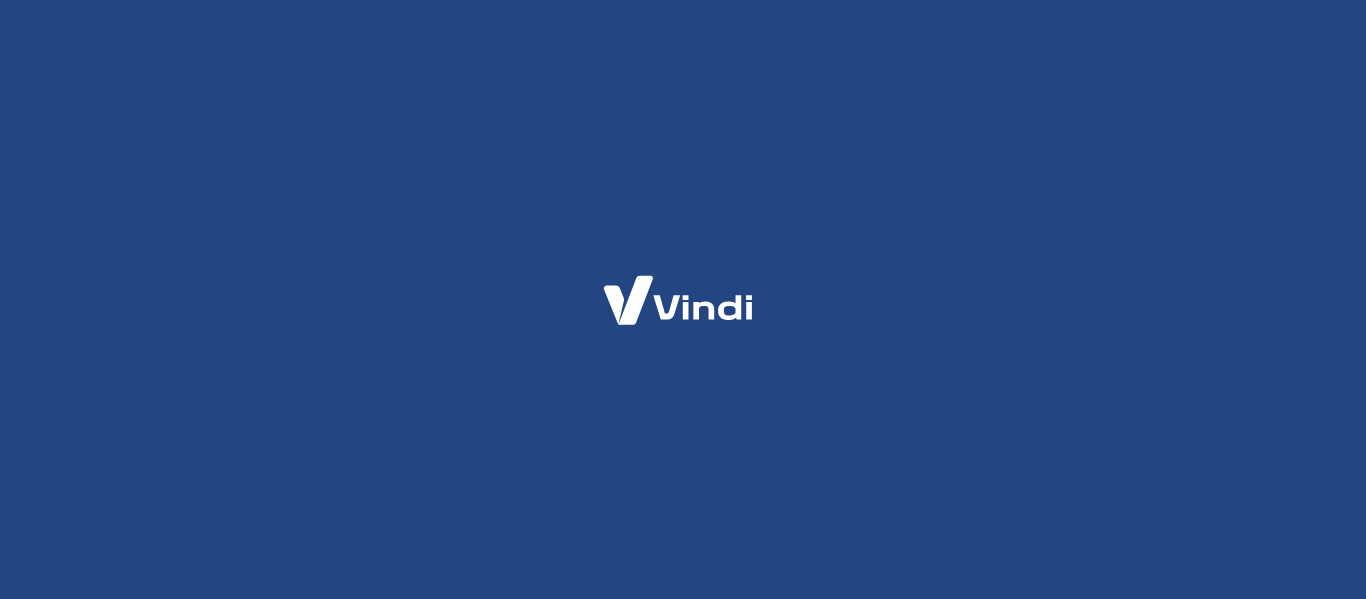 scroll, scrollTop: 0, scrollLeft: 0, axis: both 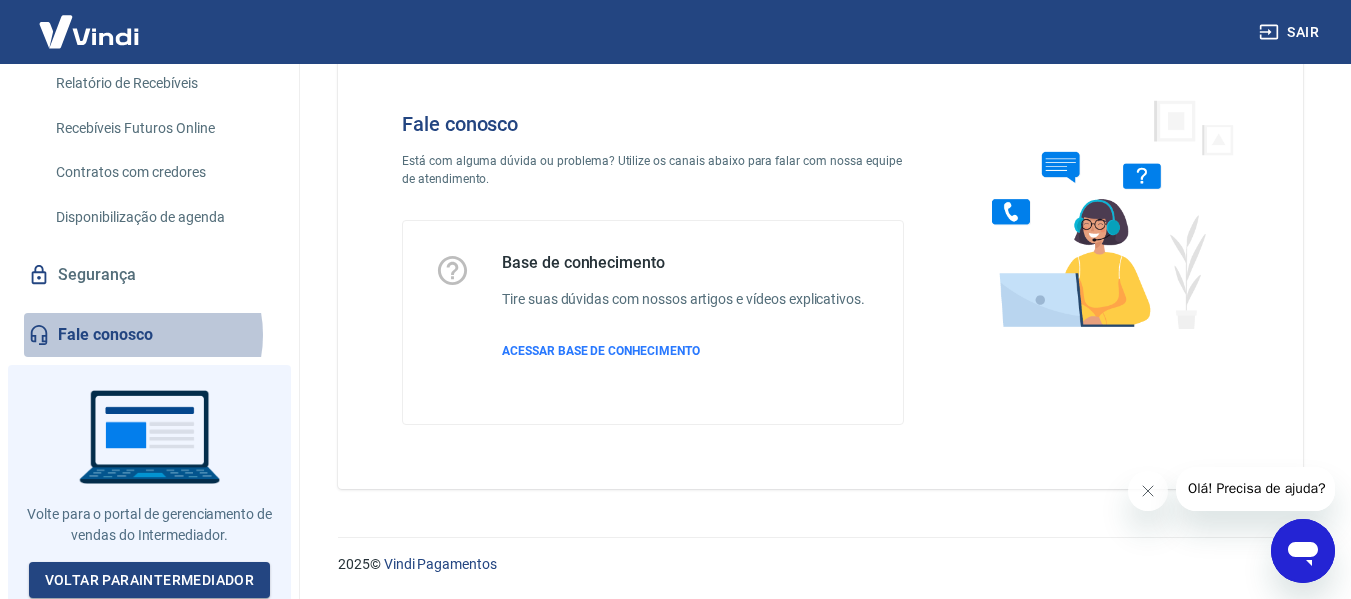 click on "Fale conosco" at bounding box center [149, 335] 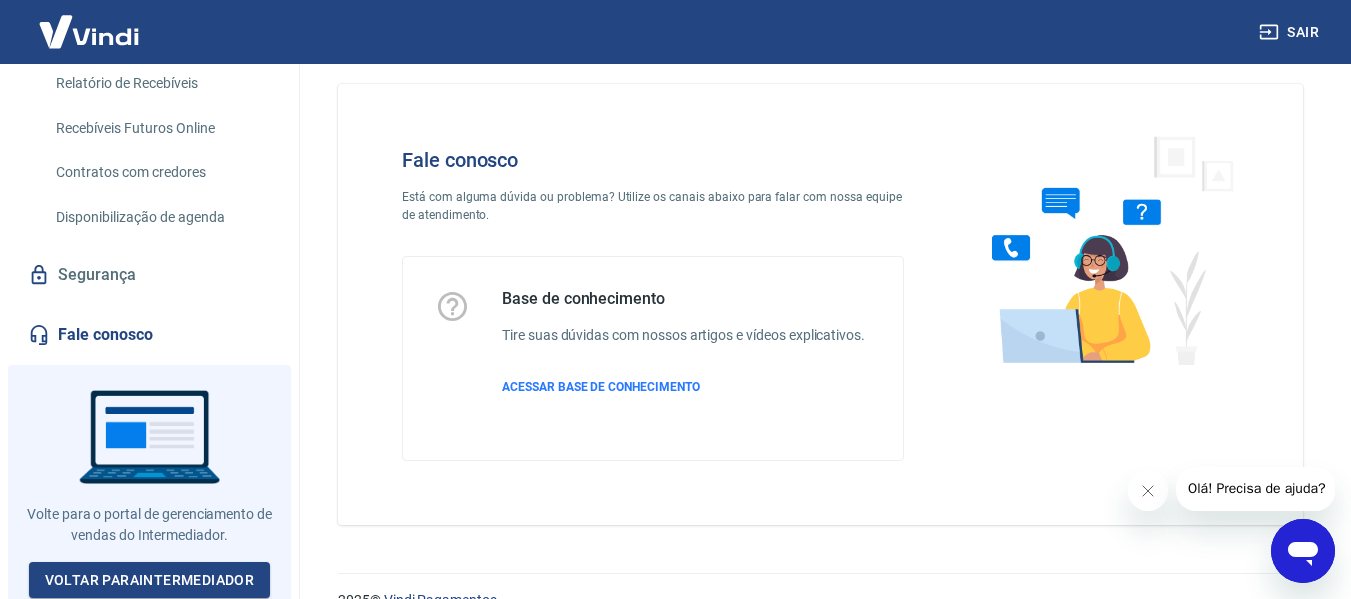 scroll, scrollTop: 0, scrollLeft: 0, axis: both 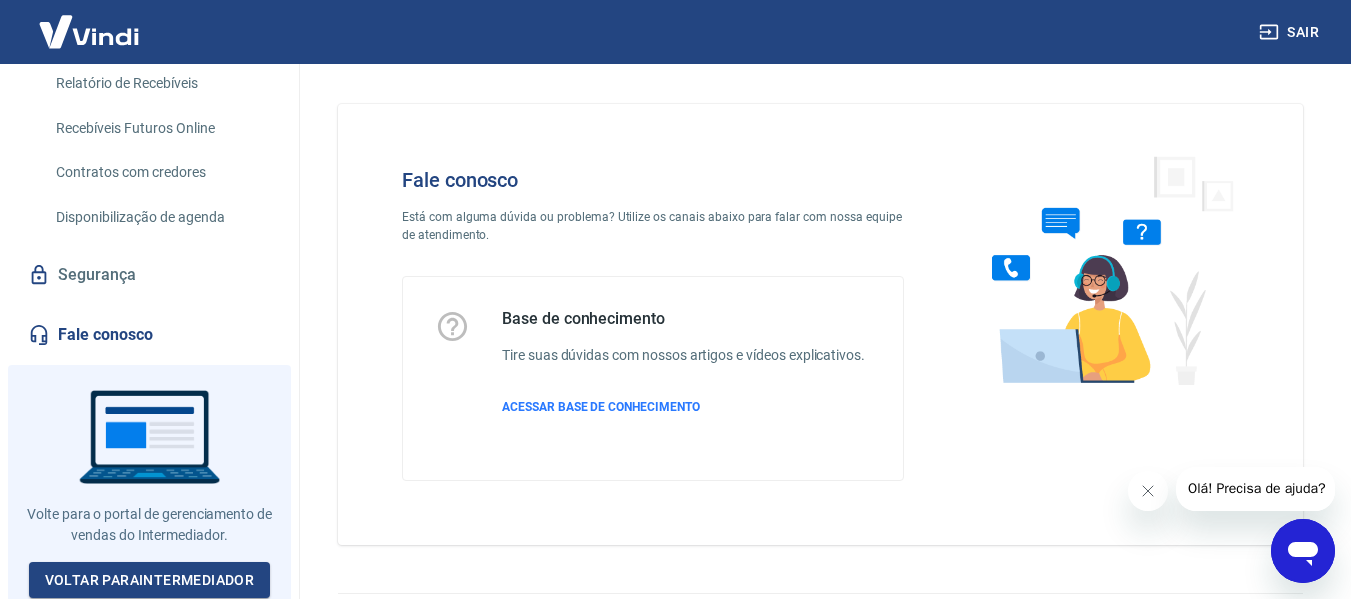 click on "Fale conosco" at bounding box center (653, 180) 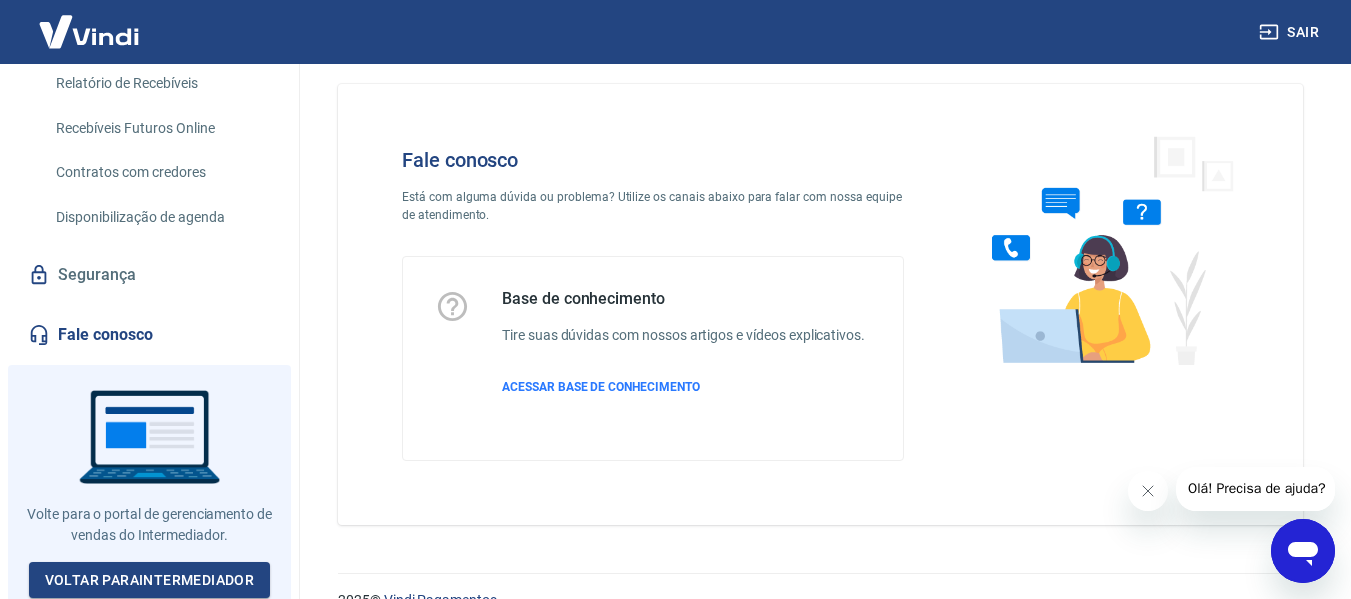 scroll, scrollTop: 0, scrollLeft: 0, axis: both 